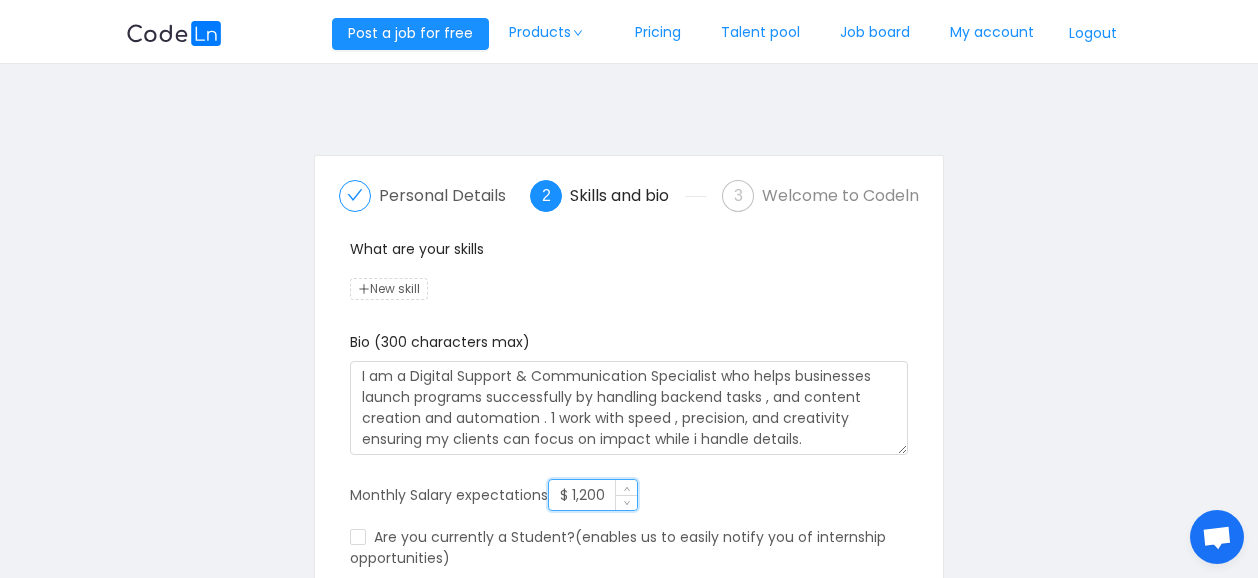 scroll, scrollTop: 207, scrollLeft: 0, axis: vertical 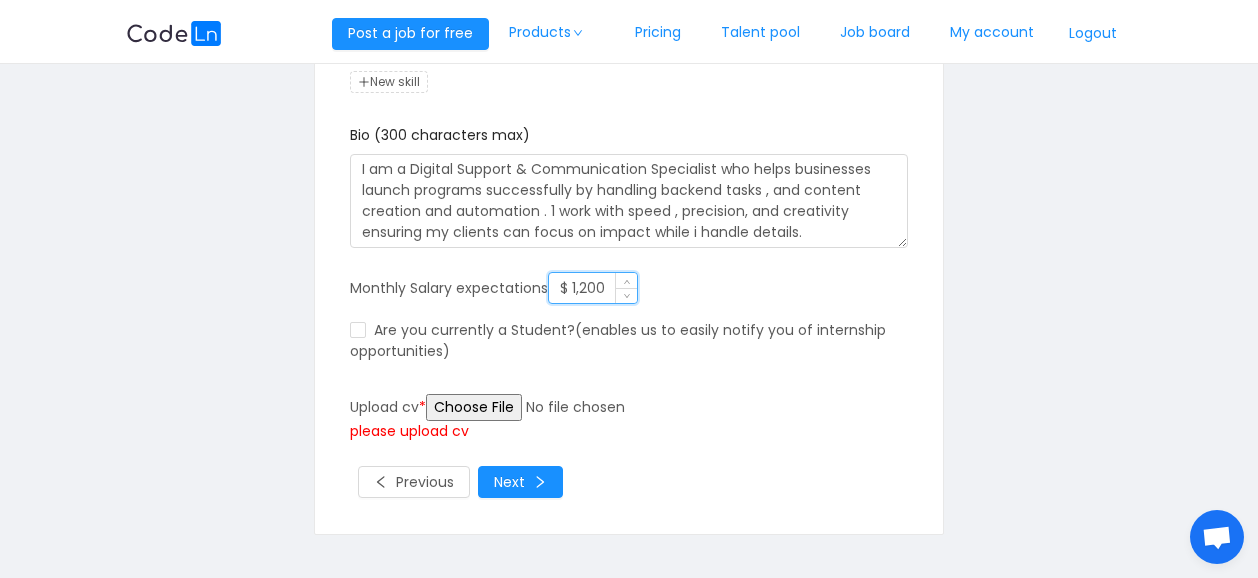click on "$ 1,200" at bounding box center (593, 288) 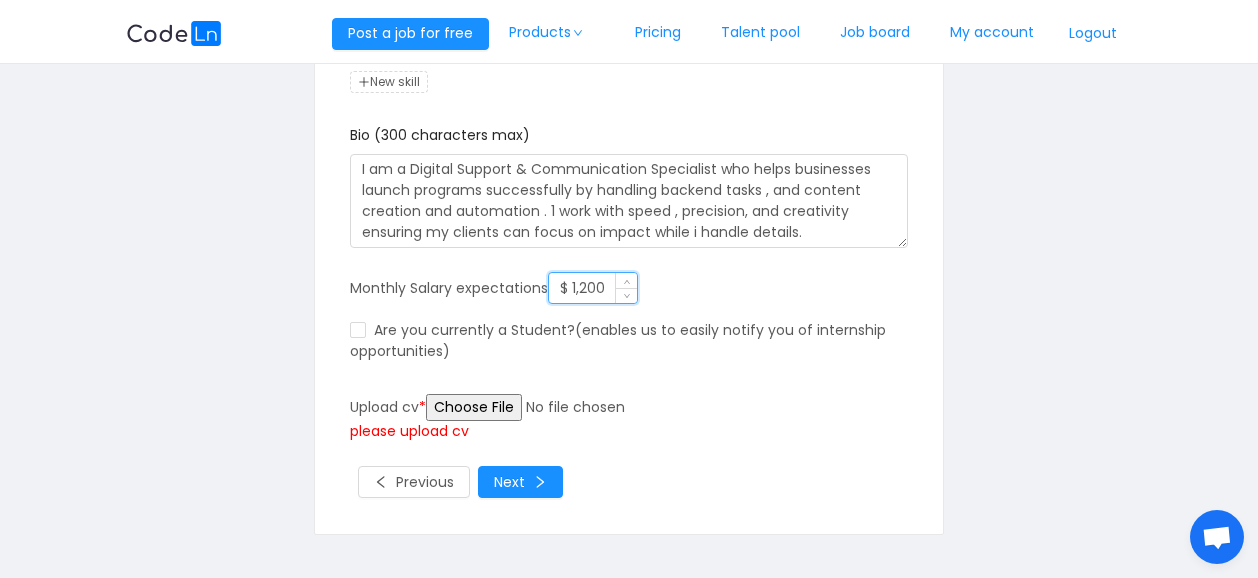 click on "$ 1,200" at bounding box center (593, 288) 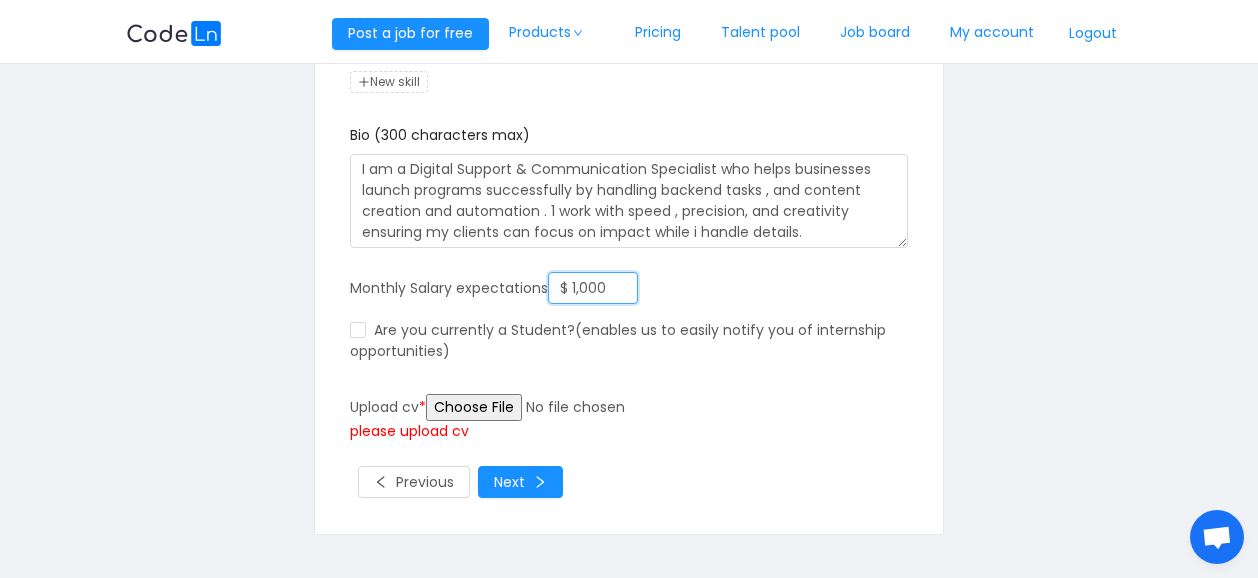 type on "$ 1,000" 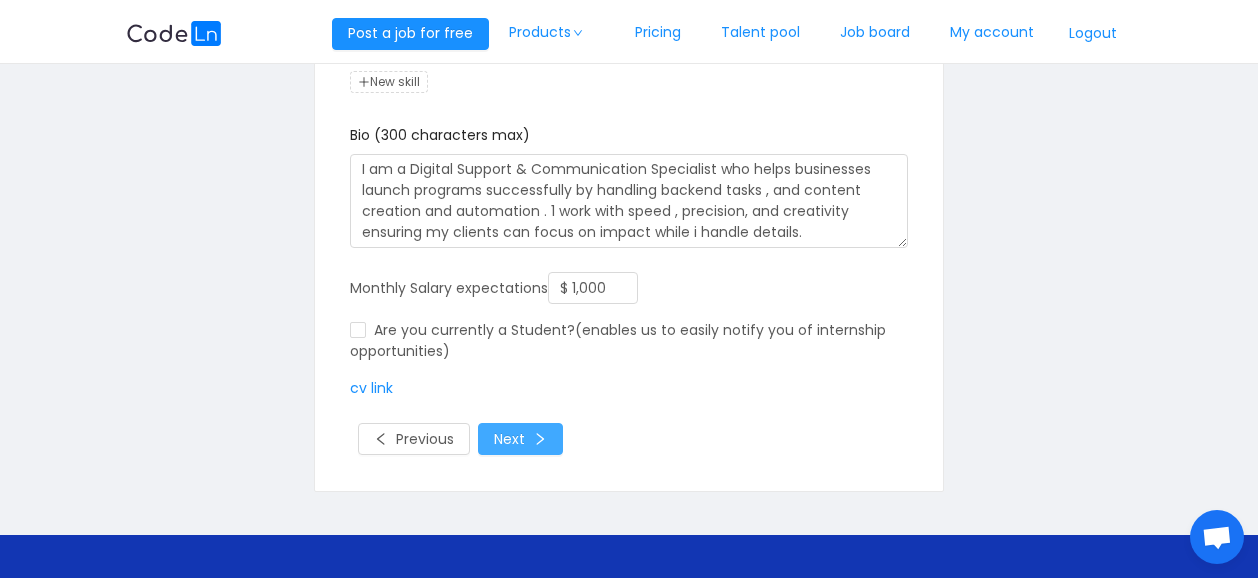 click on "Next" at bounding box center [520, 439] 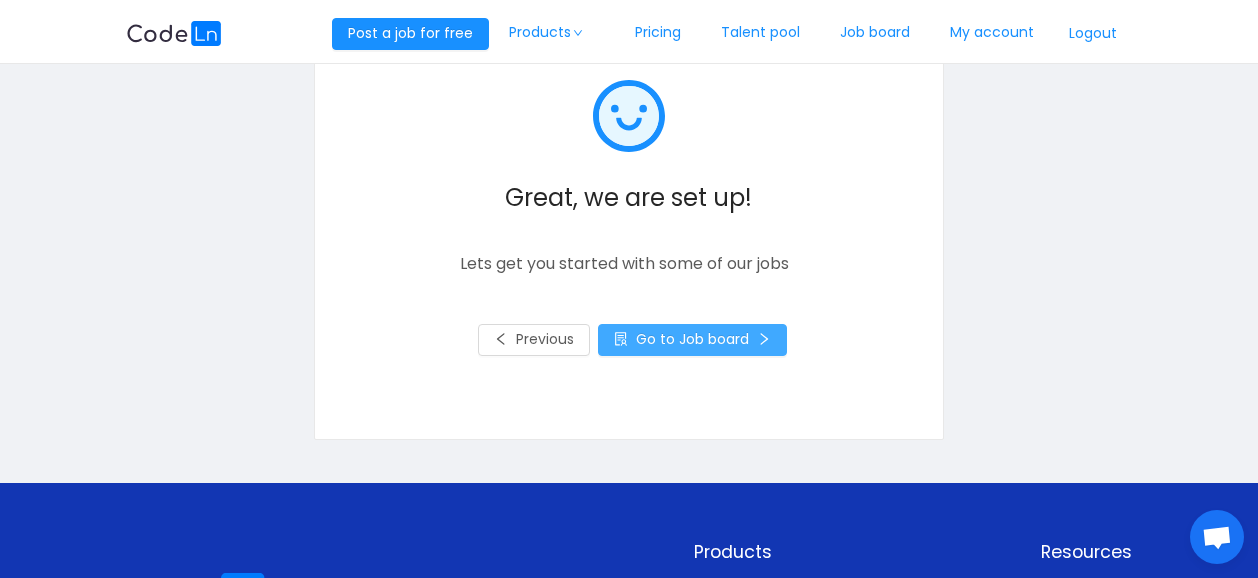 click on "Go to Job board" at bounding box center [692, 340] 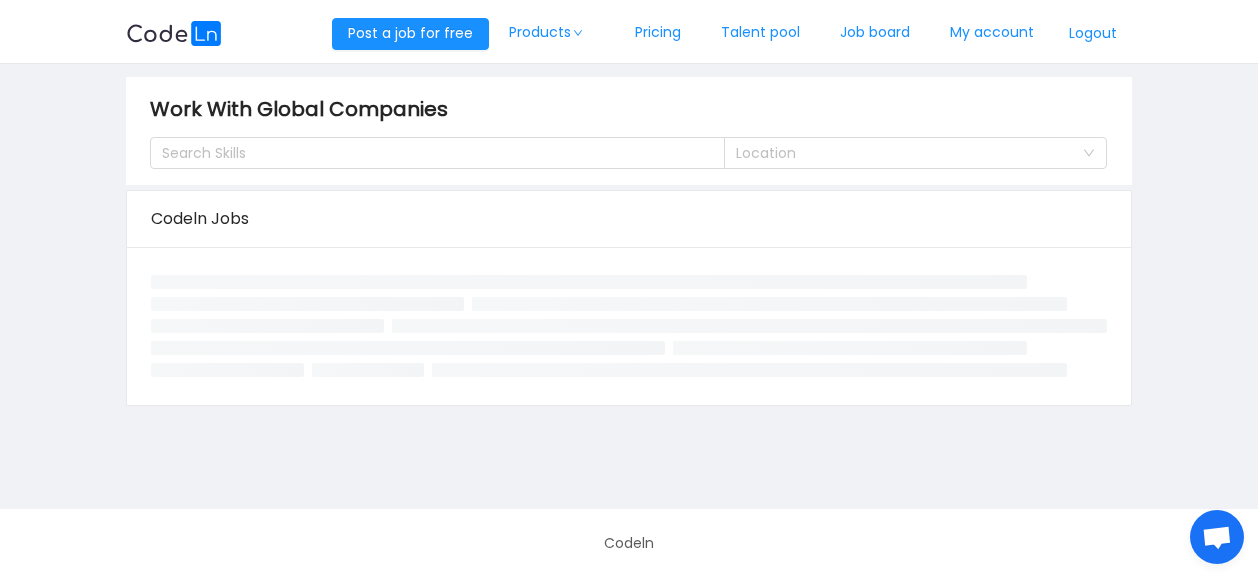 scroll, scrollTop: 0, scrollLeft: 0, axis: both 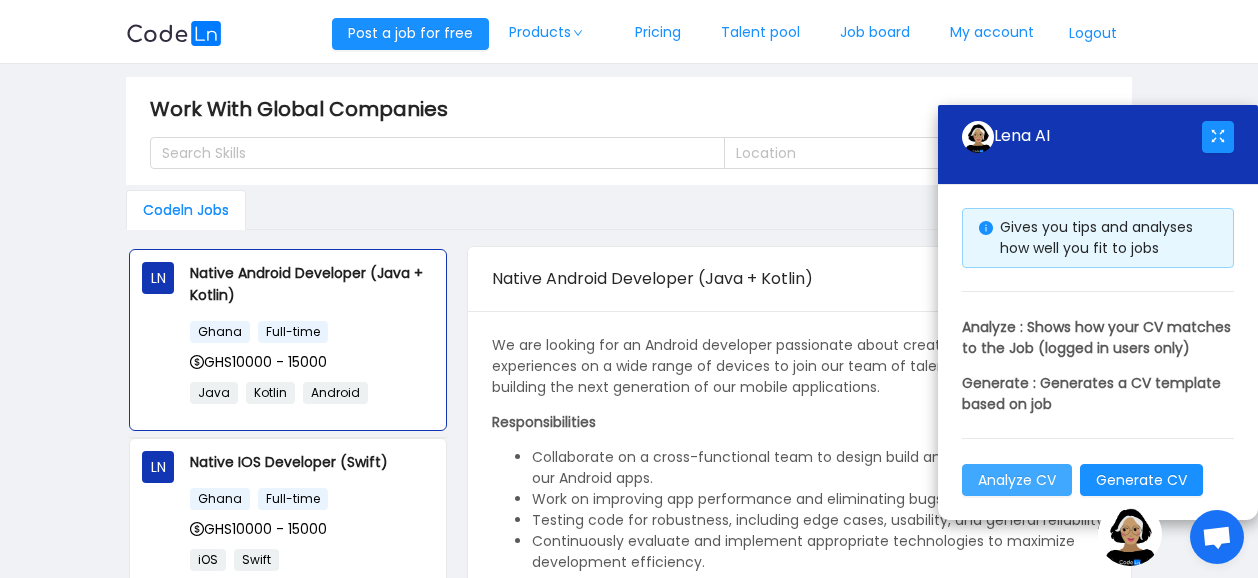 click on "Analyze CV" at bounding box center (1017, 480) 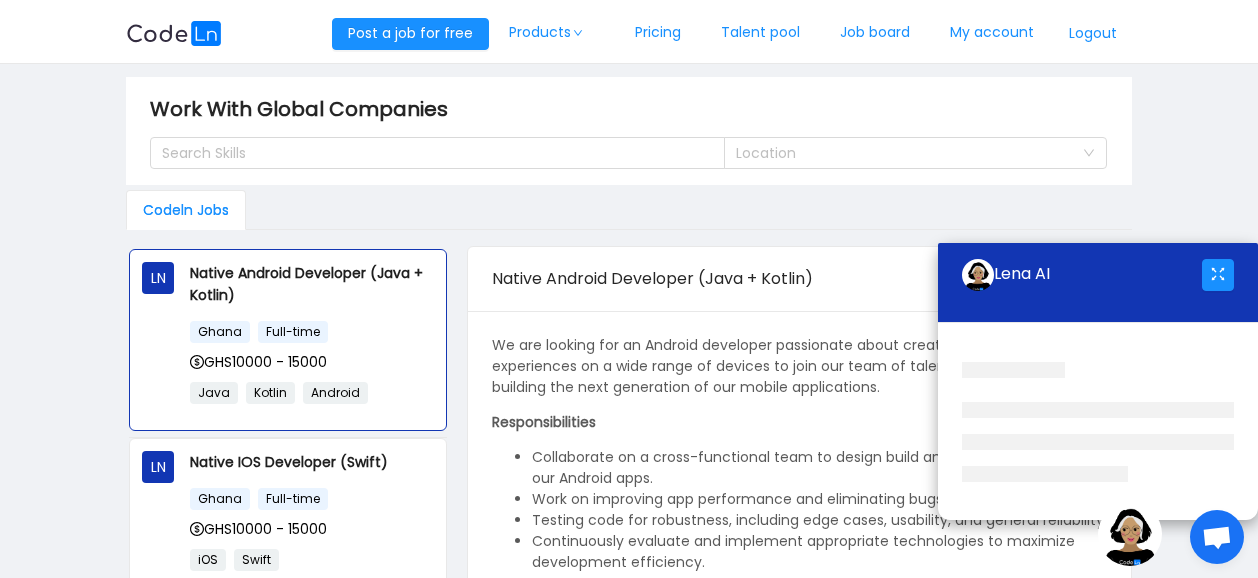 scroll, scrollTop: 168, scrollLeft: 0, axis: vertical 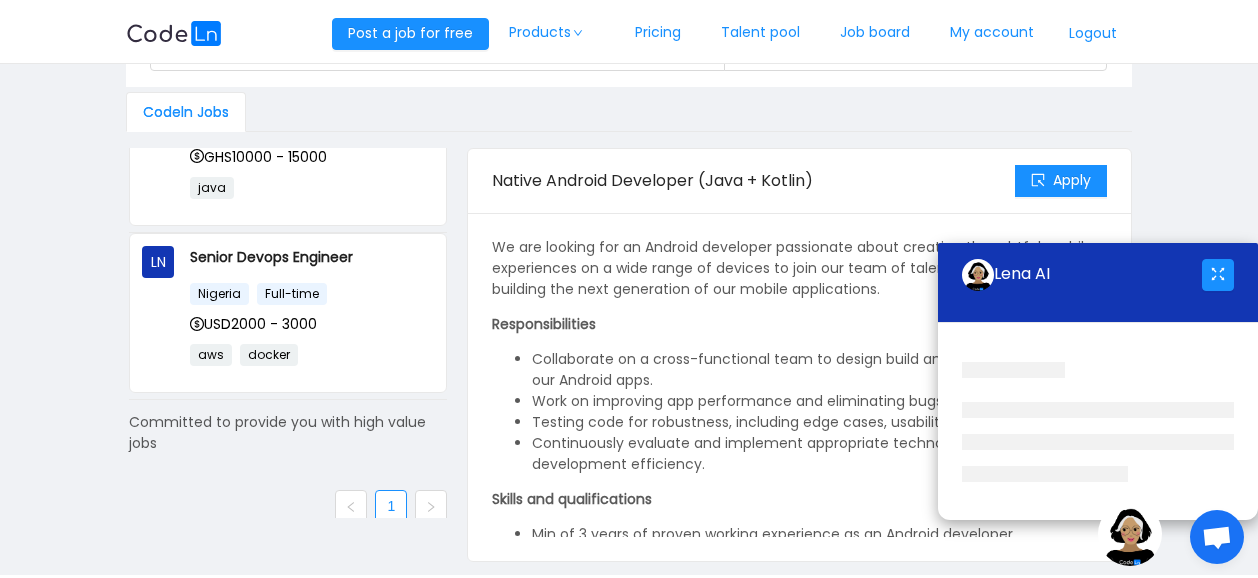 click at bounding box center (431, 506) 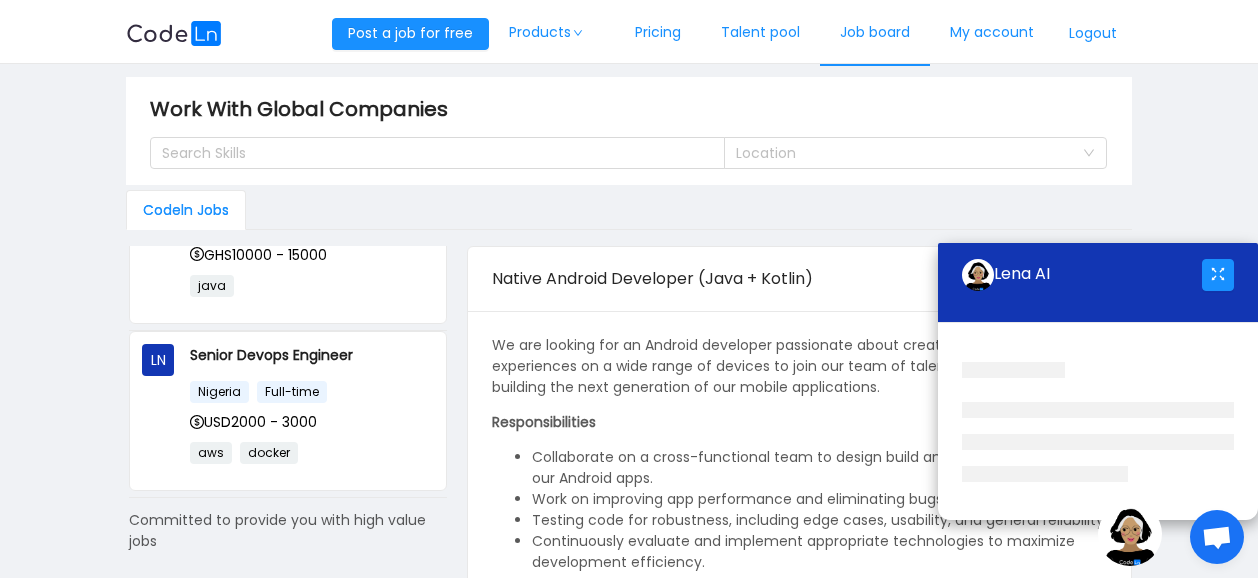click on "Job board" at bounding box center [875, 33] 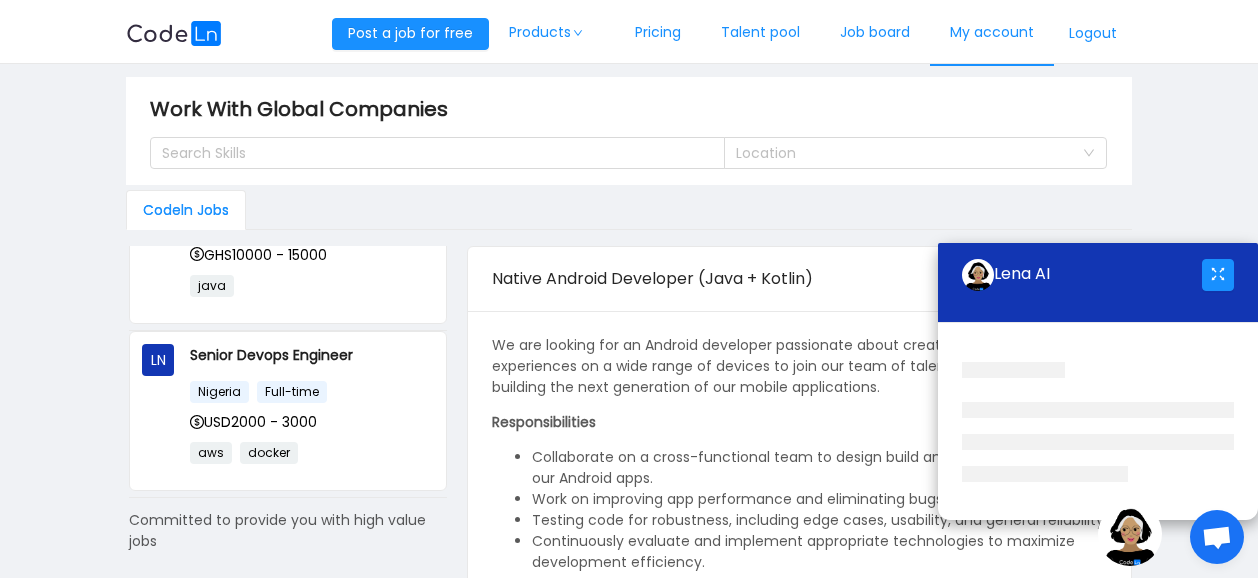 click on "My account" at bounding box center [992, 33] 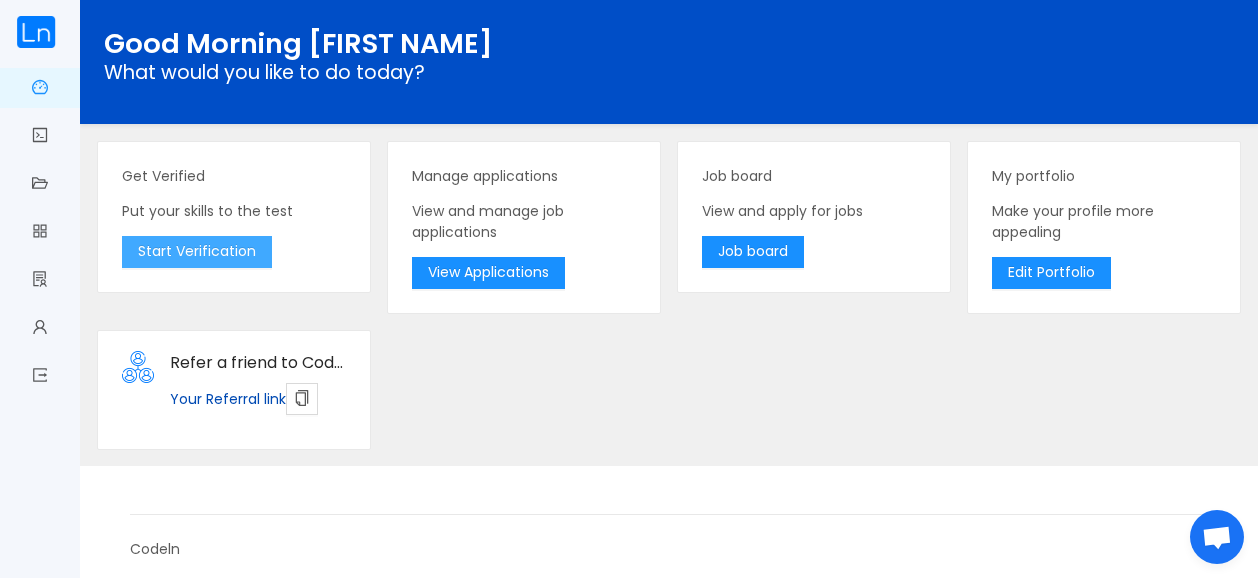 click on "Start Verification" at bounding box center [197, 252] 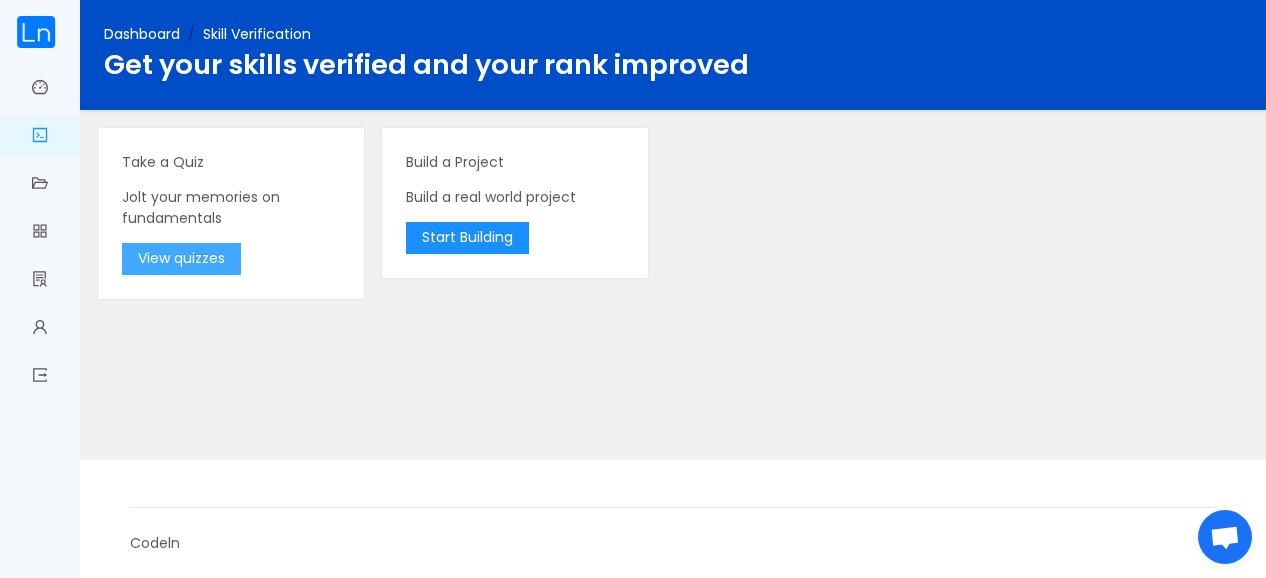 click on "View quizzes" at bounding box center (181, 259) 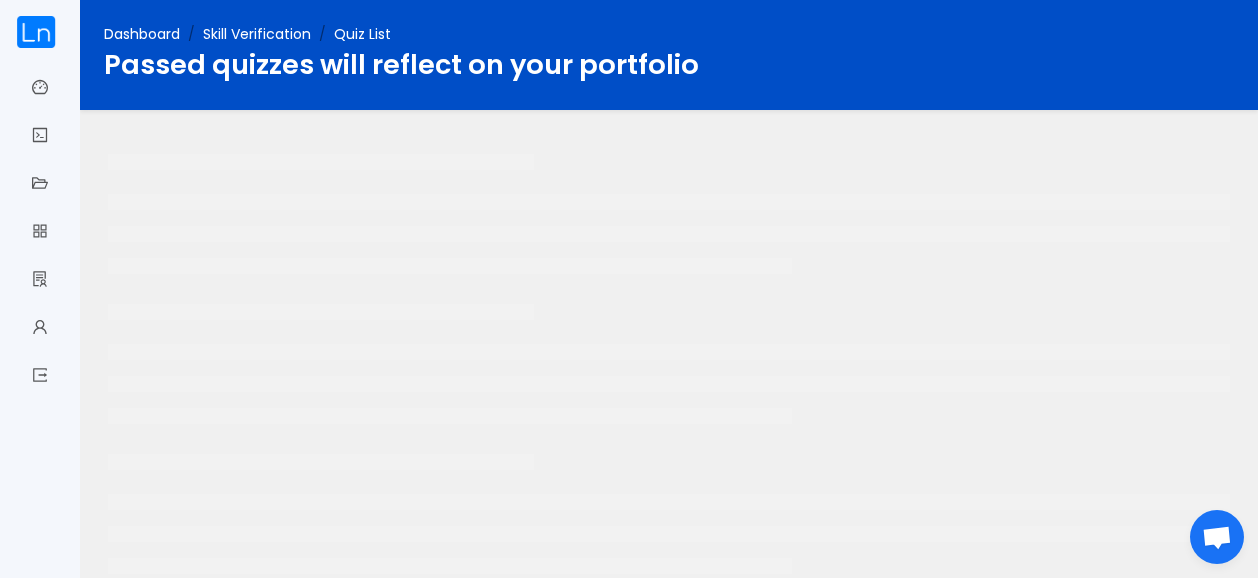scroll, scrollTop: 156, scrollLeft: 0, axis: vertical 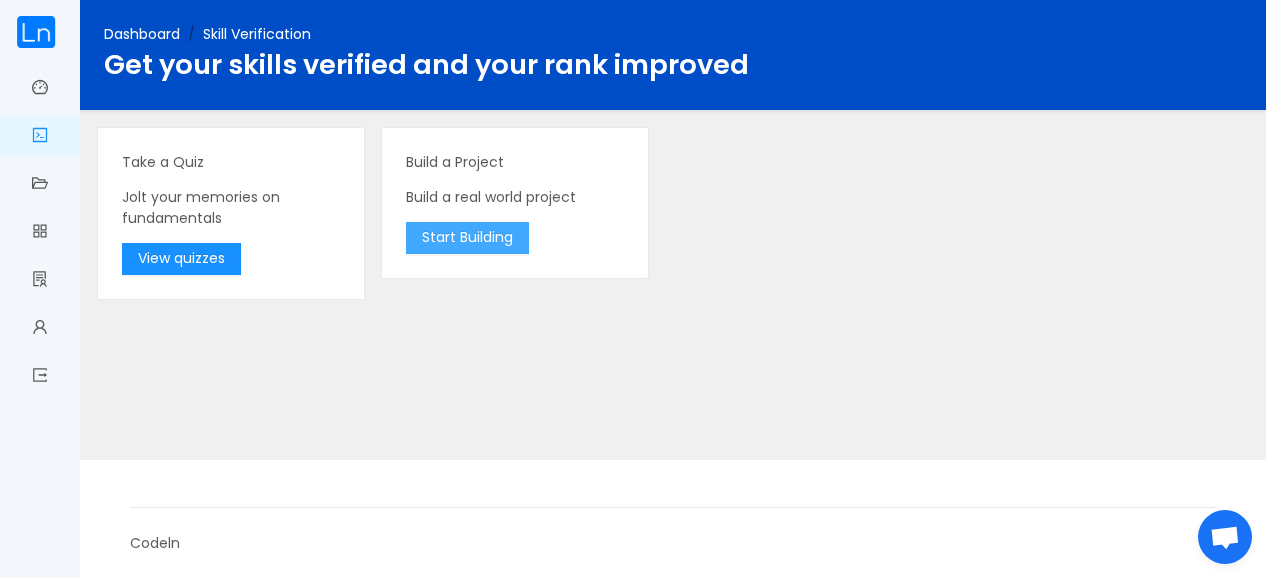 click on "Start Building" at bounding box center [467, 238] 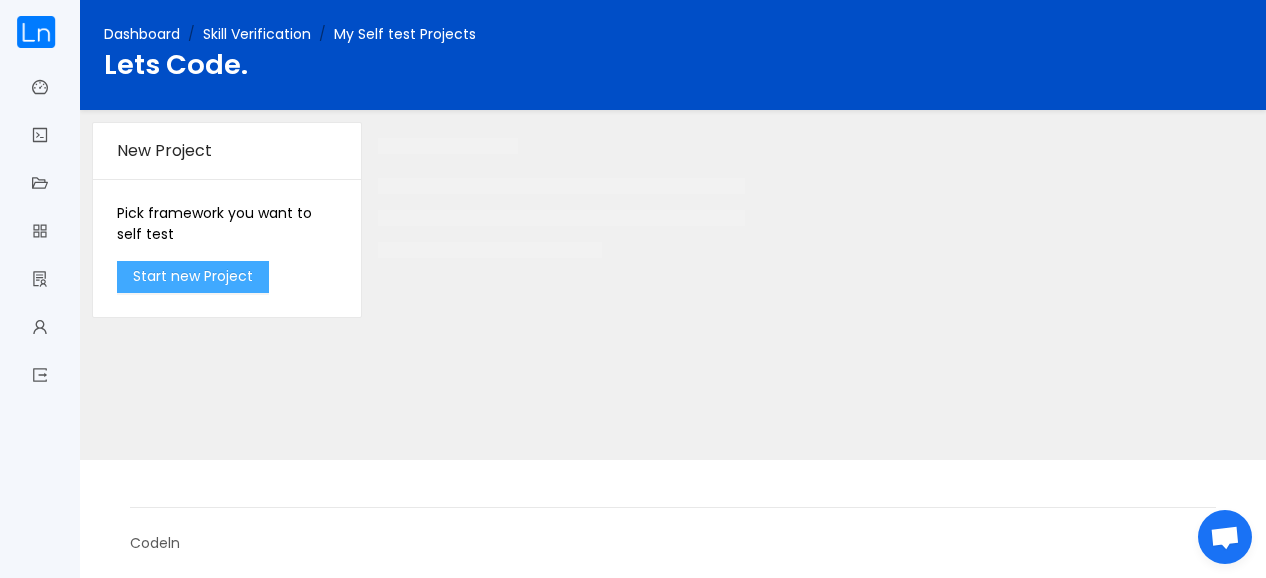 click on "Start new Project" at bounding box center [193, 277] 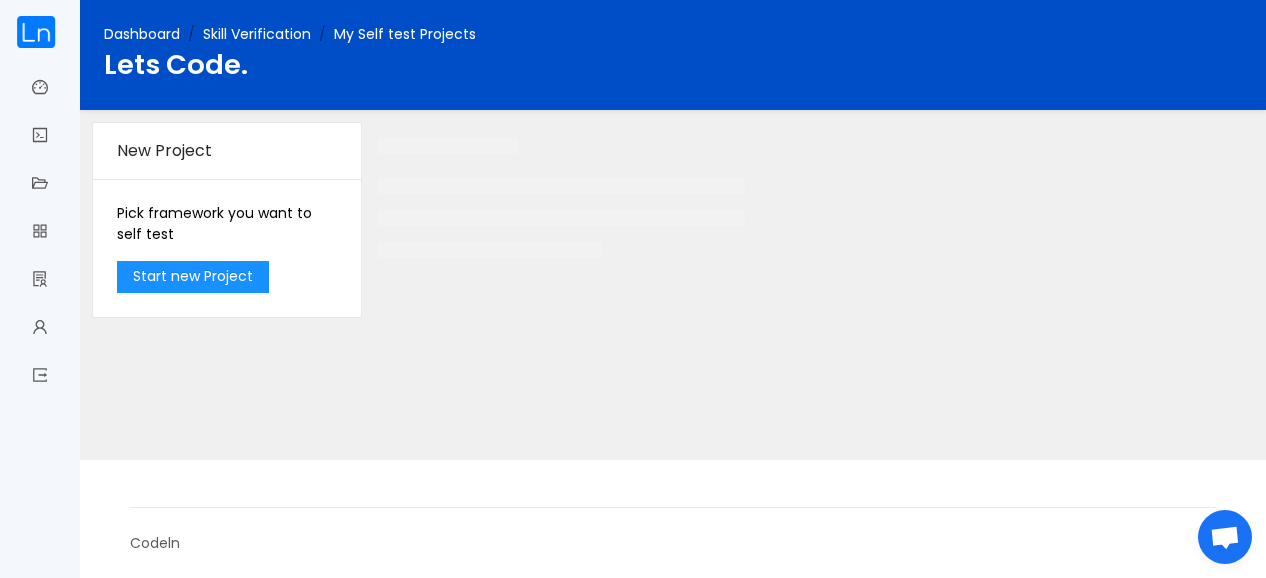 click on "Skill
Verification" at bounding box center [257, 34] 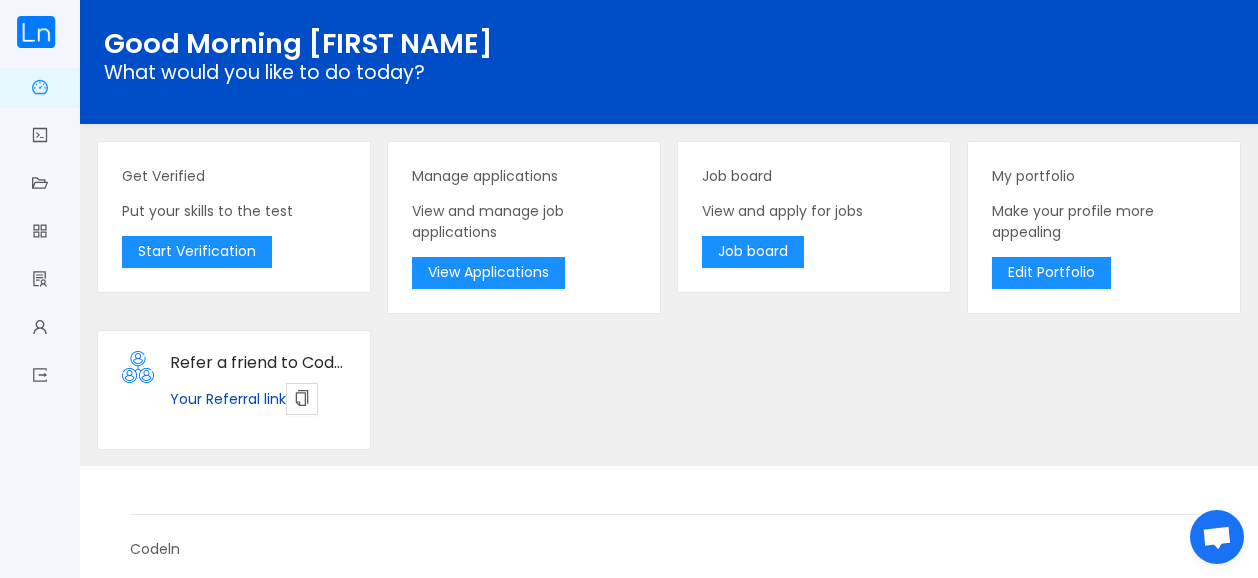scroll, scrollTop: 5, scrollLeft: 0, axis: vertical 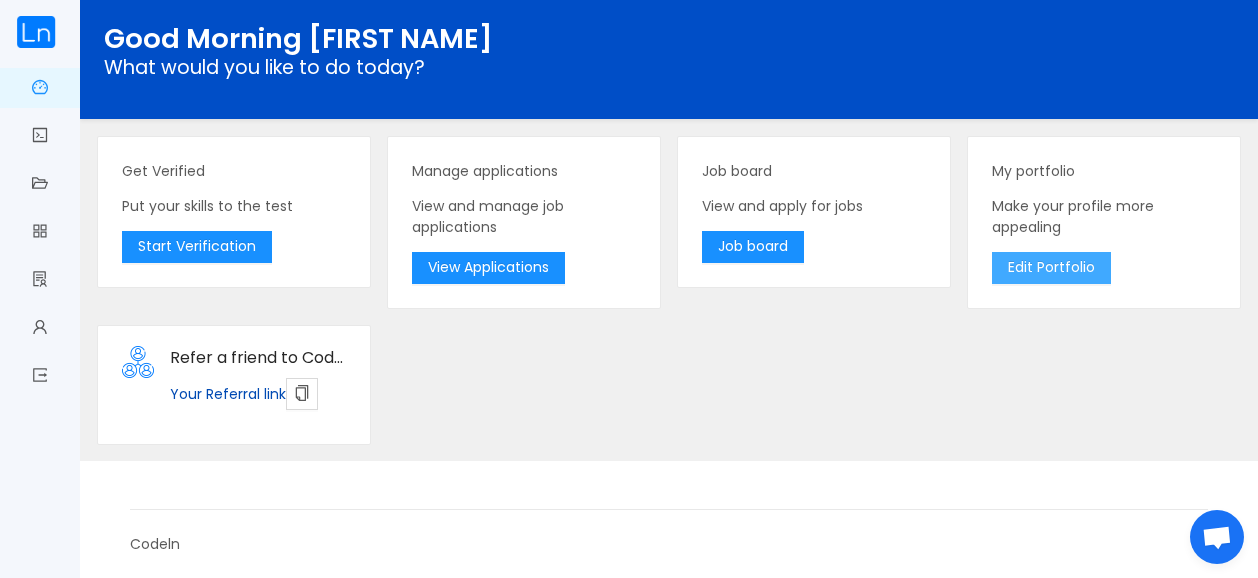 click on "Edit Portfolio" at bounding box center [1051, 268] 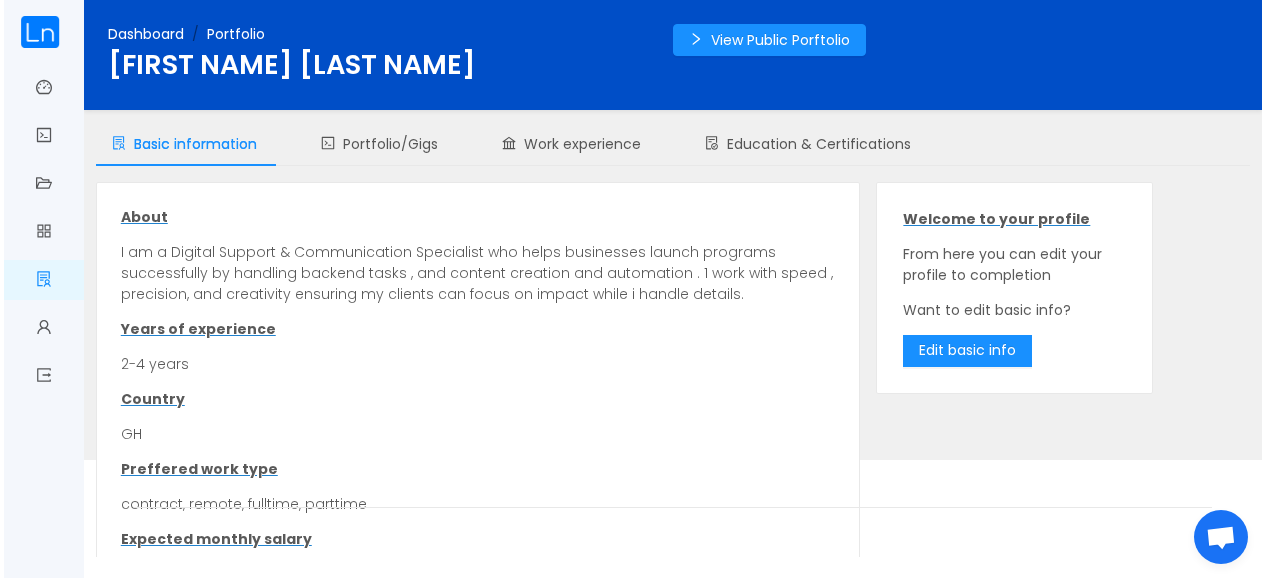 scroll, scrollTop: 0, scrollLeft: 0, axis: both 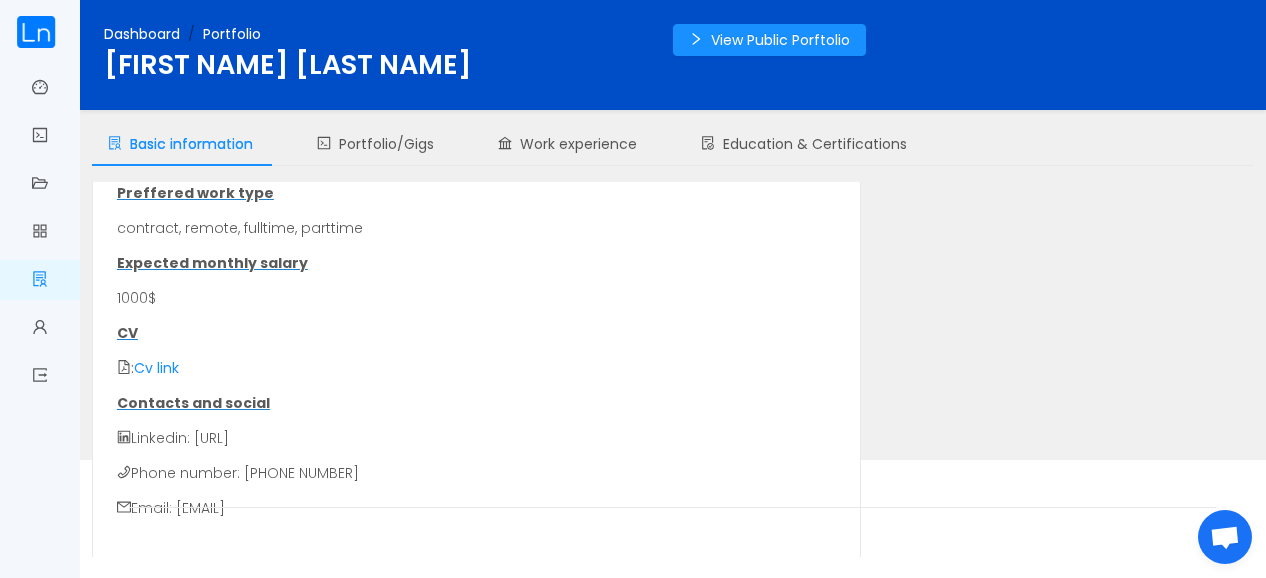 click on "Linkedin: https://www.linkedin.com/in/yashini-a-8908a327a?utm_source=share&utm_campaign=share_via&utm_content=profile&utm_medium=ios_app" at bounding box center (477, 438) 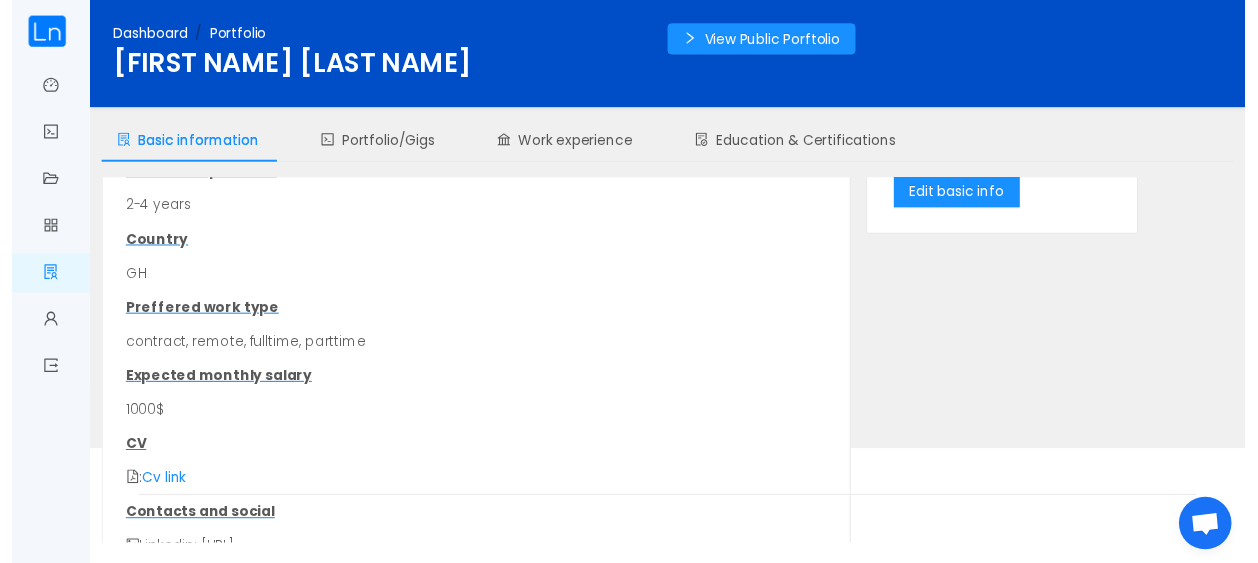scroll, scrollTop: 0, scrollLeft: 0, axis: both 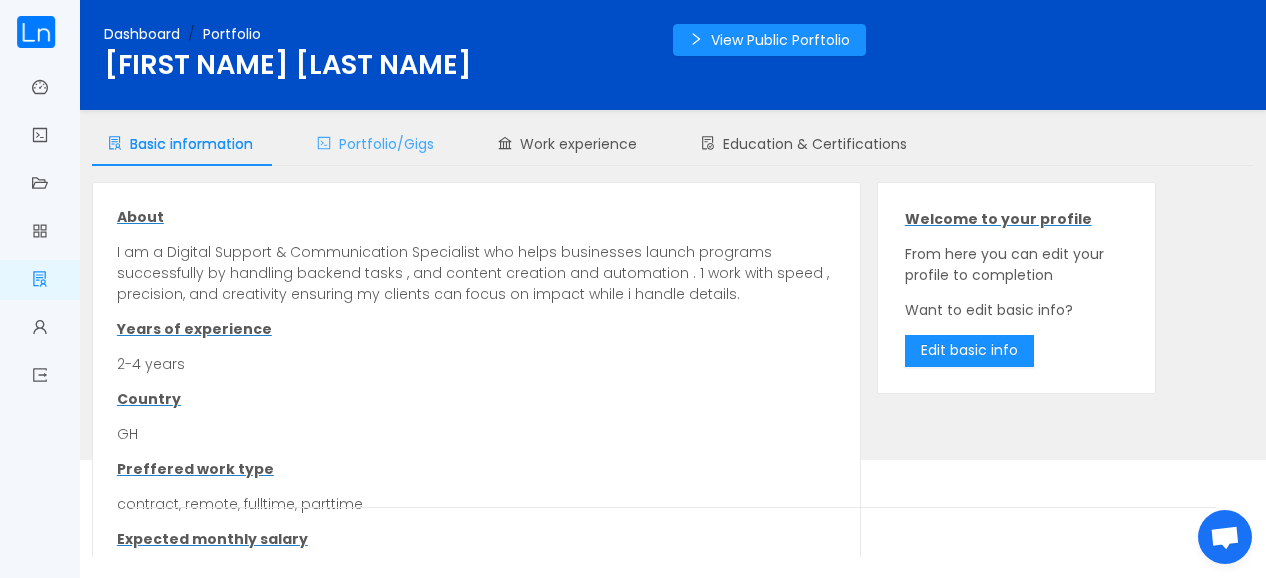 click on "Portfolio/Gigs" at bounding box center (375, 144) 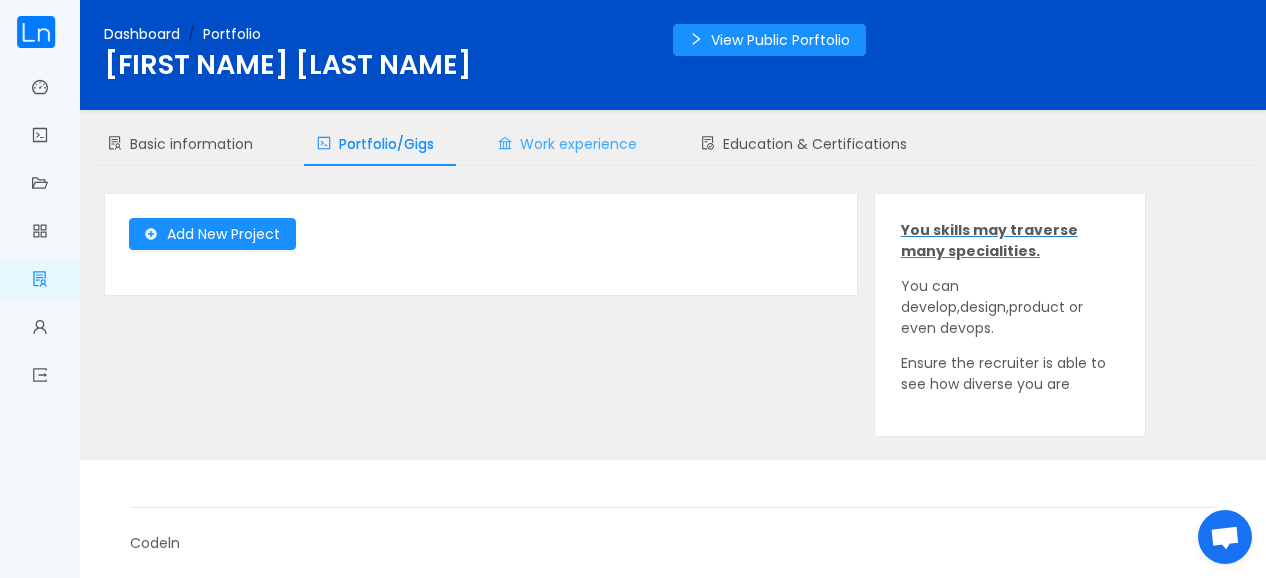 click on "Work experience" at bounding box center (567, 144) 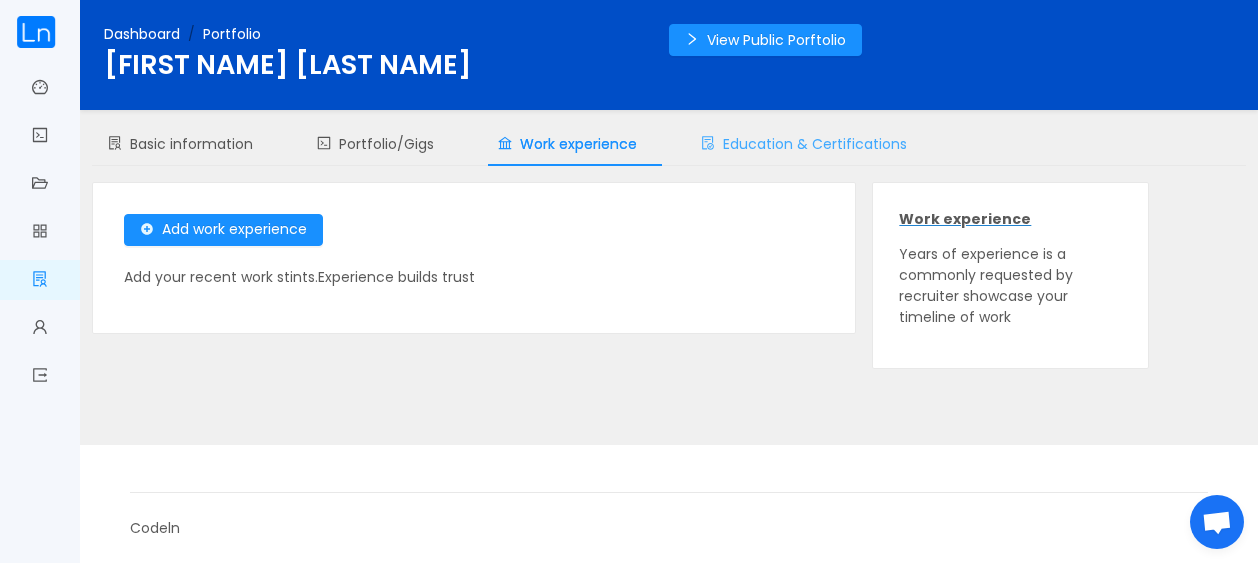 click on "Education & Certifications" at bounding box center (804, 144) 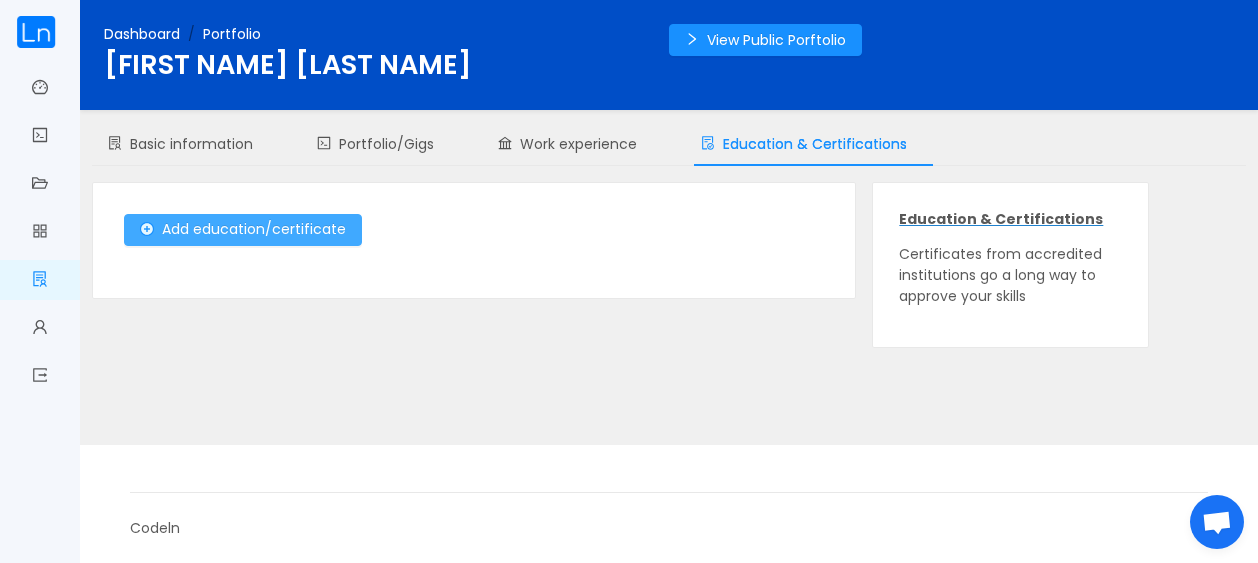 click on "Add education/certificate" at bounding box center [243, 230] 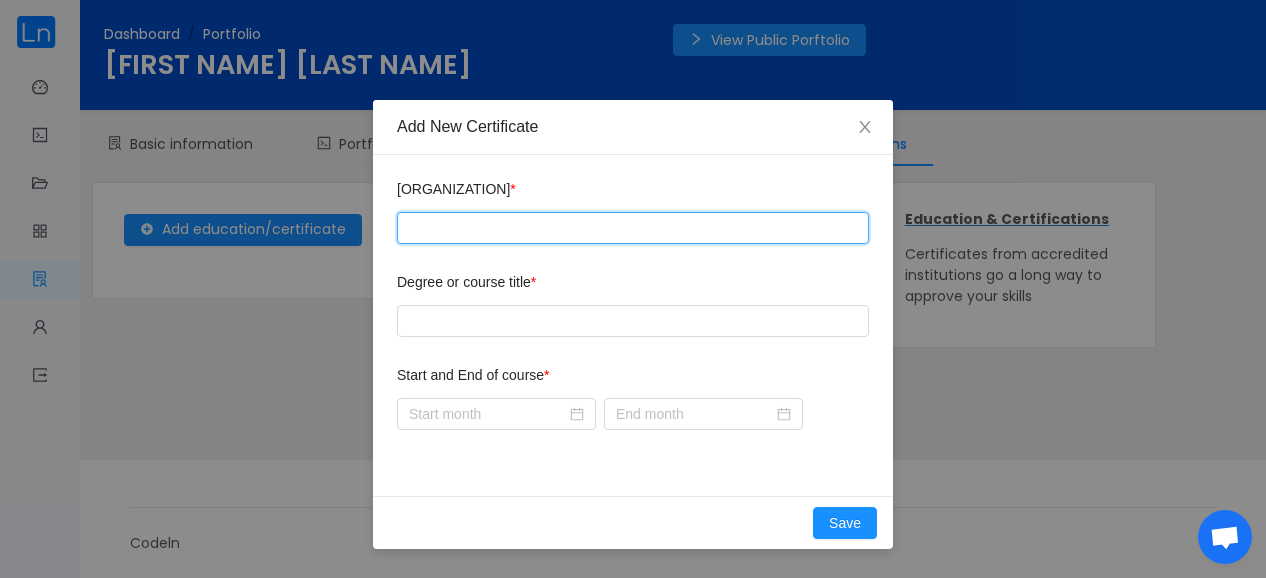 click at bounding box center [633, 228] 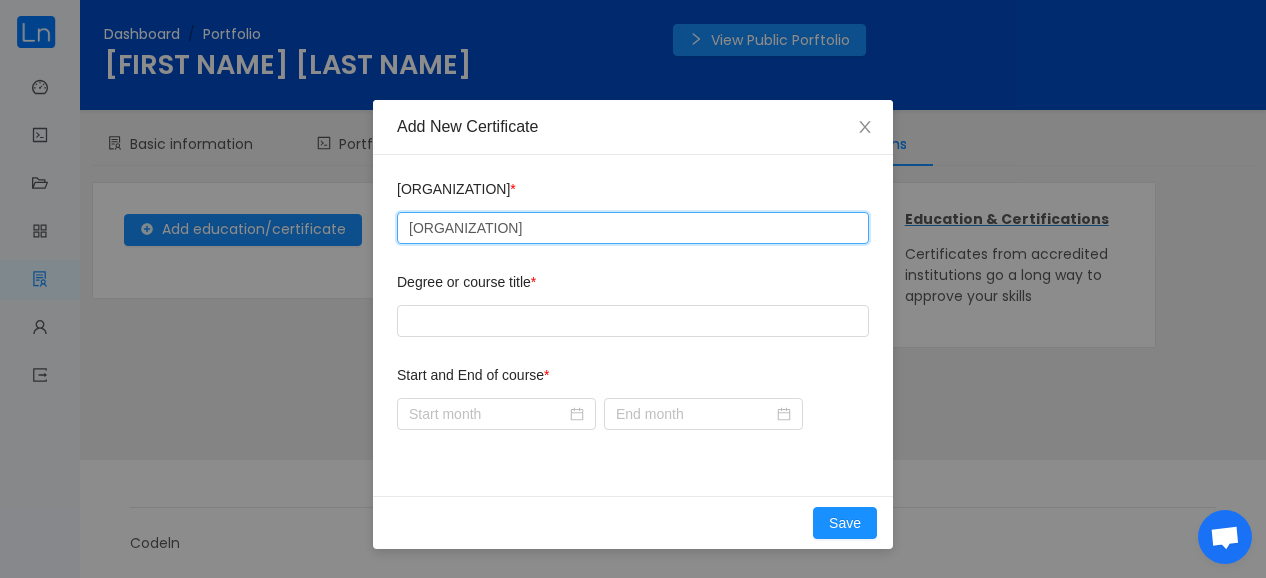 type on "Soronko Academy" 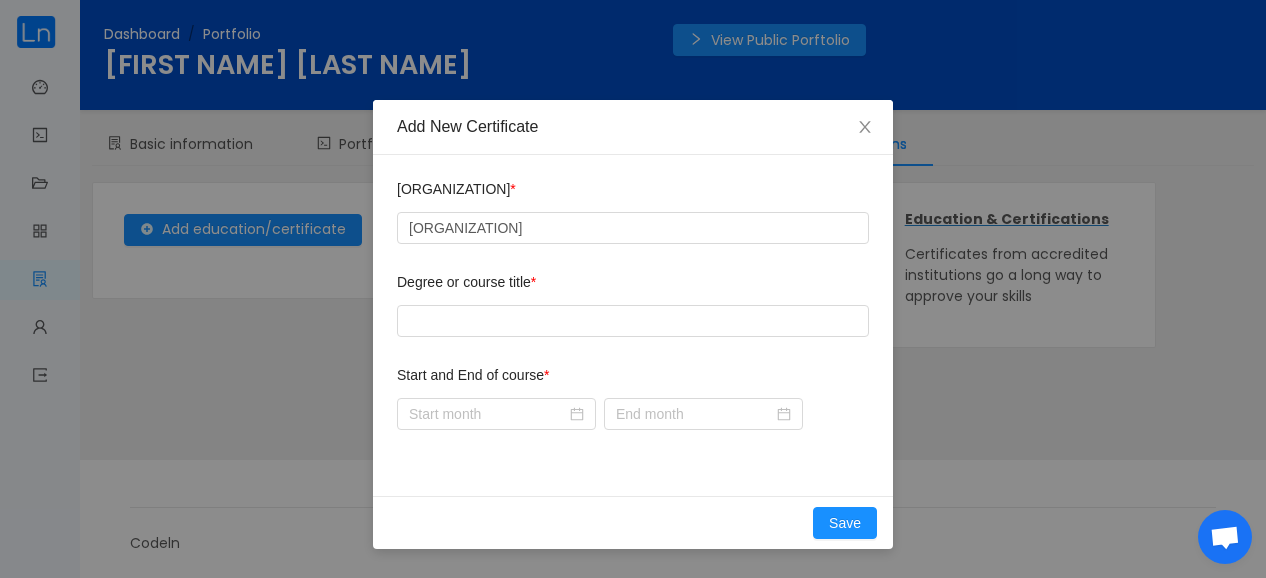 click on "Institution name  * Soronko Academy
Degree or course title  *
Start and End of course  *" at bounding box center [633, 325] 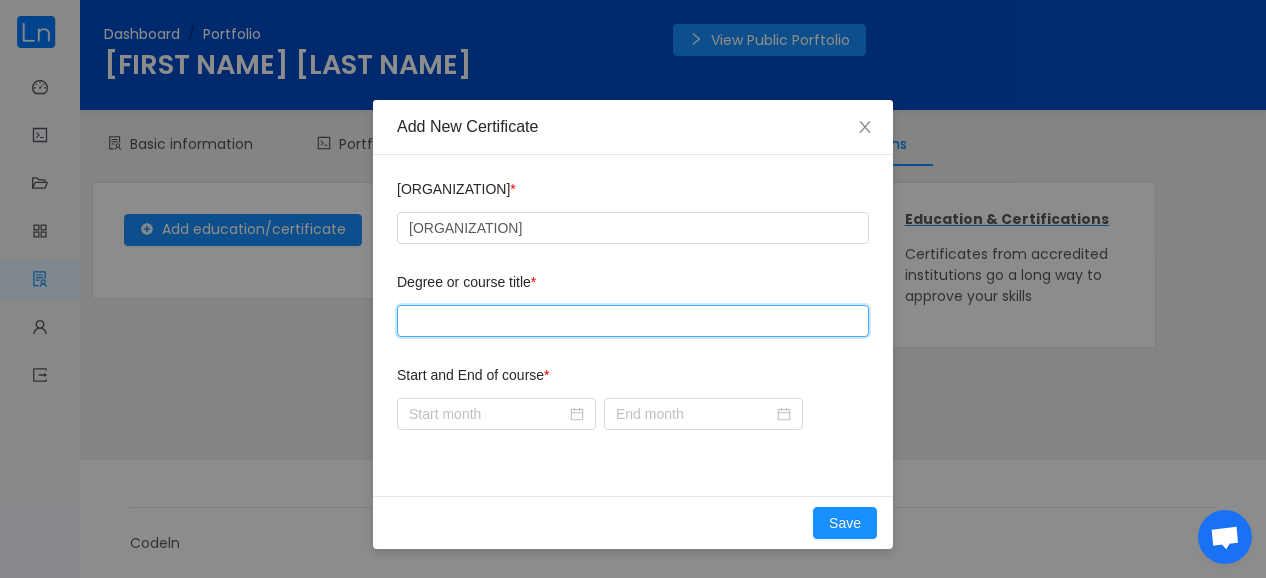 click at bounding box center (633, 321) 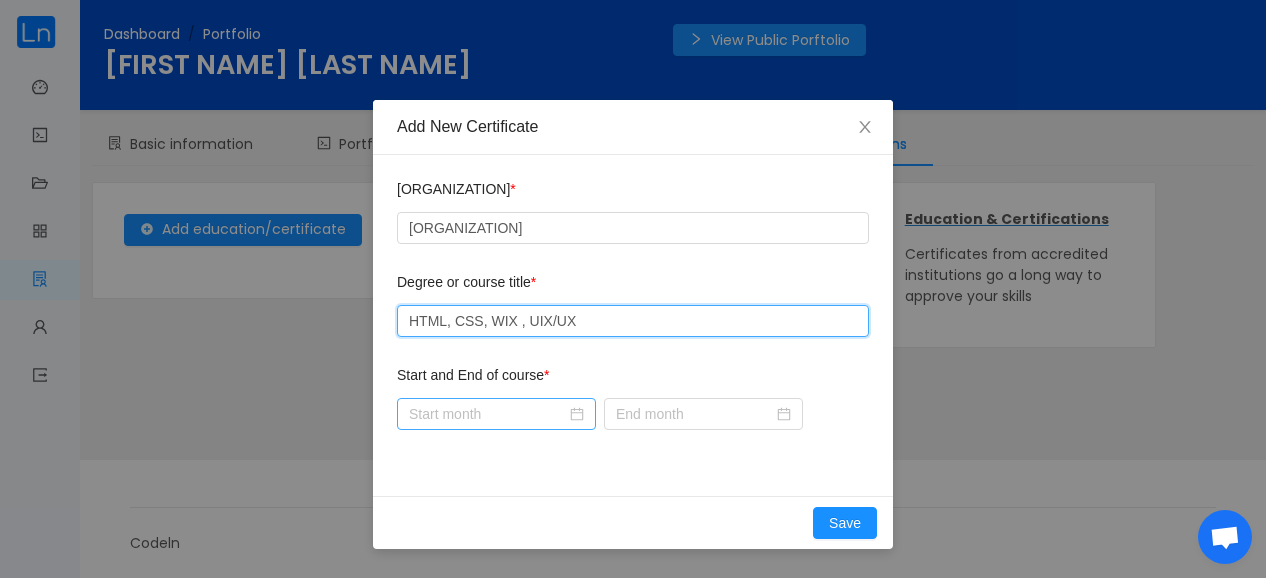 type on "HTML, CSS, WIX , UIX/UX" 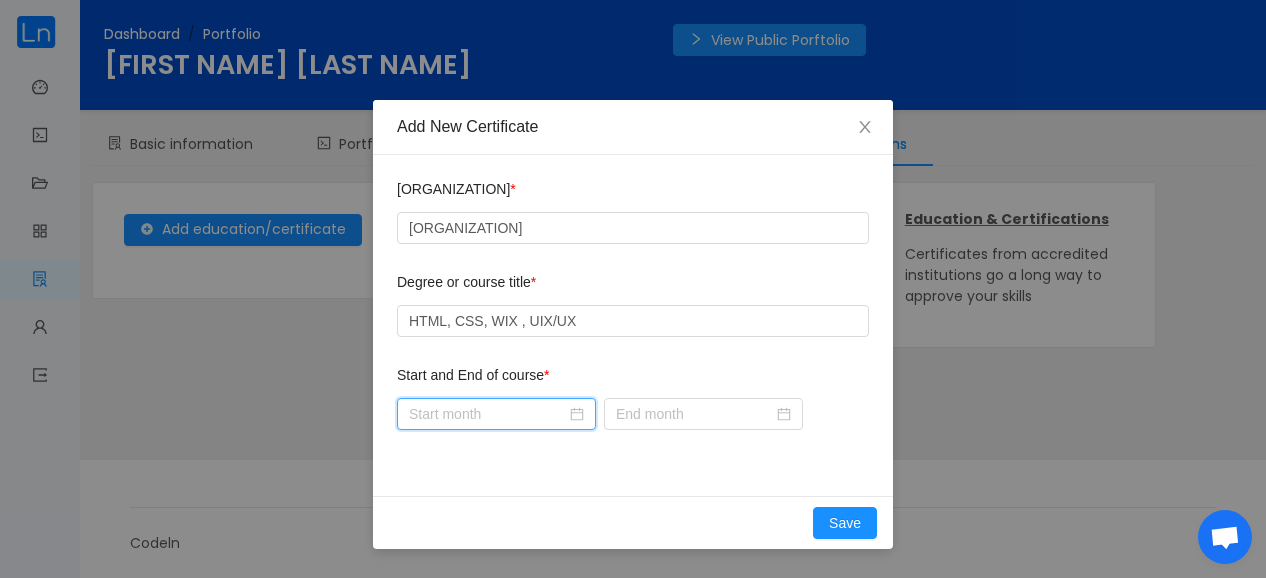 click at bounding box center [496, 414] 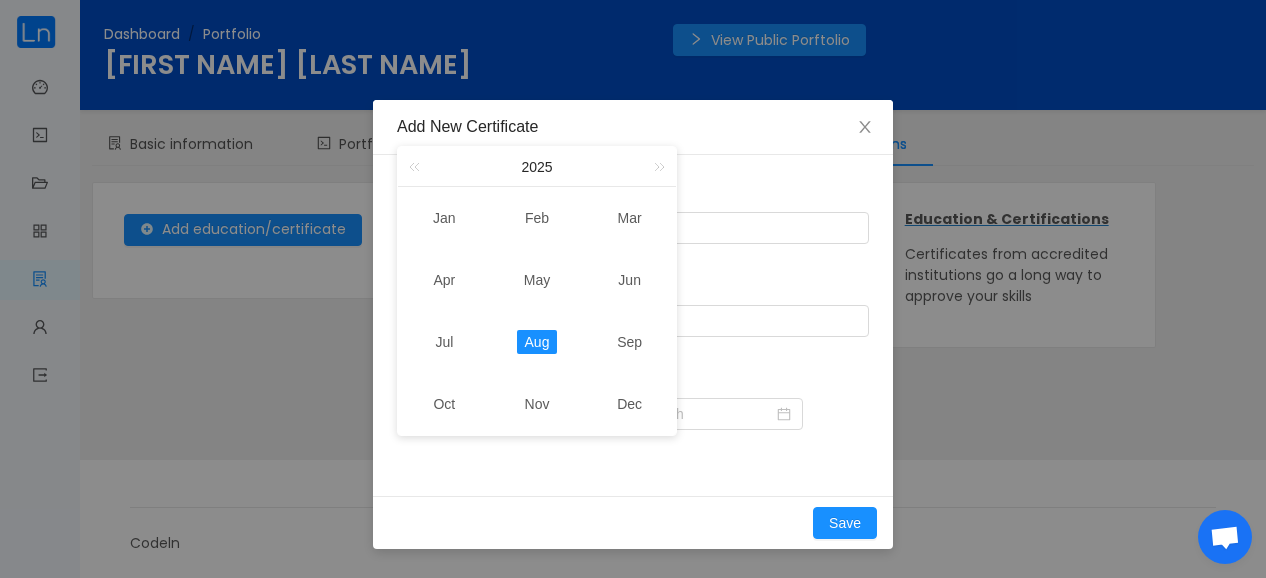 click on "Aug" at bounding box center (537, 342) 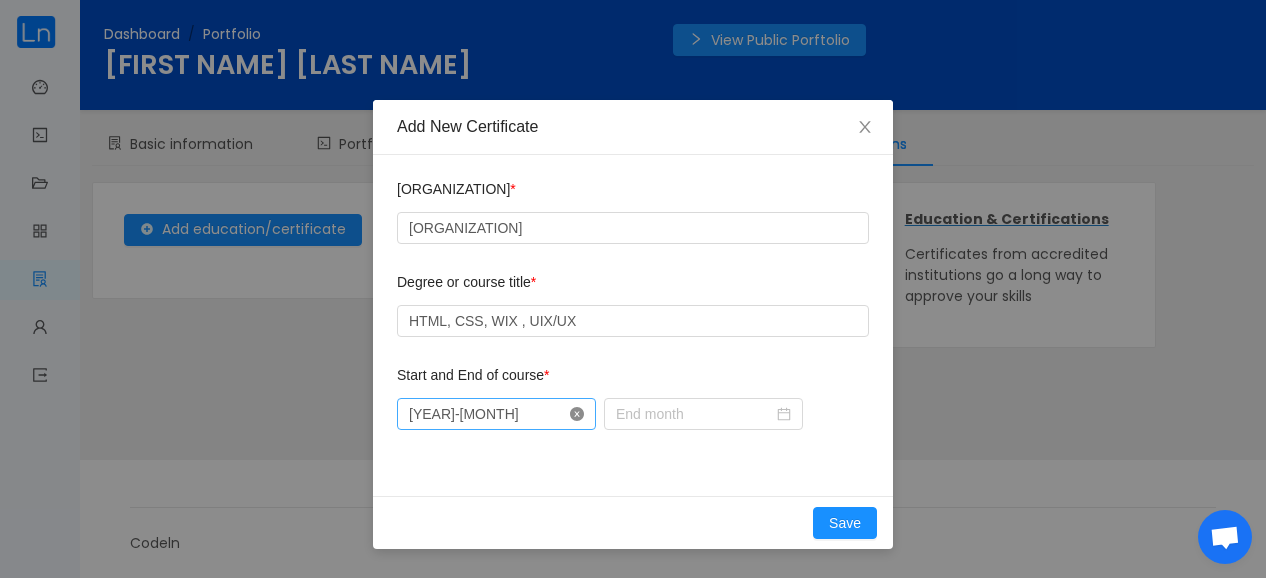 click 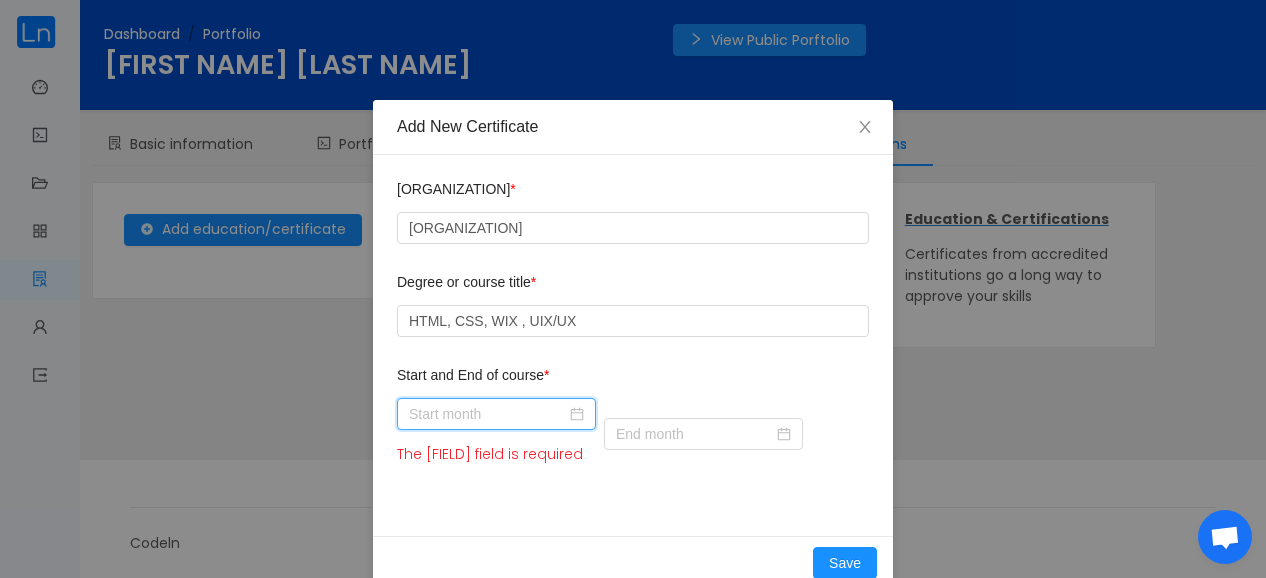 click at bounding box center [496, 414] 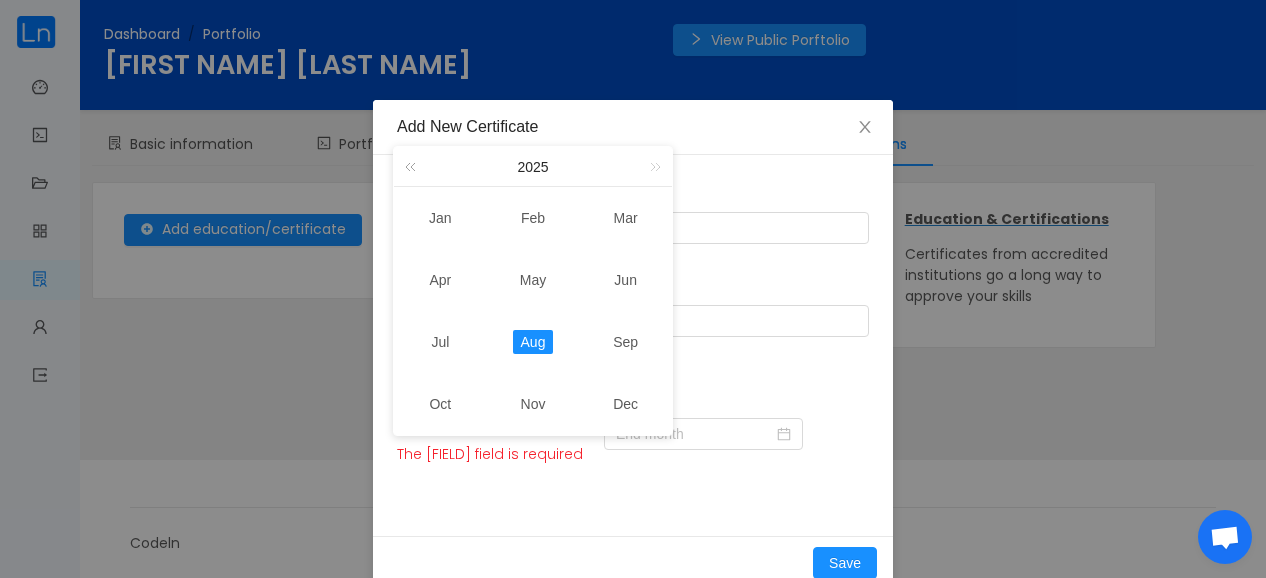 click at bounding box center [414, 166] 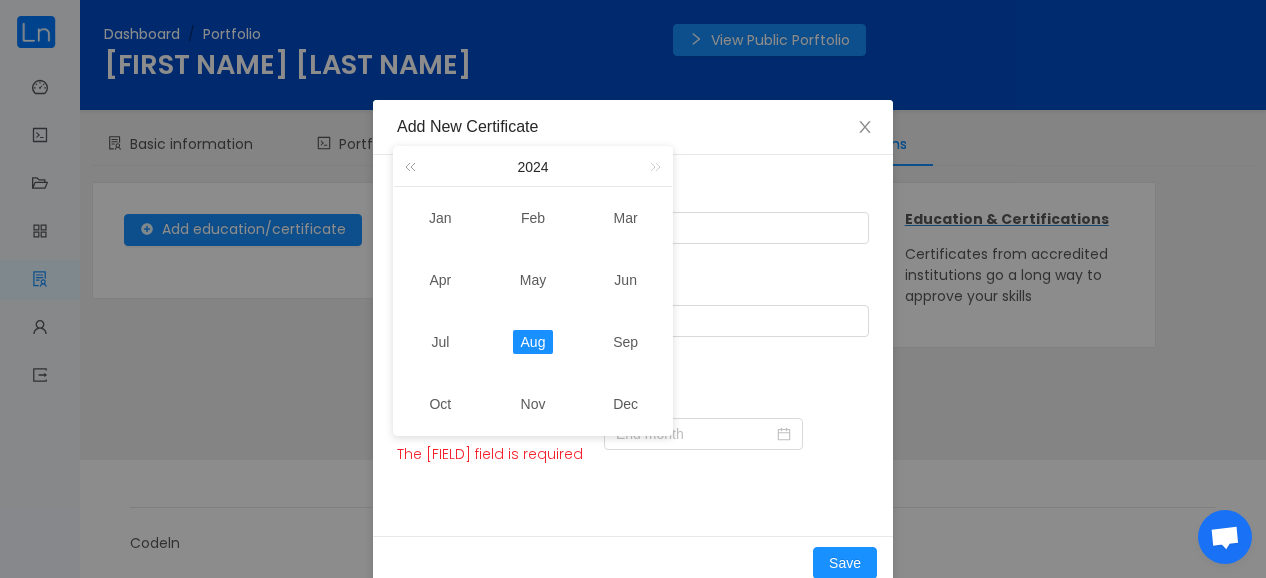 click at bounding box center (414, 166) 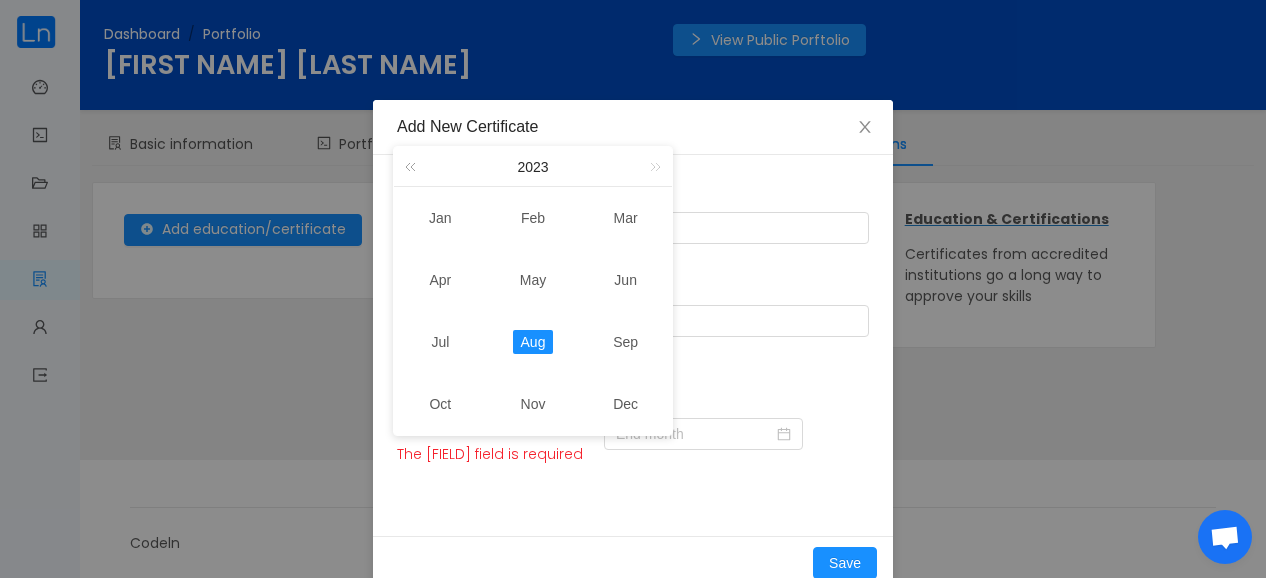 click at bounding box center (414, 166) 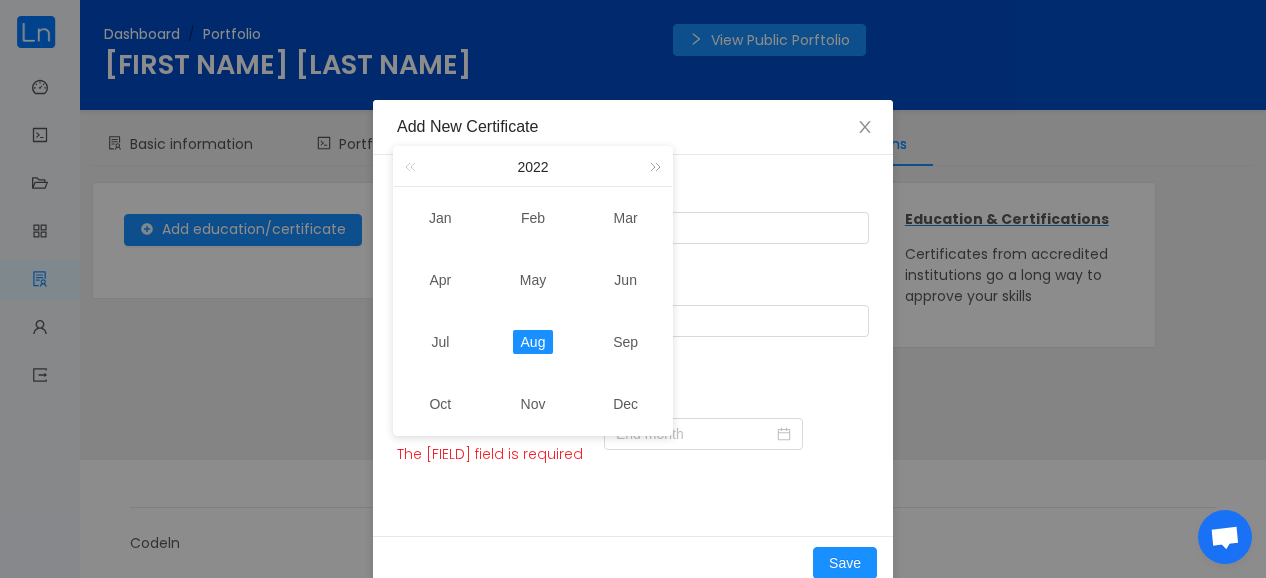 click at bounding box center [652, 166] 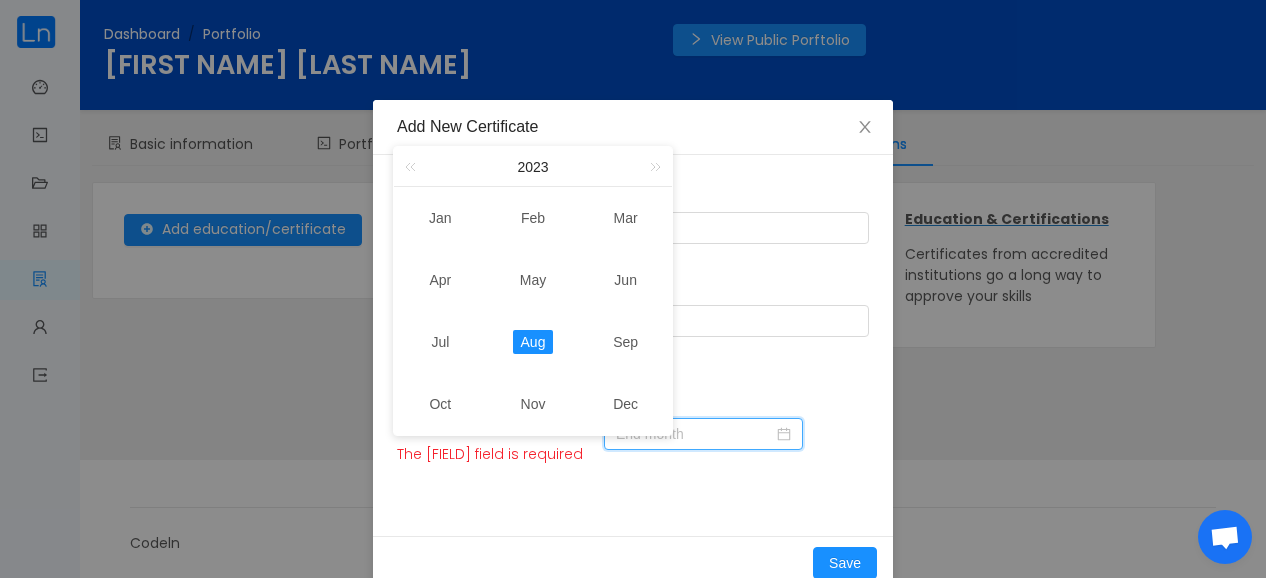 click at bounding box center [703, 434] 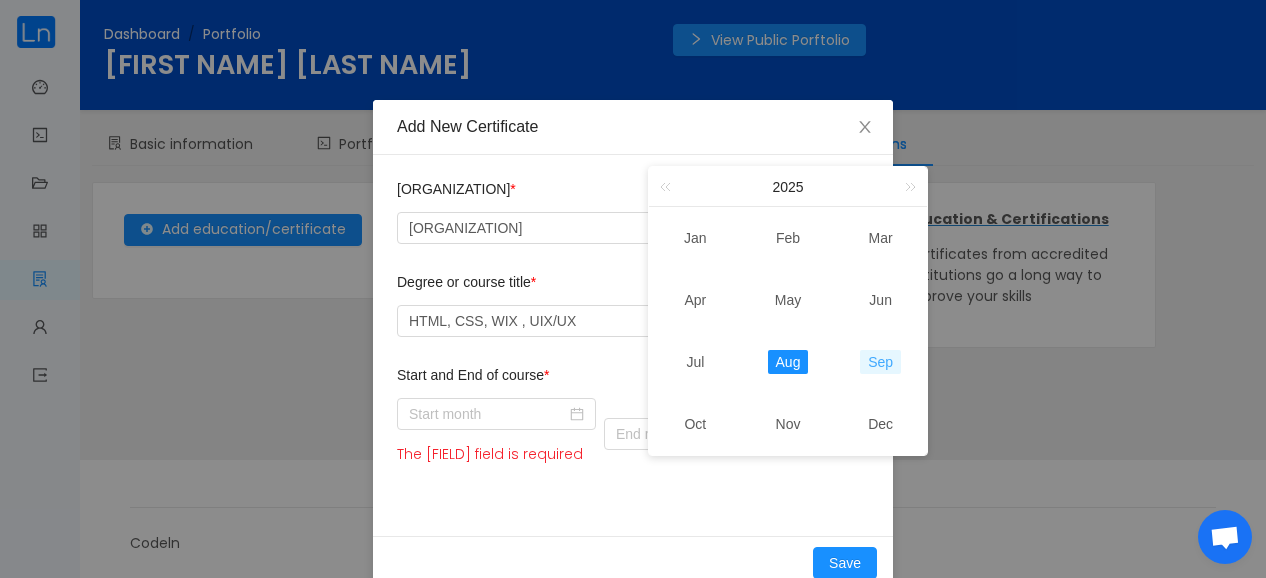 click on "Sep" at bounding box center (880, 362) 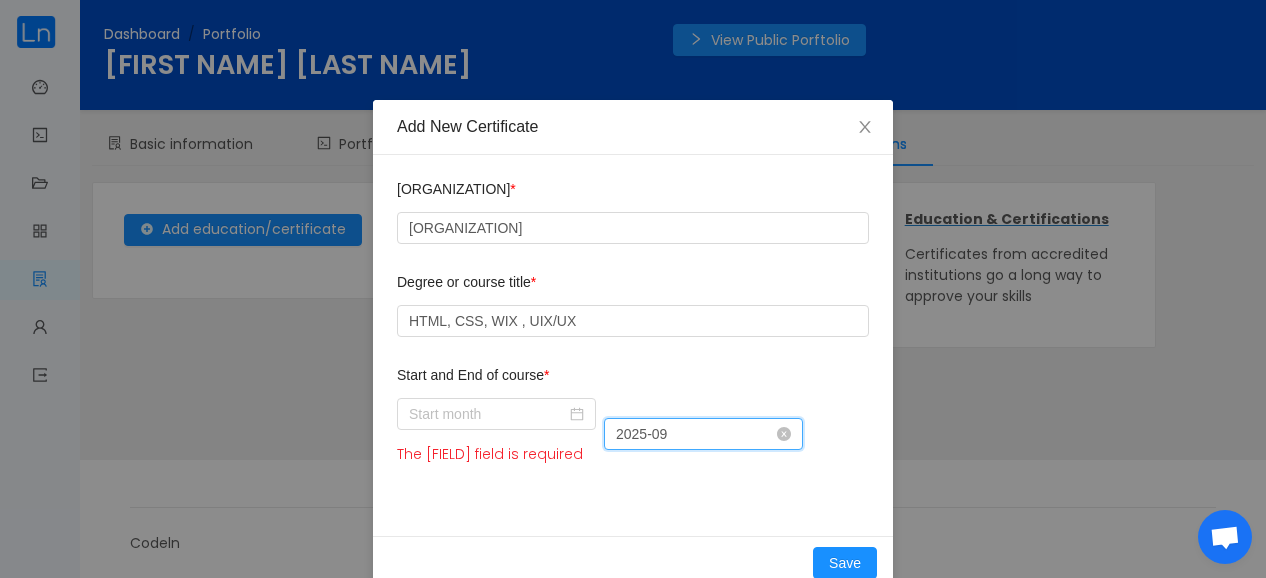 click on "2025-09" at bounding box center (703, 434) 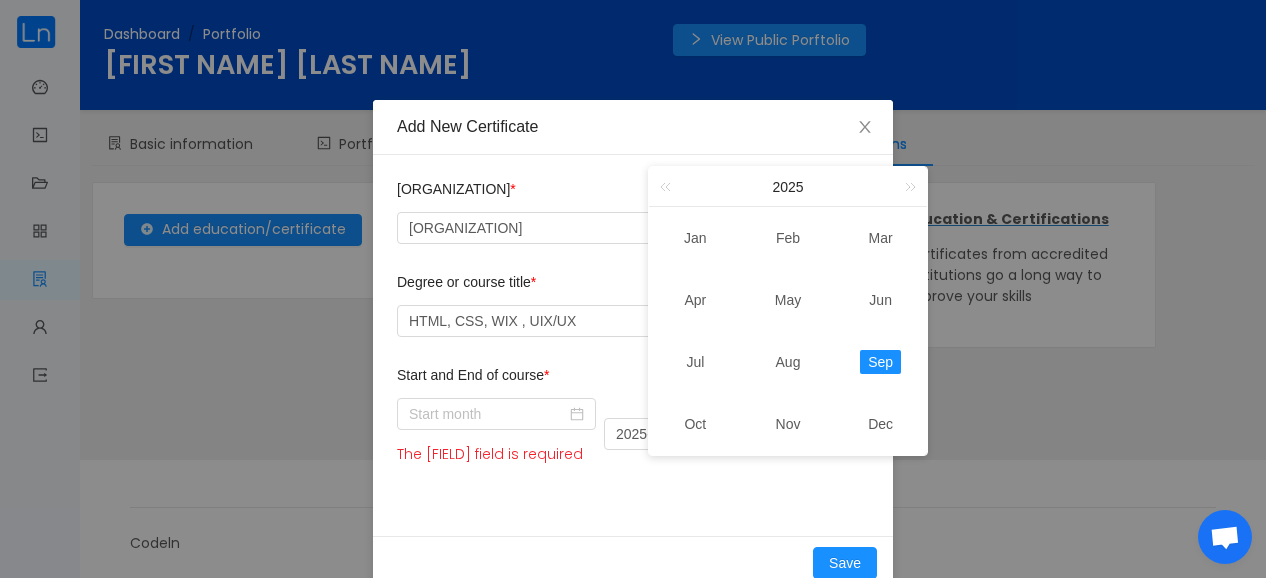 click on "2025-09" at bounding box center (703, 441) 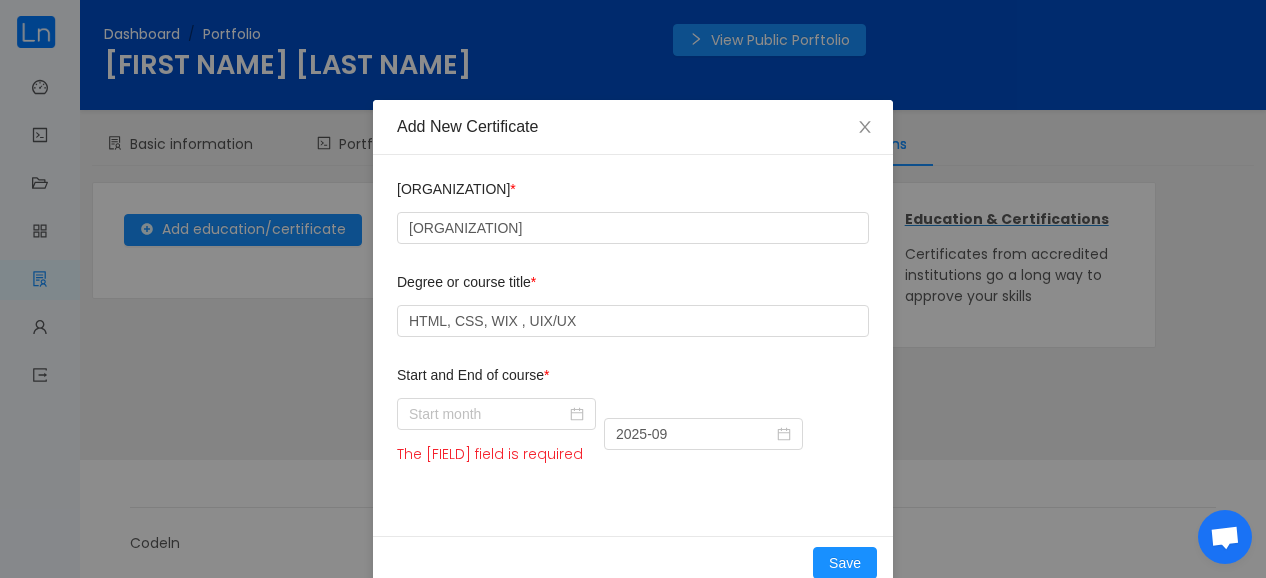 click on "The starting_month field is required" at bounding box center (496, 434) 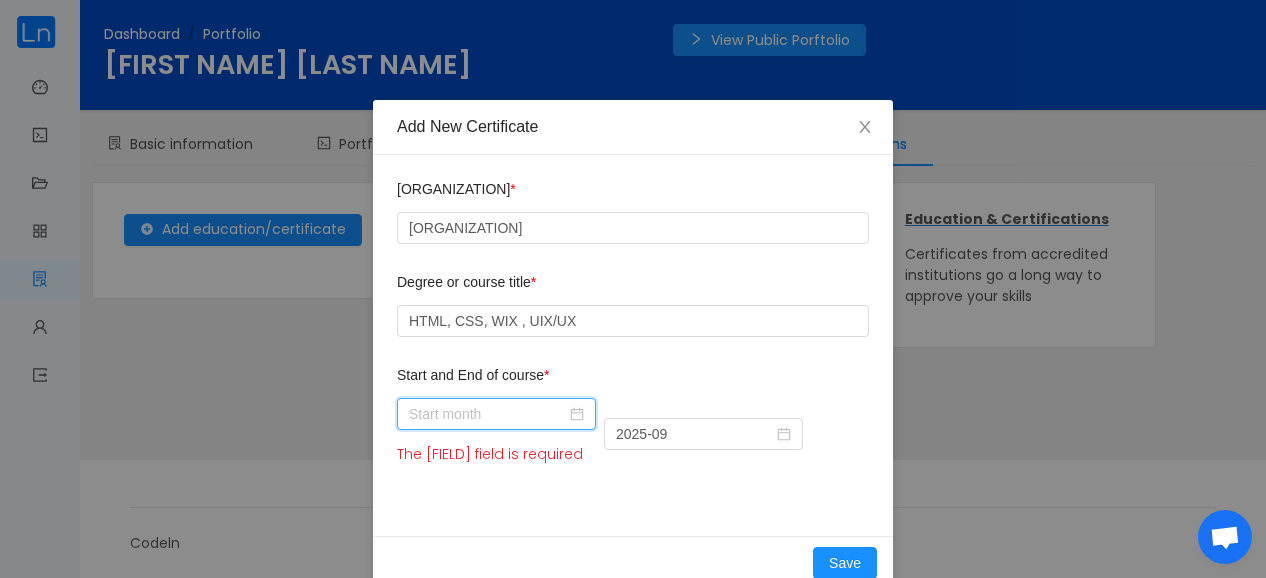 click at bounding box center [496, 414] 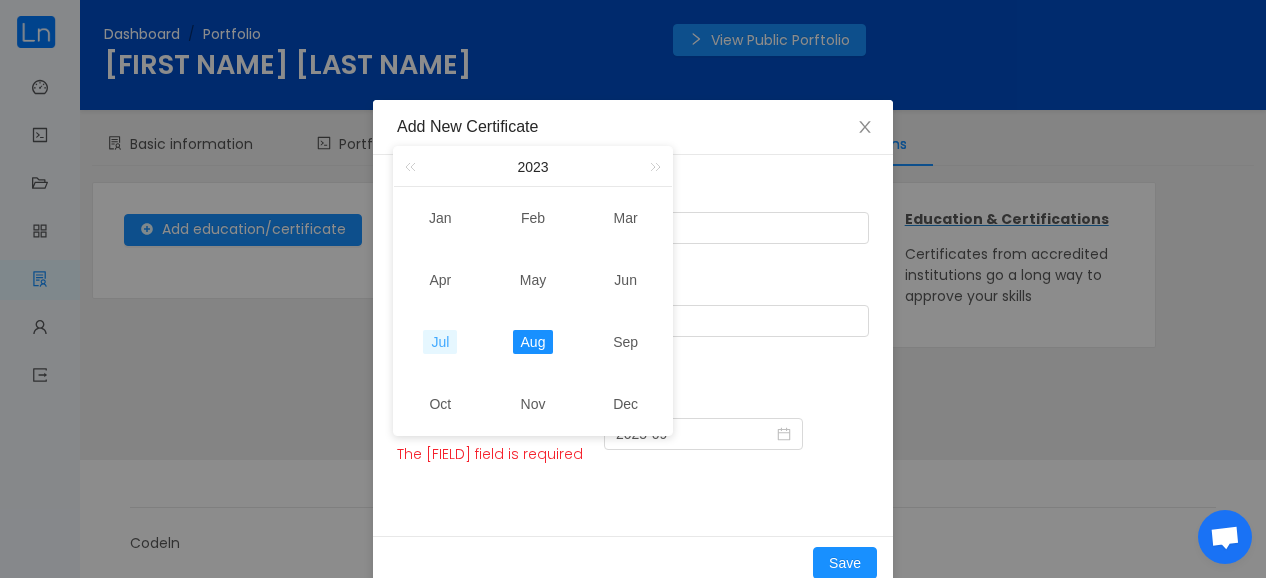click on "Jul" at bounding box center (440, 342) 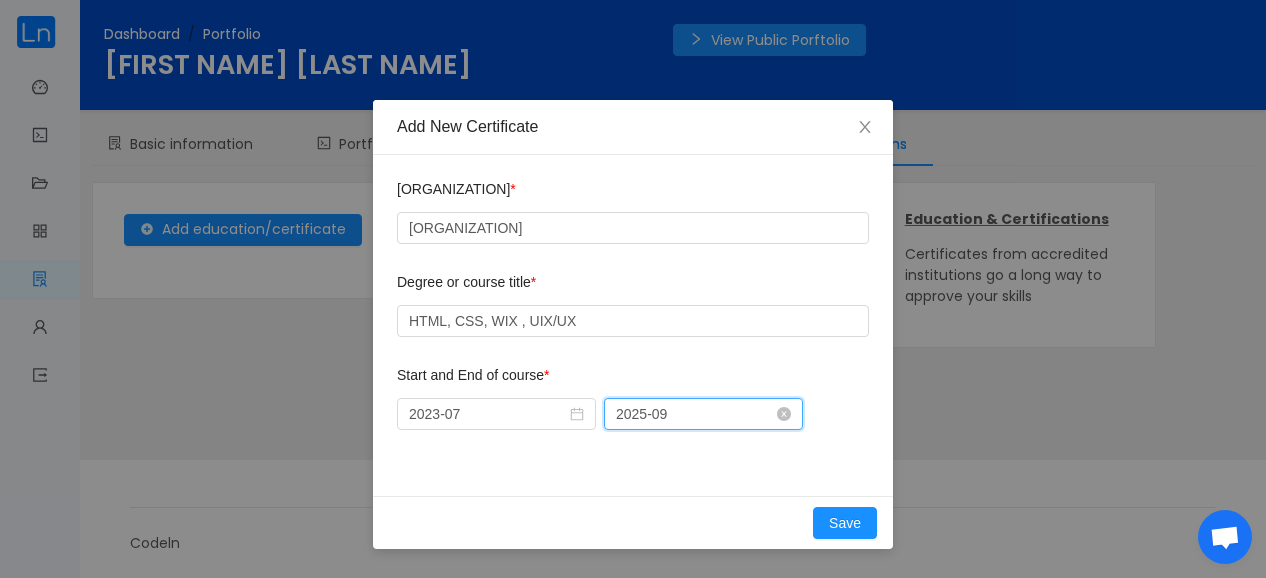 click on "2025-09" at bounding box center (703, 414) 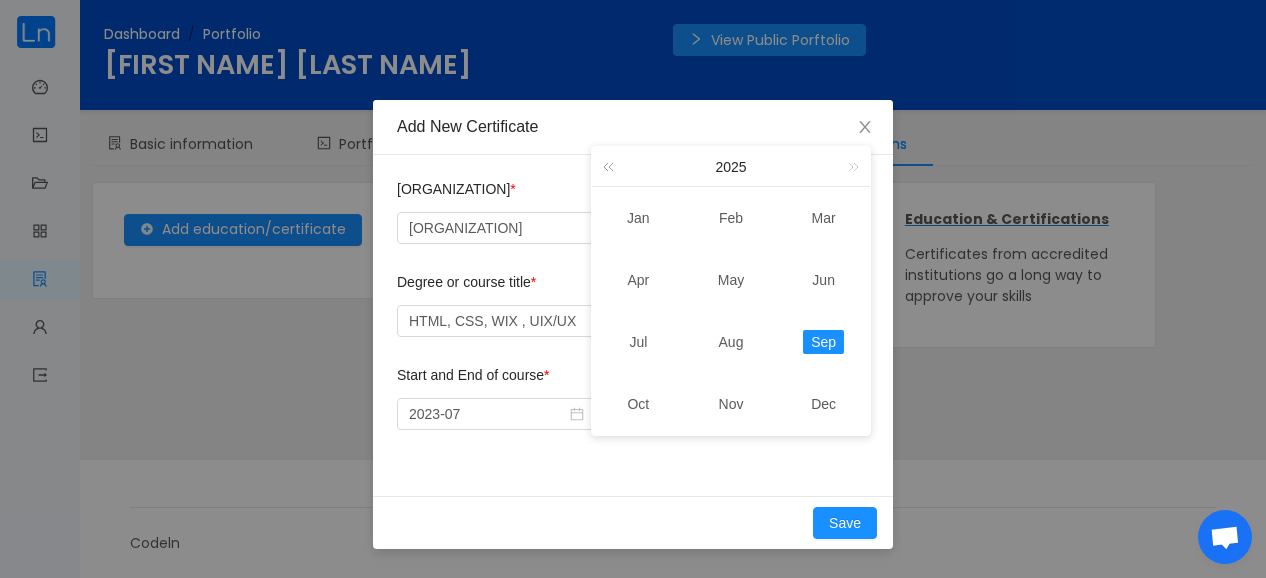 click at bounding box center (612, 166) 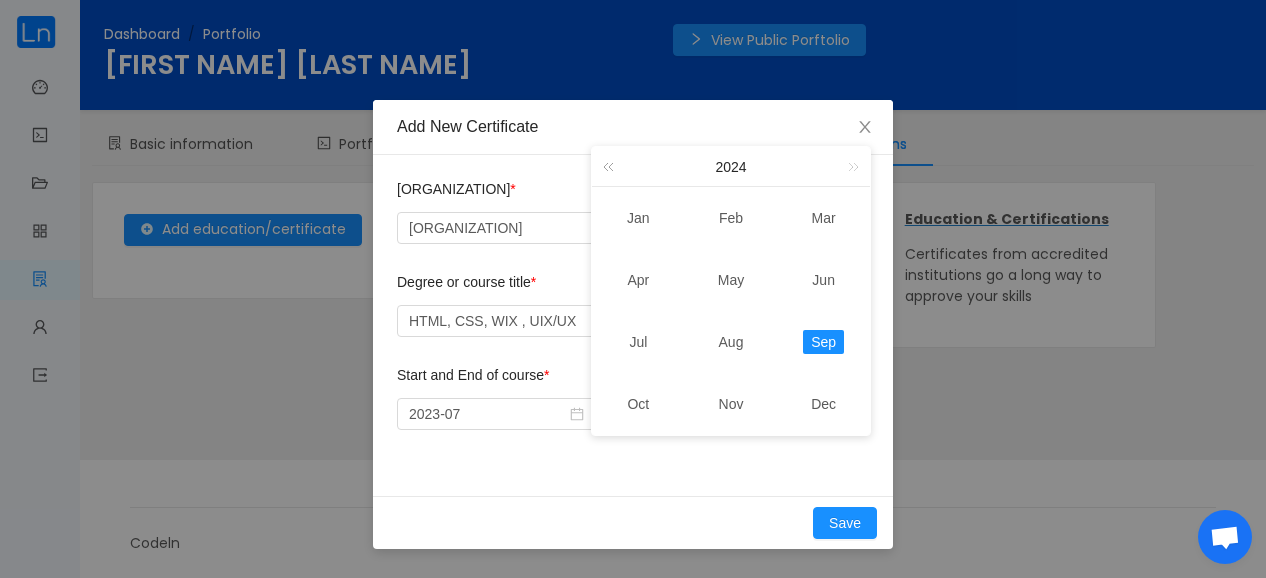 click at bounding box center (612, 166) 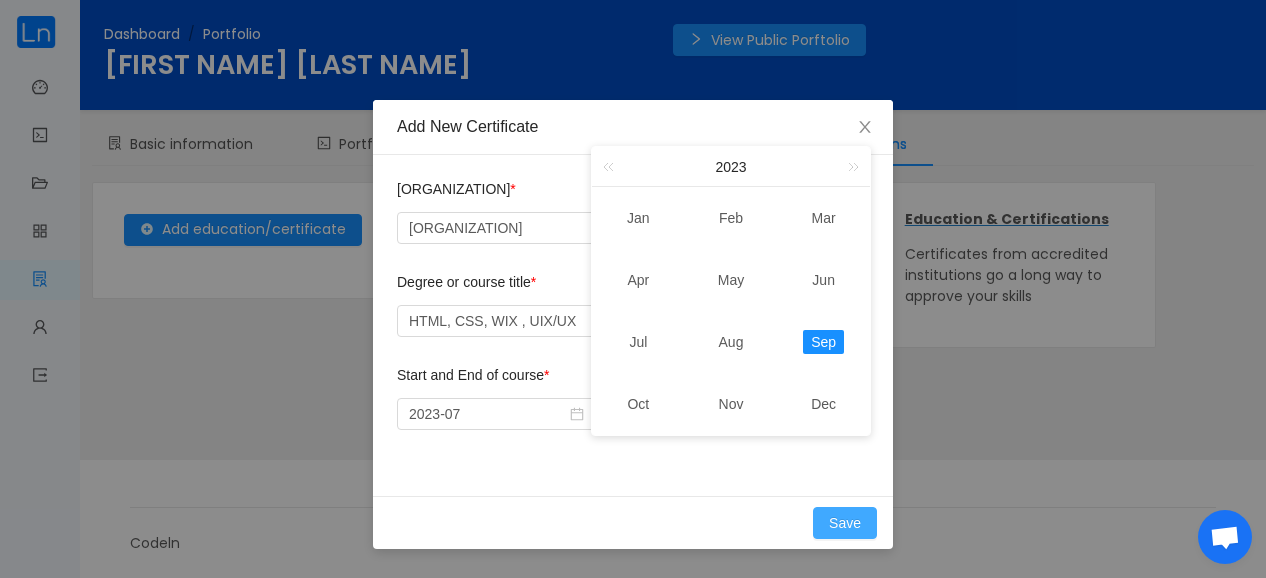 click on "Save" at bounding box center [845, 523] 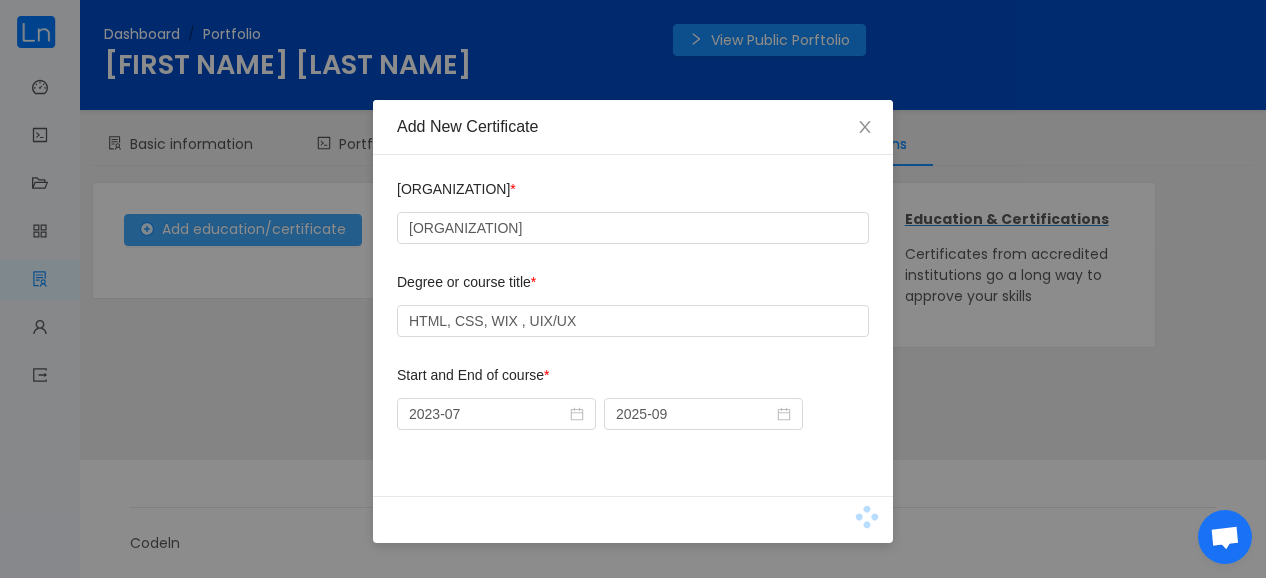 type 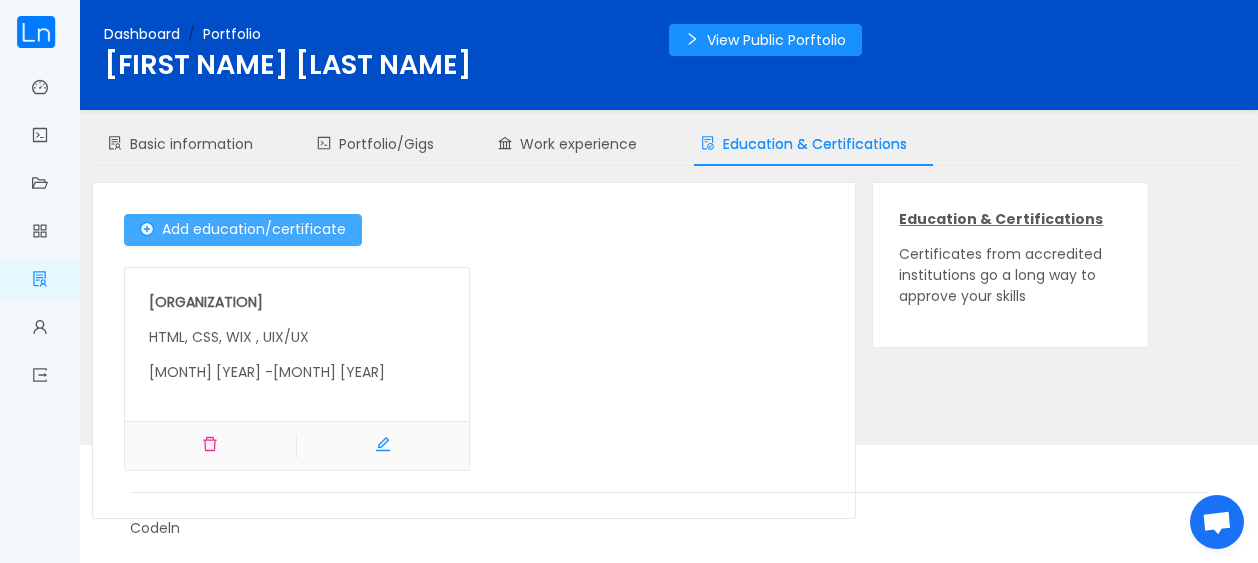 scroll, scrollTop: 13, scrollLeft: 0, axis: vertical 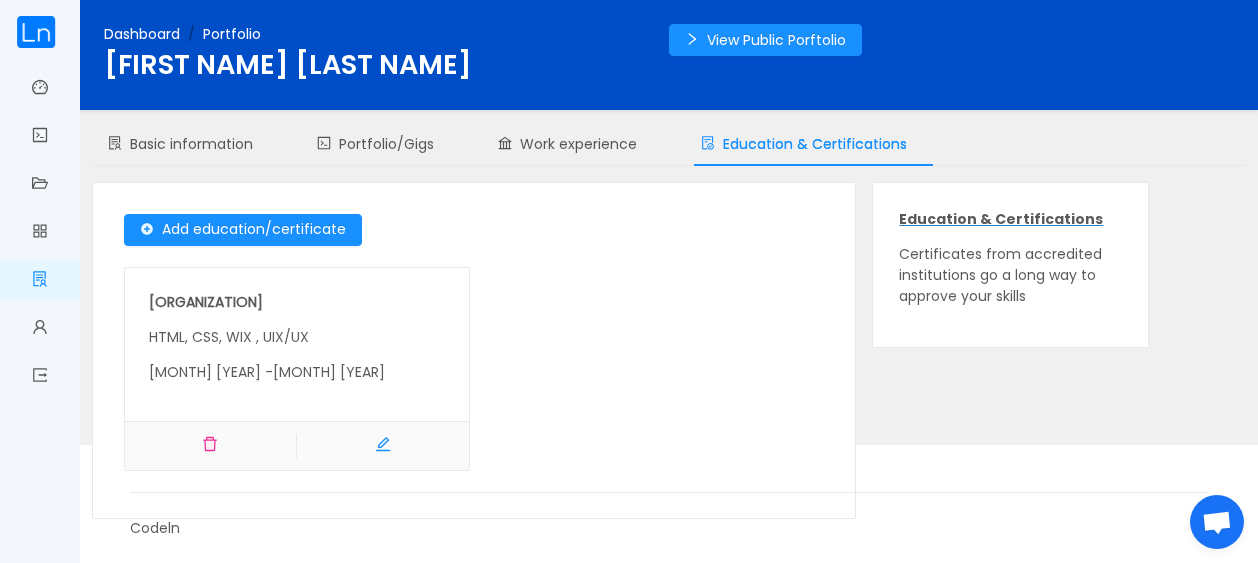 click at bounding box center [383, 447] 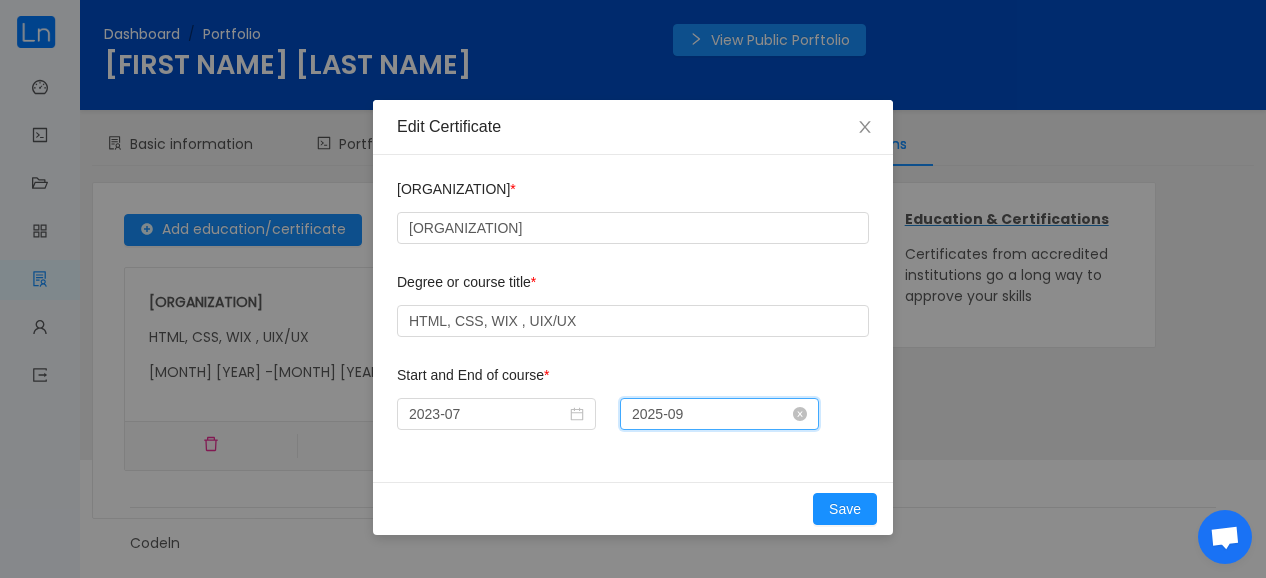 click on "2025-09" at bounding box center (719, 414) 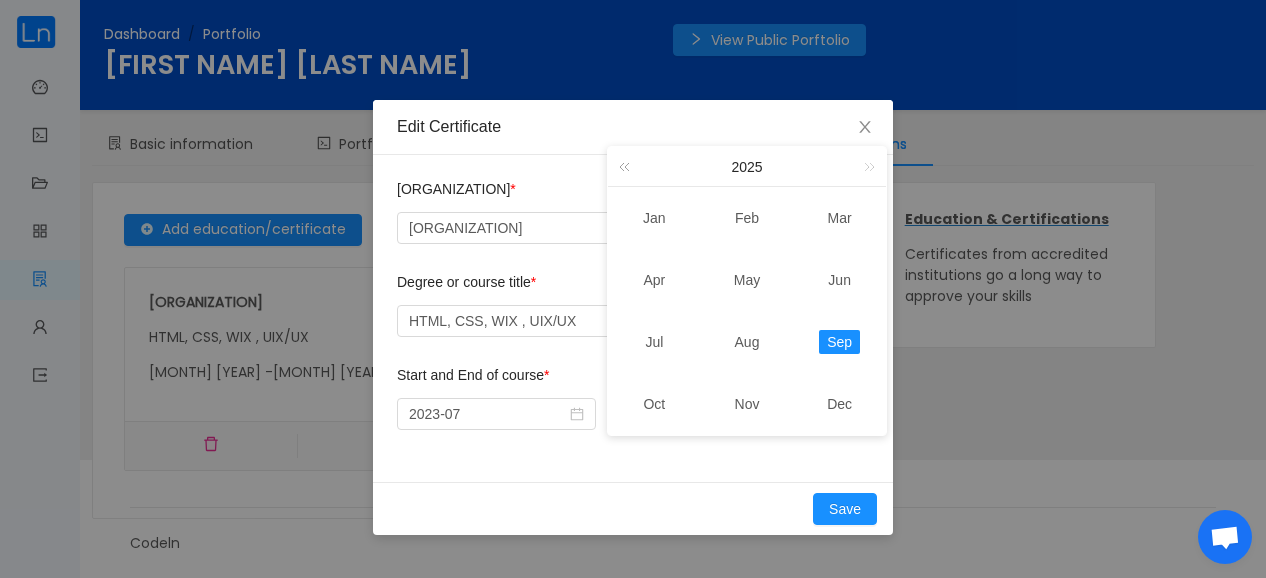 click at bounding box center [628, 166] 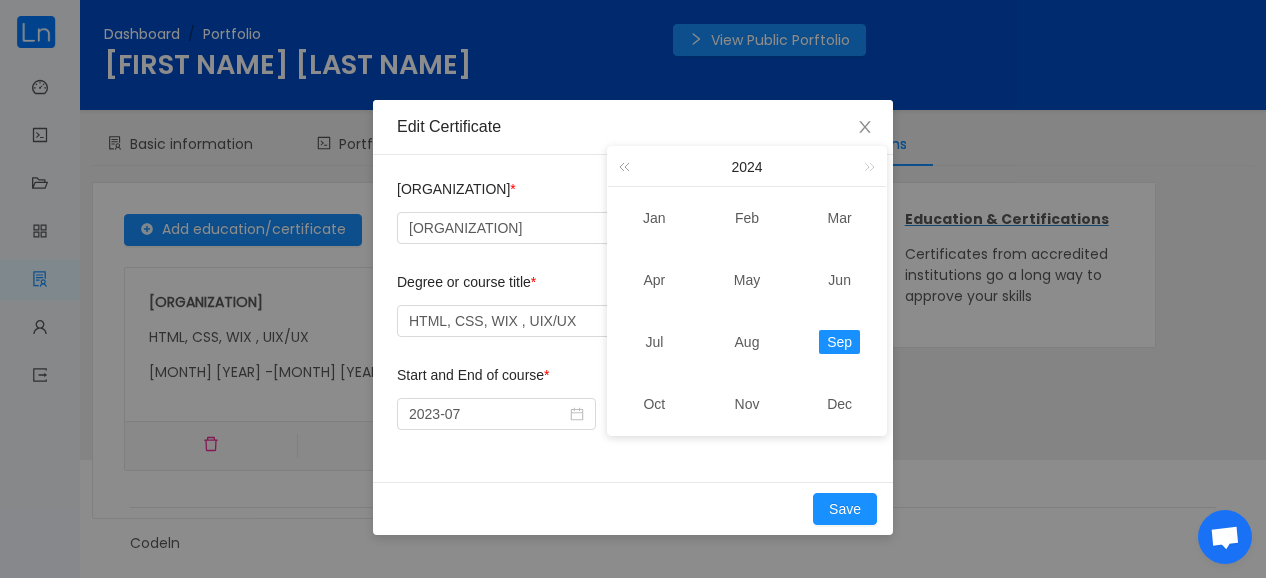 click at bounding box center [628, 166] 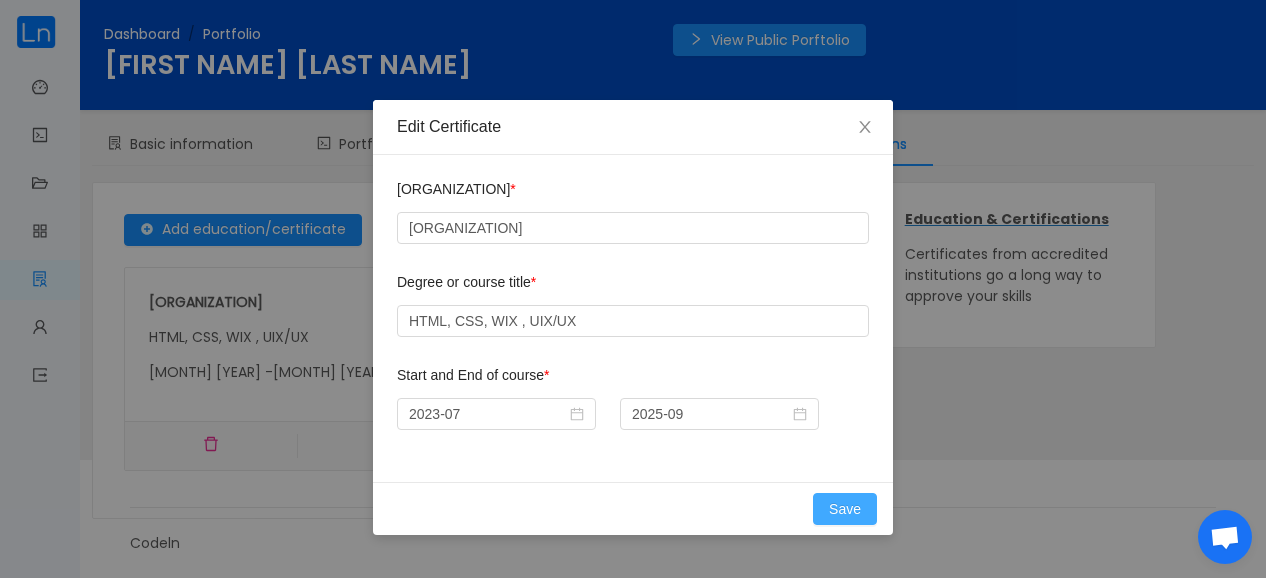 click on "Save" at bounding box center (845, 509) 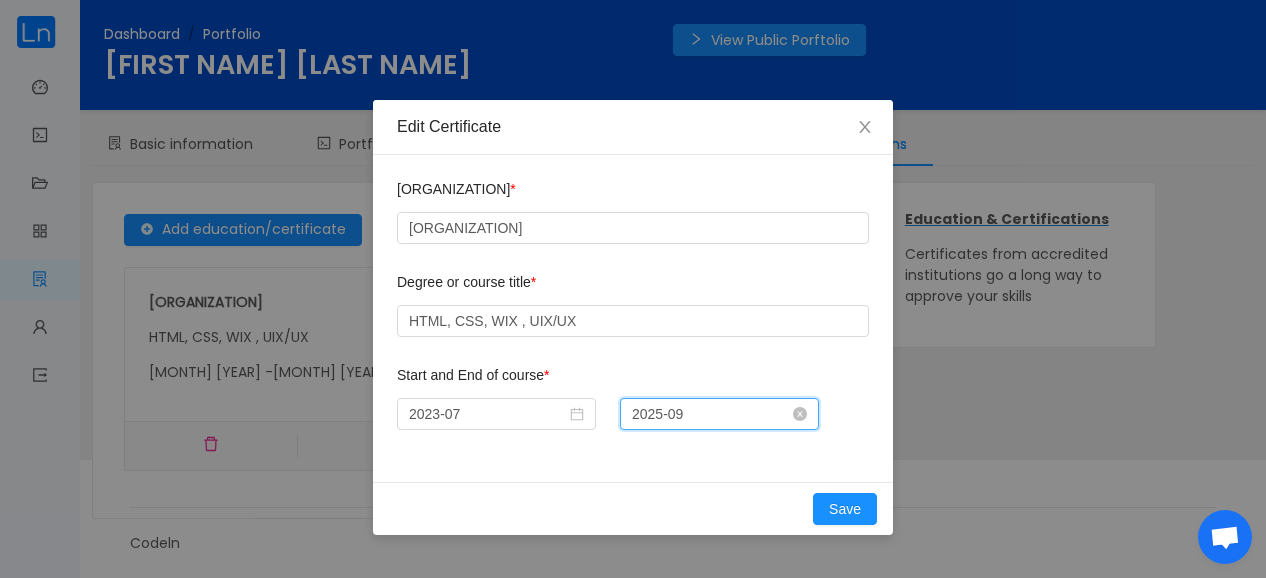 click on "2025-09" at bounding box center (719, 414) 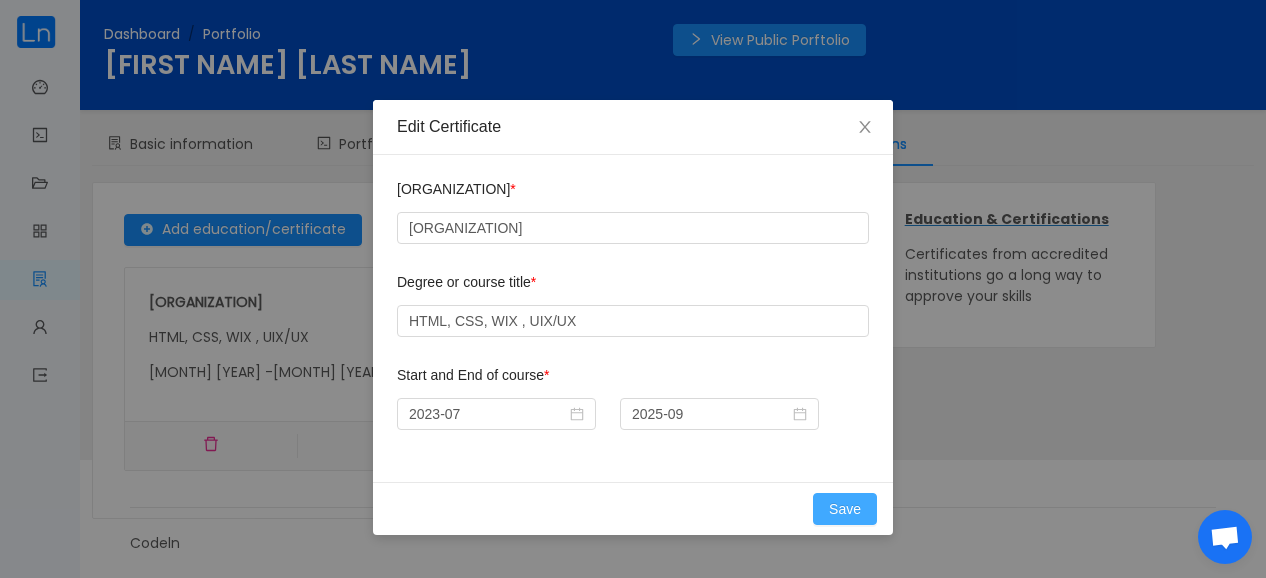 click on "Save" at bounding box center (845, 509) 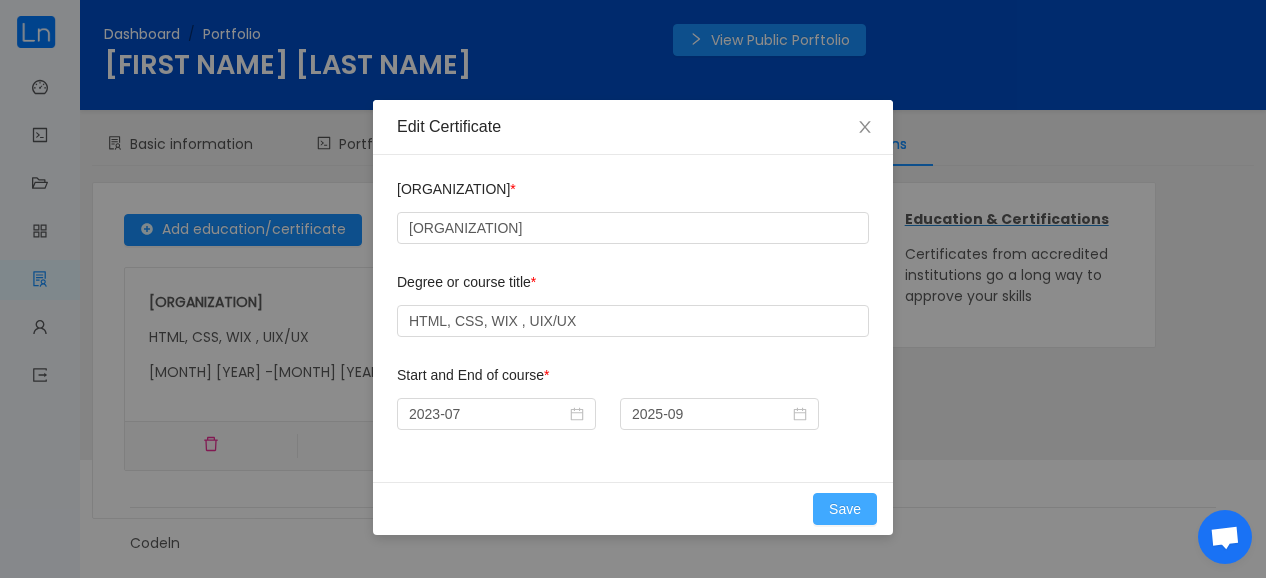 click on "Save" at bounding box center (845, 509) 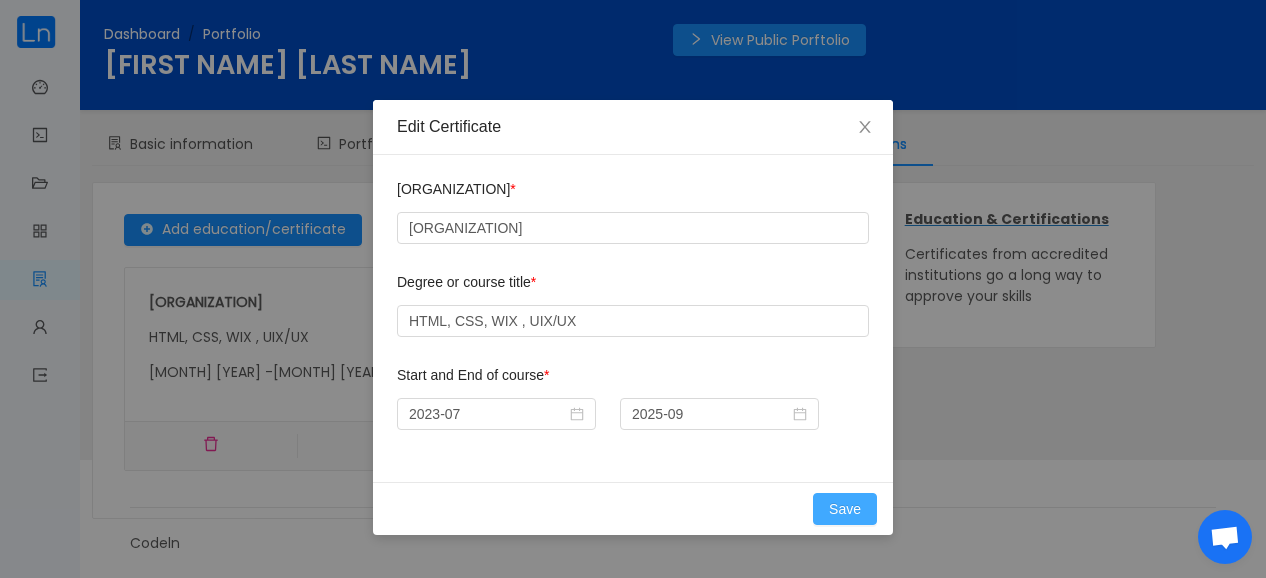 click on "Save" at bounding box center (845, 509) 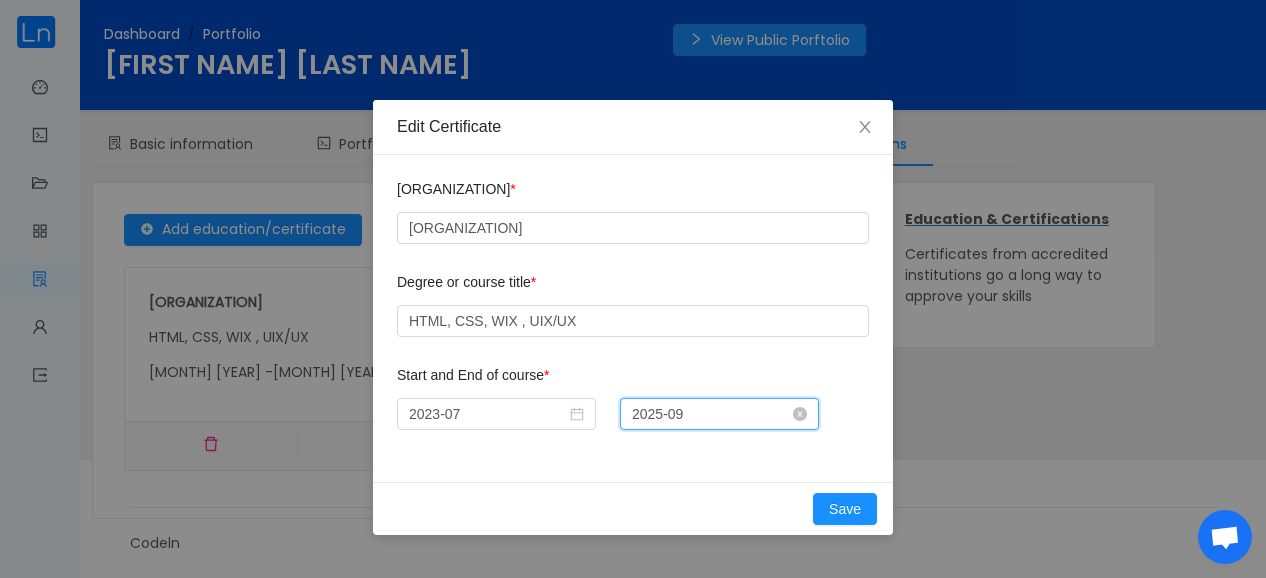 click on "2025-09" at bounding box center [719, 414] 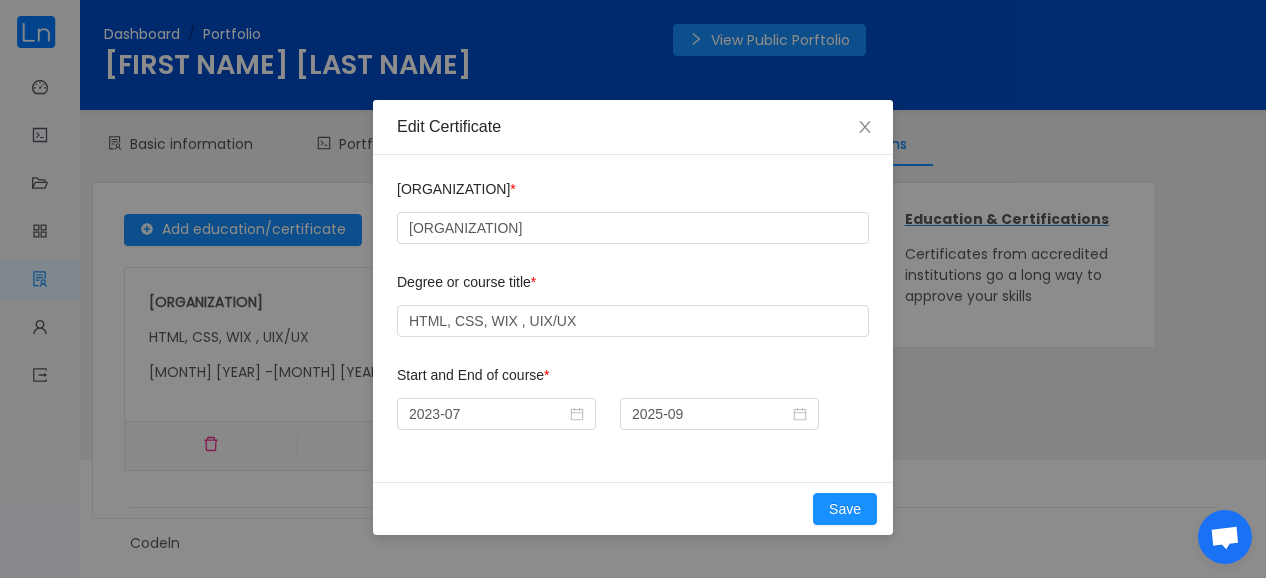 click on "Save" at bounding box center (633, 508) 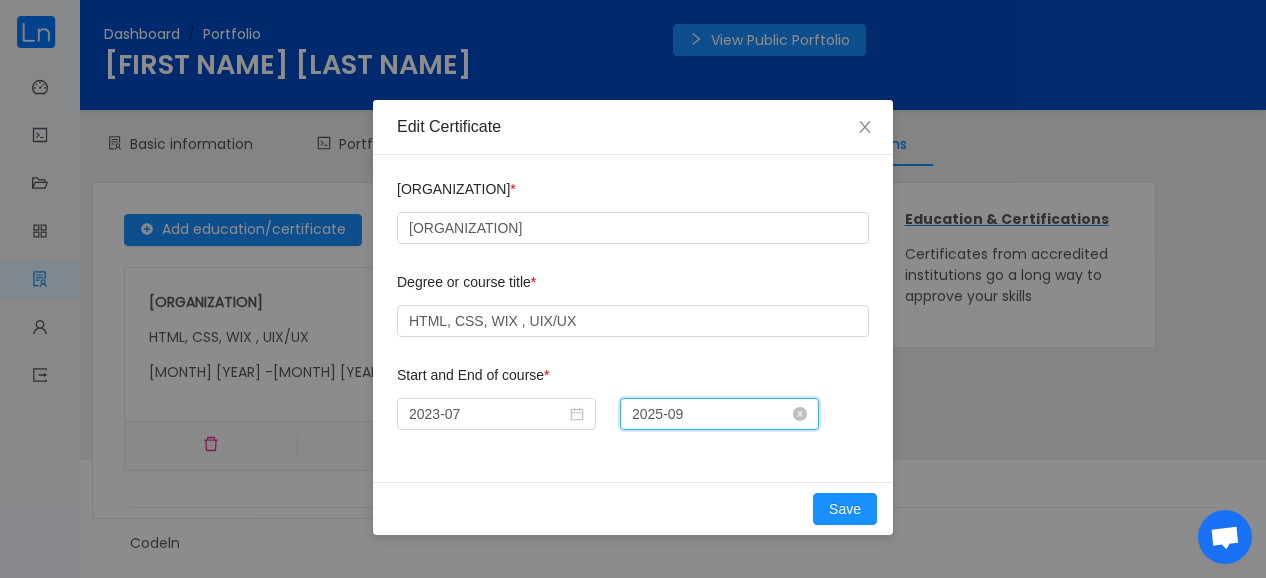 click on "2025-09" at bounding box center (719, 414) 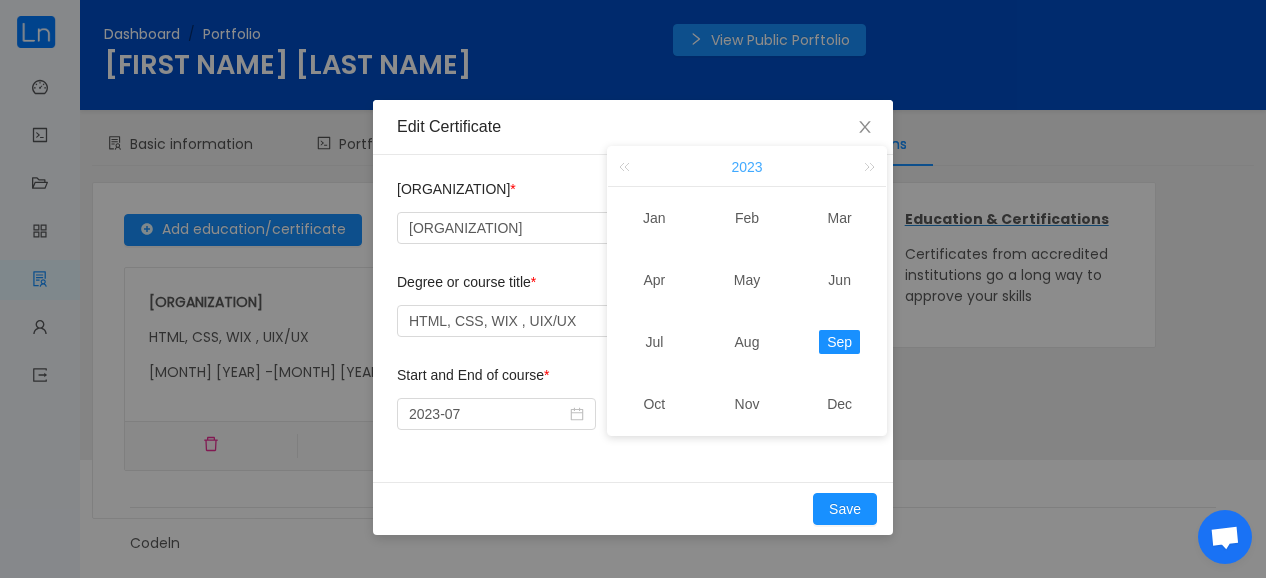 click on "2023" at bounding box center [746, 167] 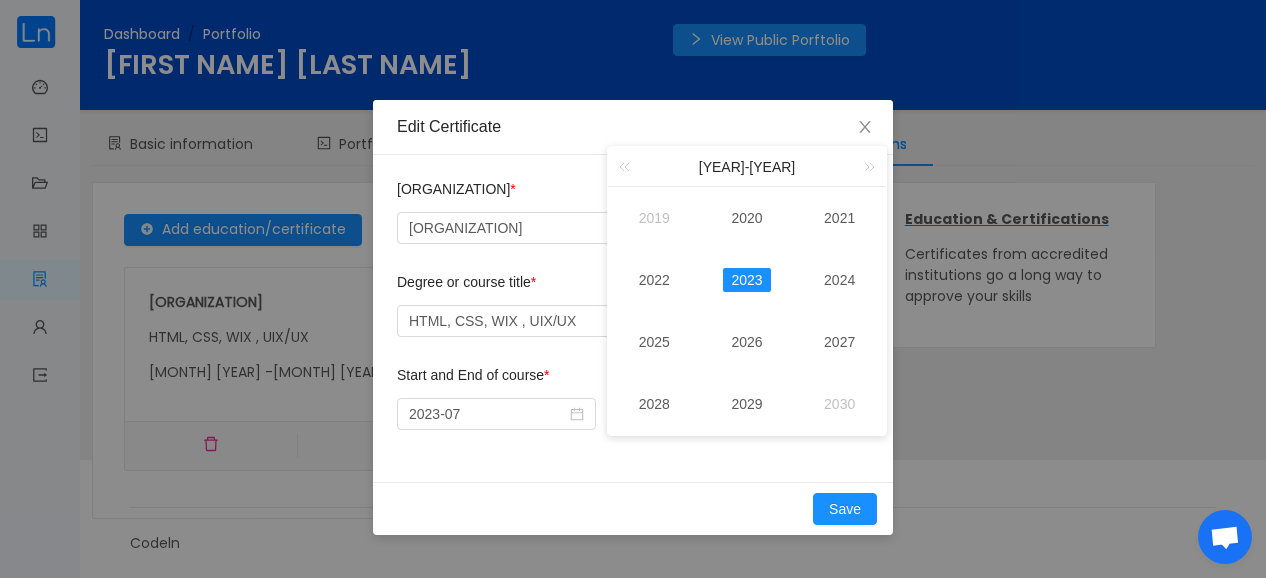 click on "2023" at bounding box center [746, 280] 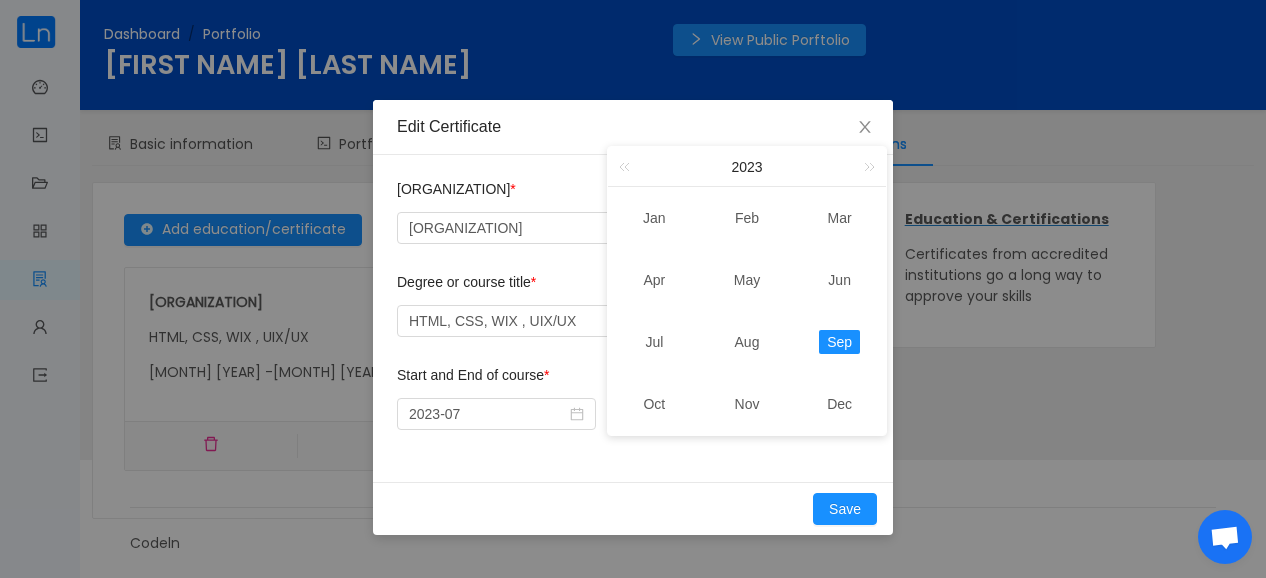 click on "2023 x" at bounding box center [747, 167] 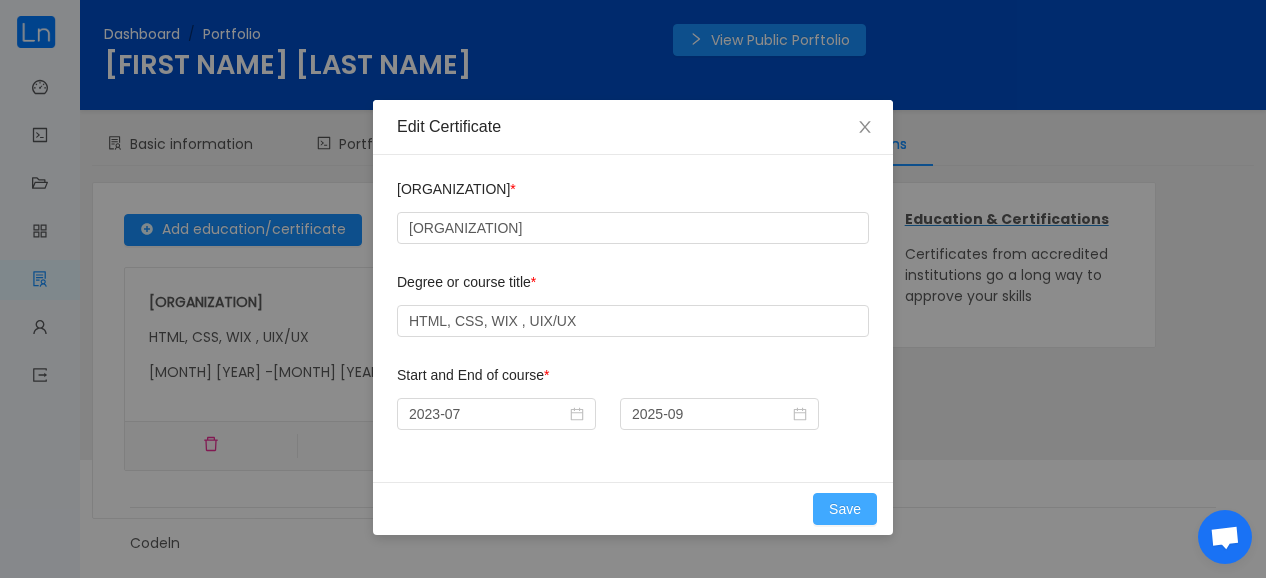 click on "Save" at bounding box center [845, 509] 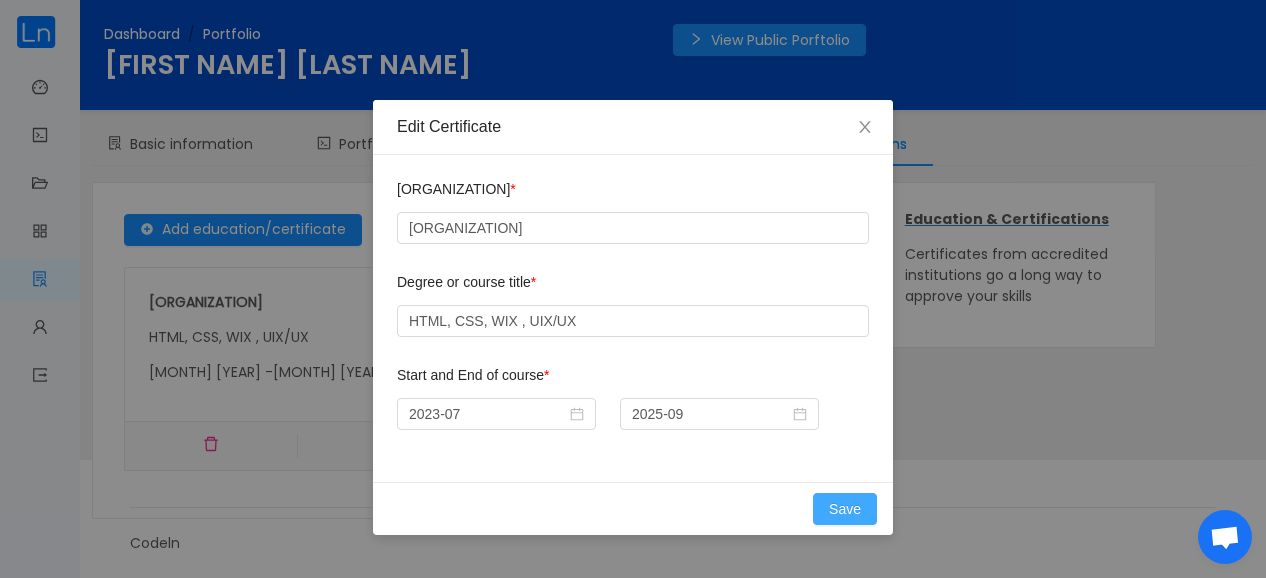 click on "Save" at bounding box center [845, 509] 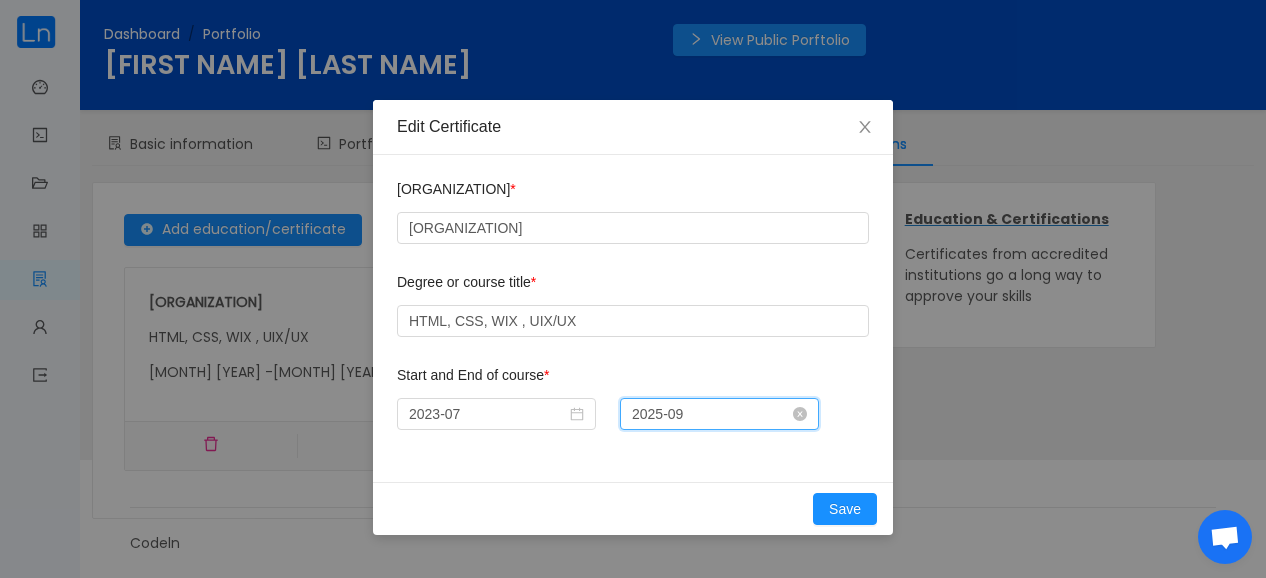 click on "2025-09" at bounding box center (719, 414) 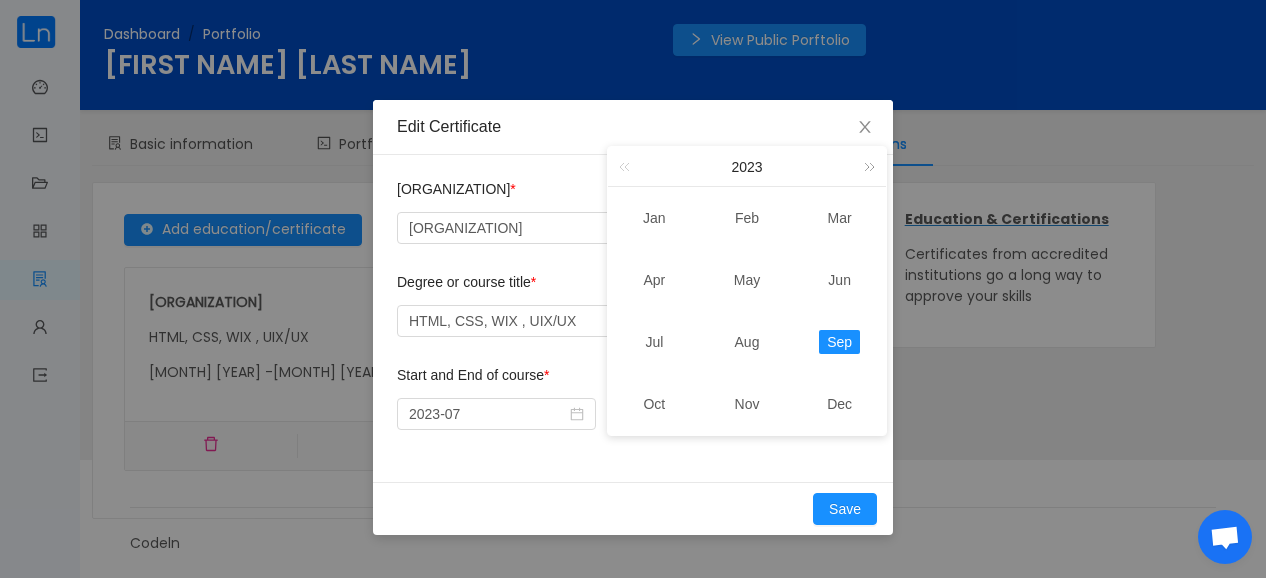 click at bounding box center (866, 166) 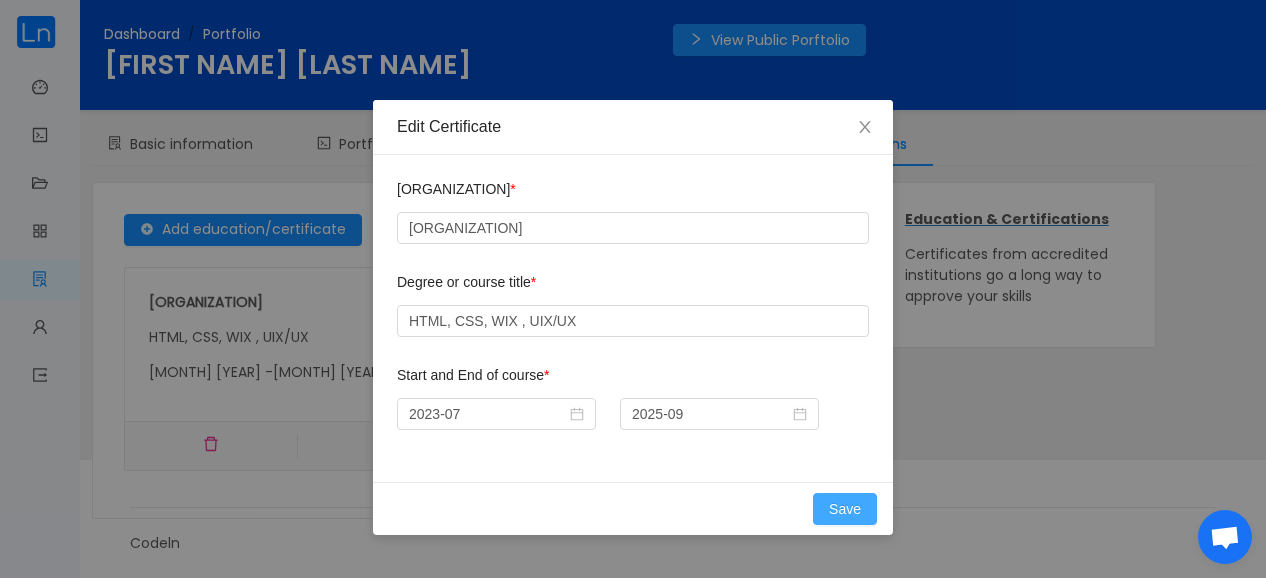 click on "Save" at bounding box center (845, 509) 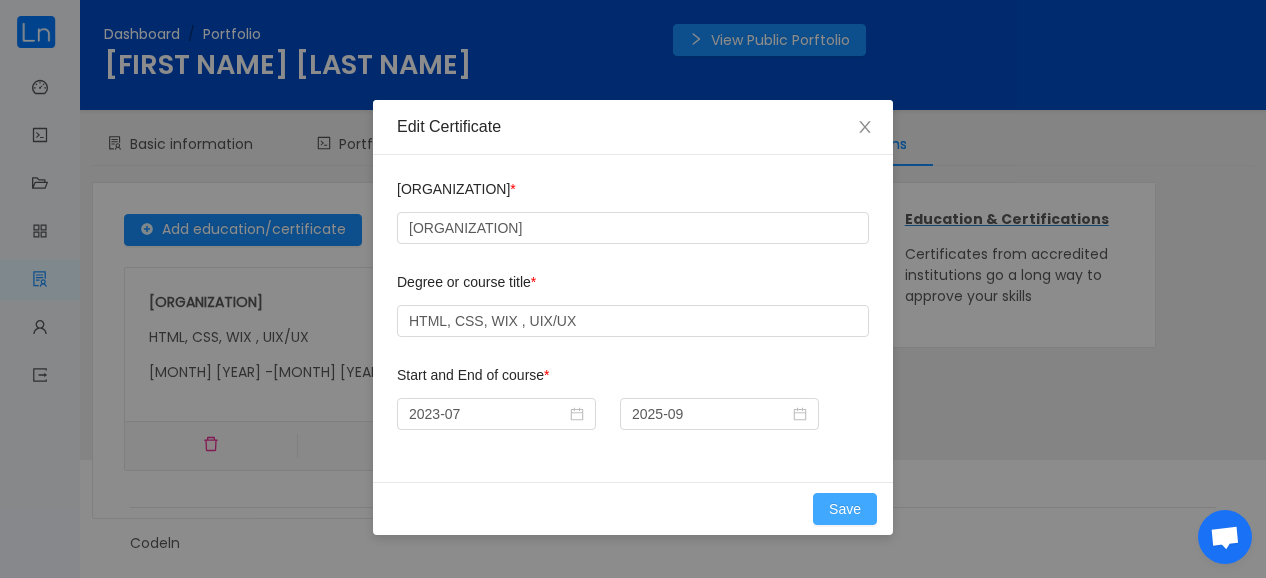 click on "Save" at bounding box center (845, 509) 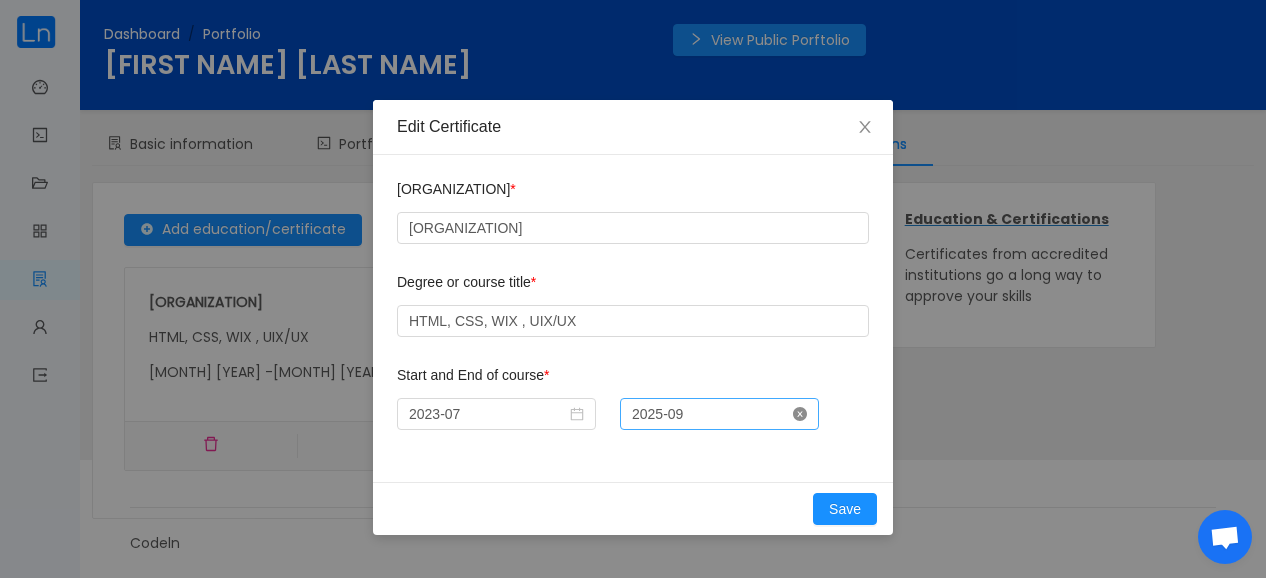 click 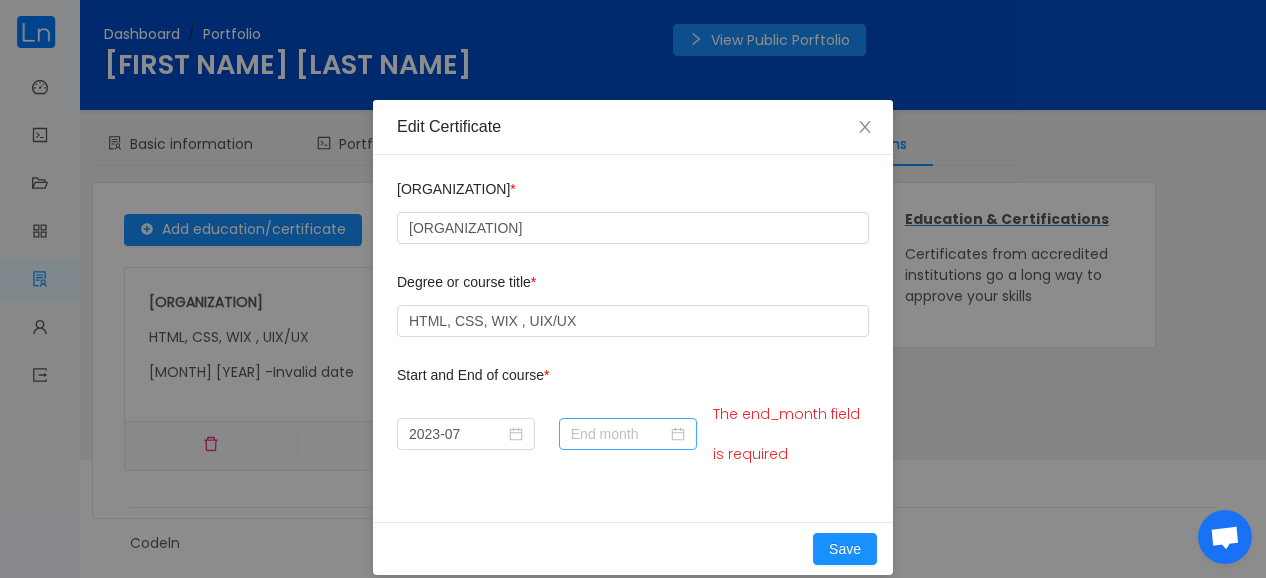 click on "The end_month field is required" at bounding box center [786, 434] 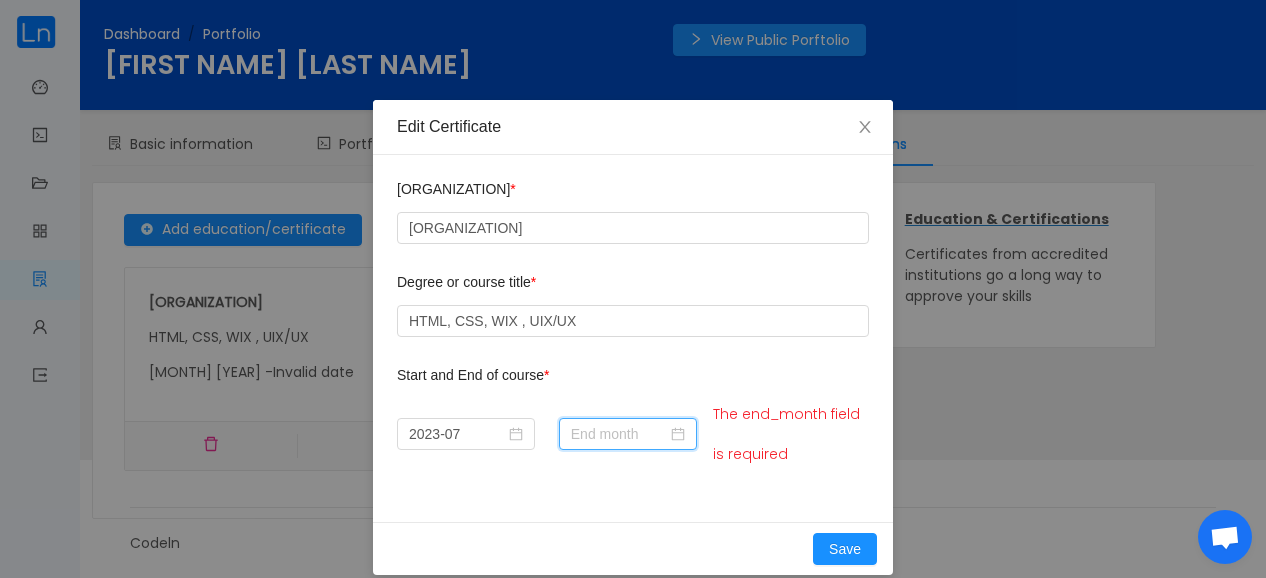 click at bounding box center [628, 434] 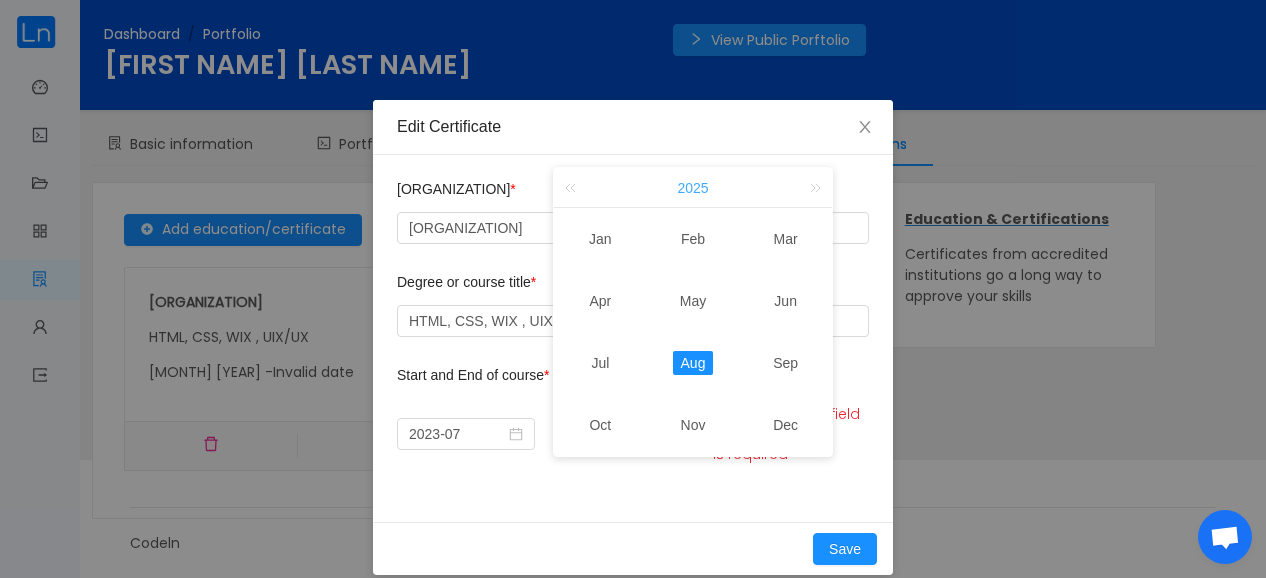click on "2025 x" at bounding box center [692, 188] 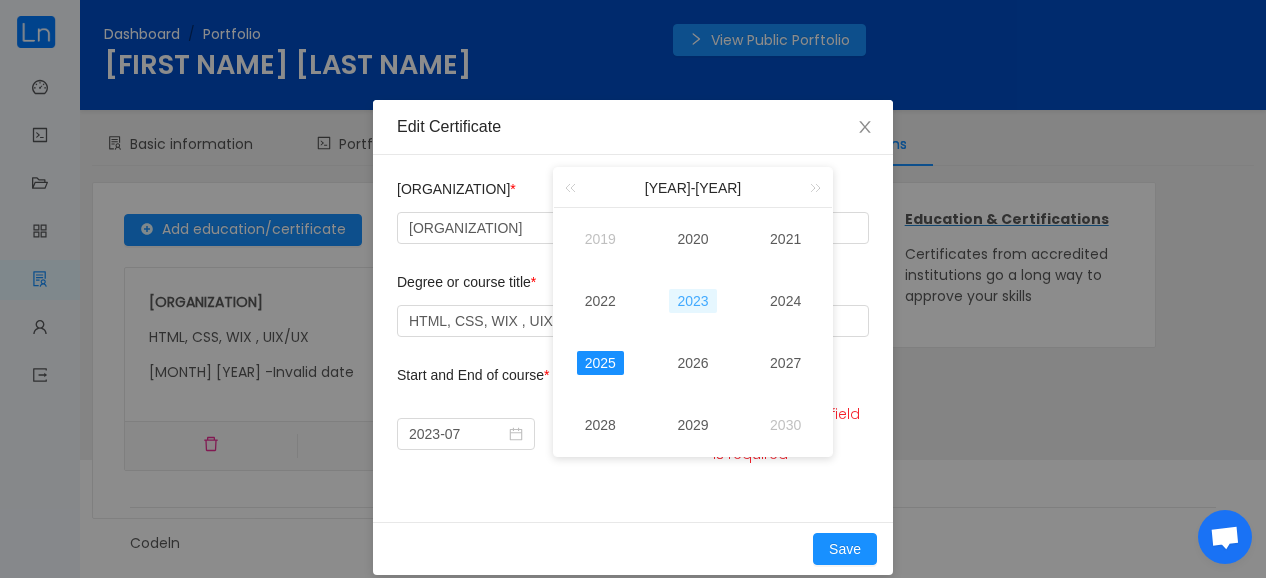 click on "2023" at bounding box center [692, 301] 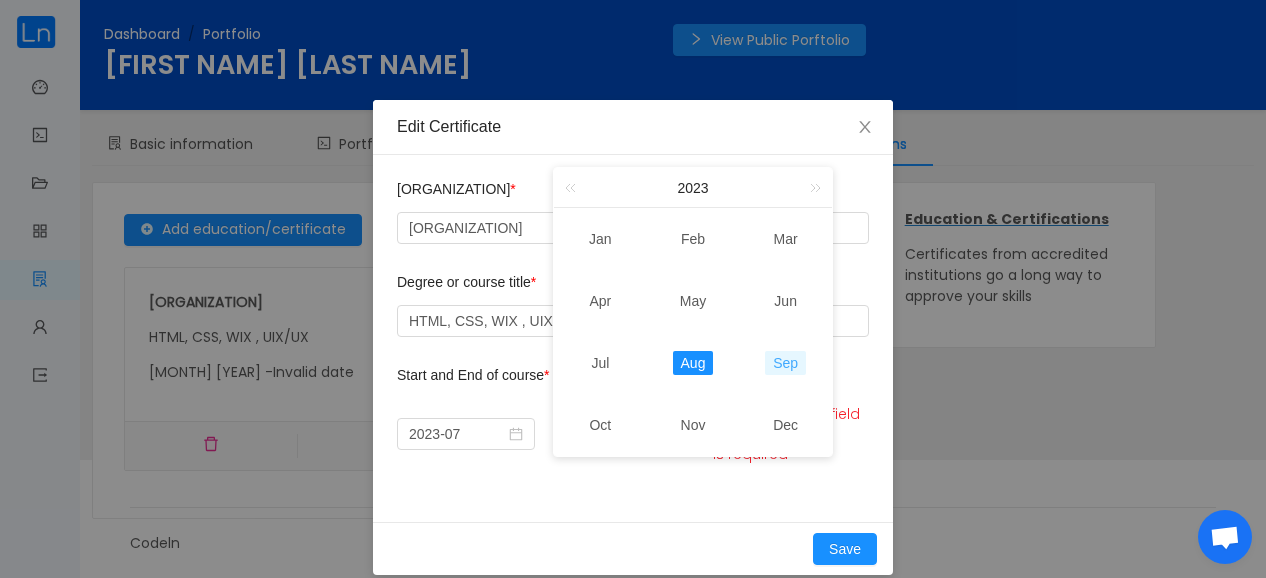 click on "Sep" at bounding box center (785, 363) 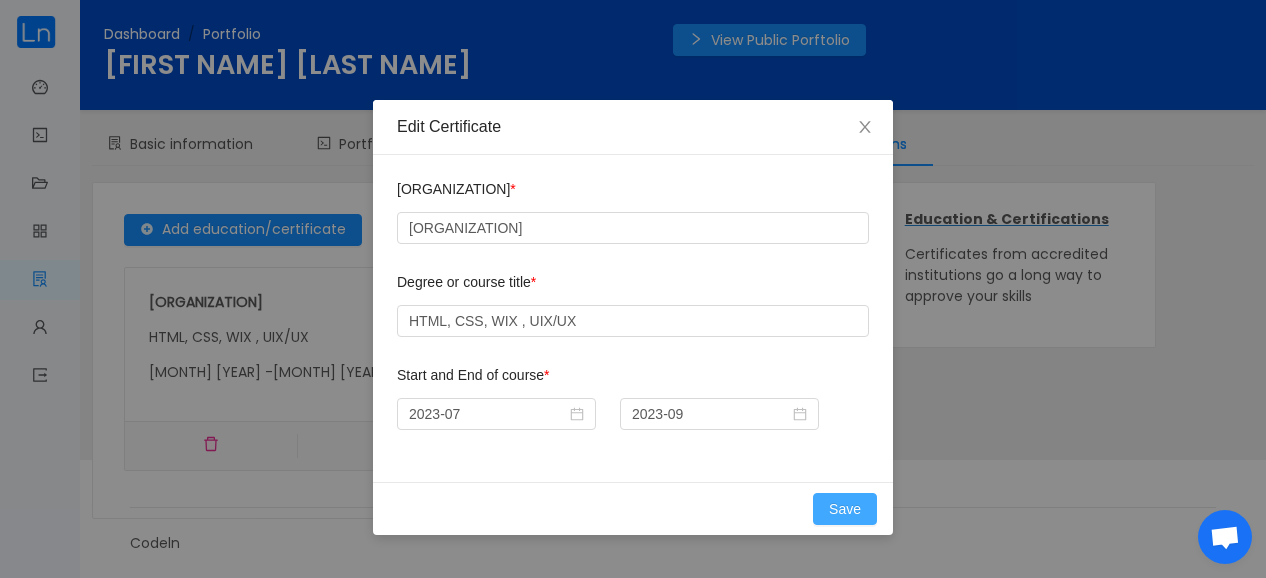 click on "Save" at bounding box center (845, 509) 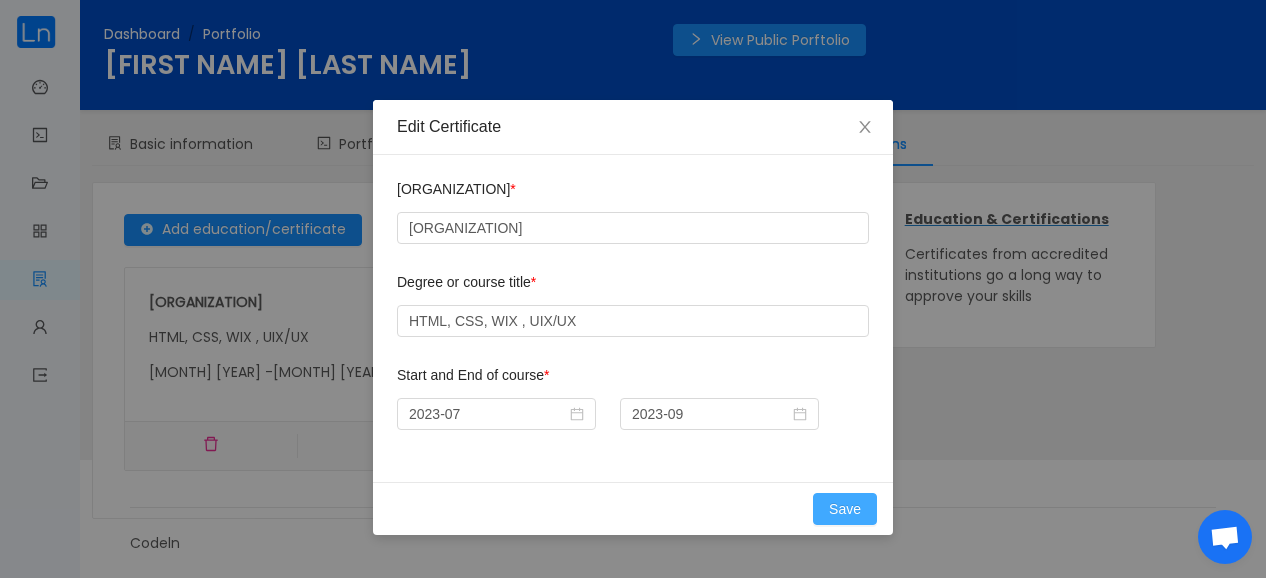 click on "Save" at bounding box center [845, 509] 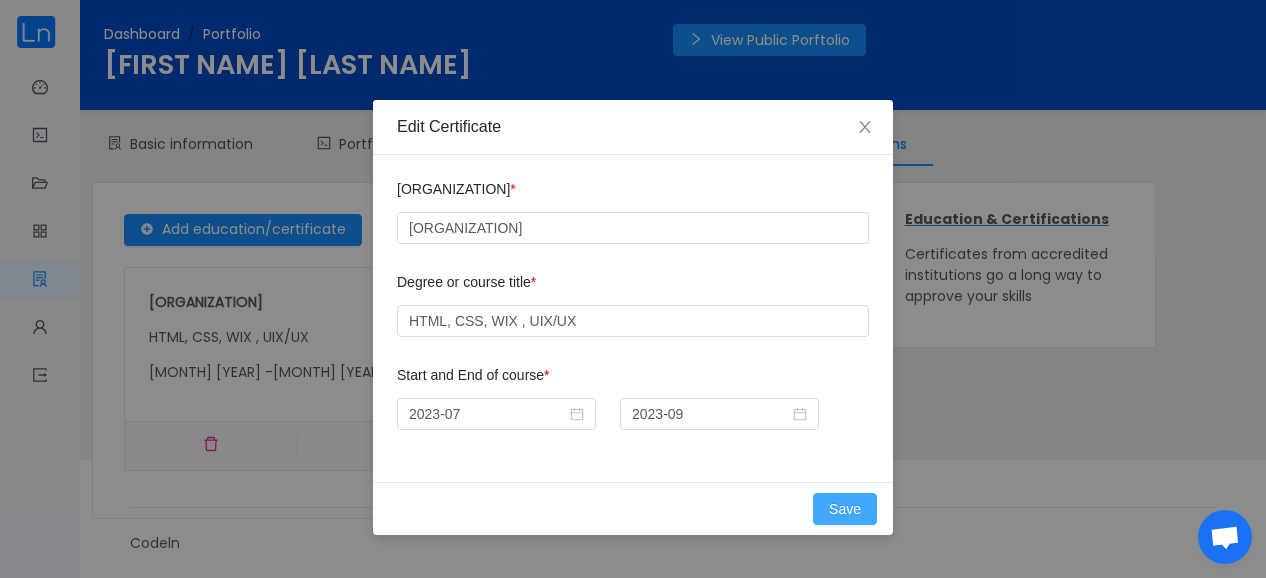 click on "Save" at bounding box center [845, 509] 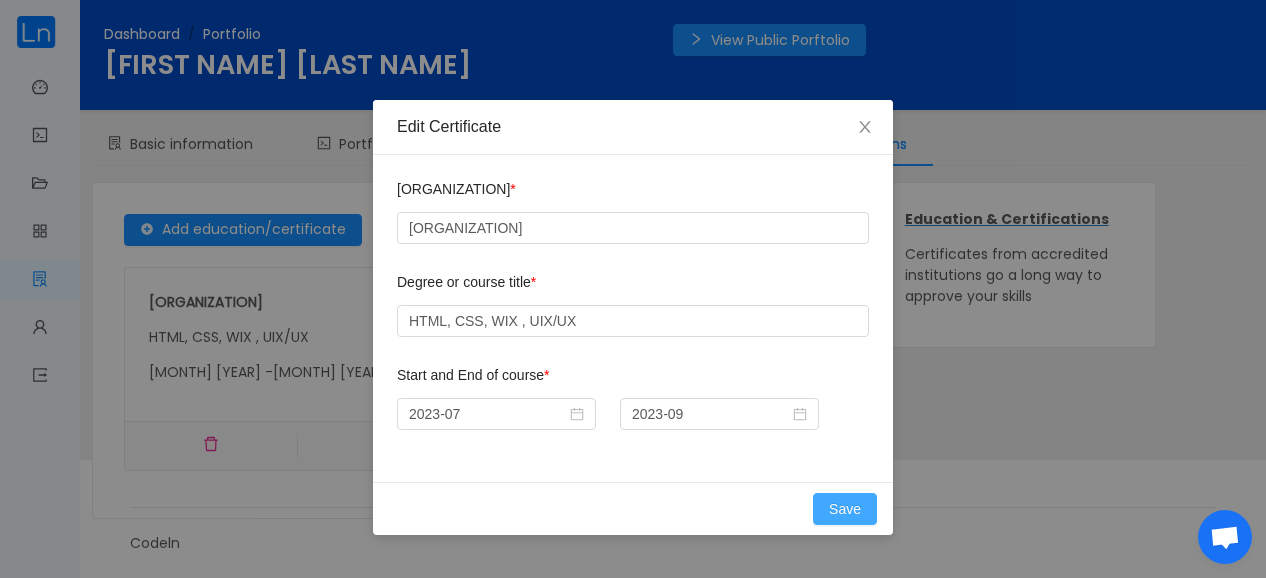 click on "Save" at bounding box center [845, 509] 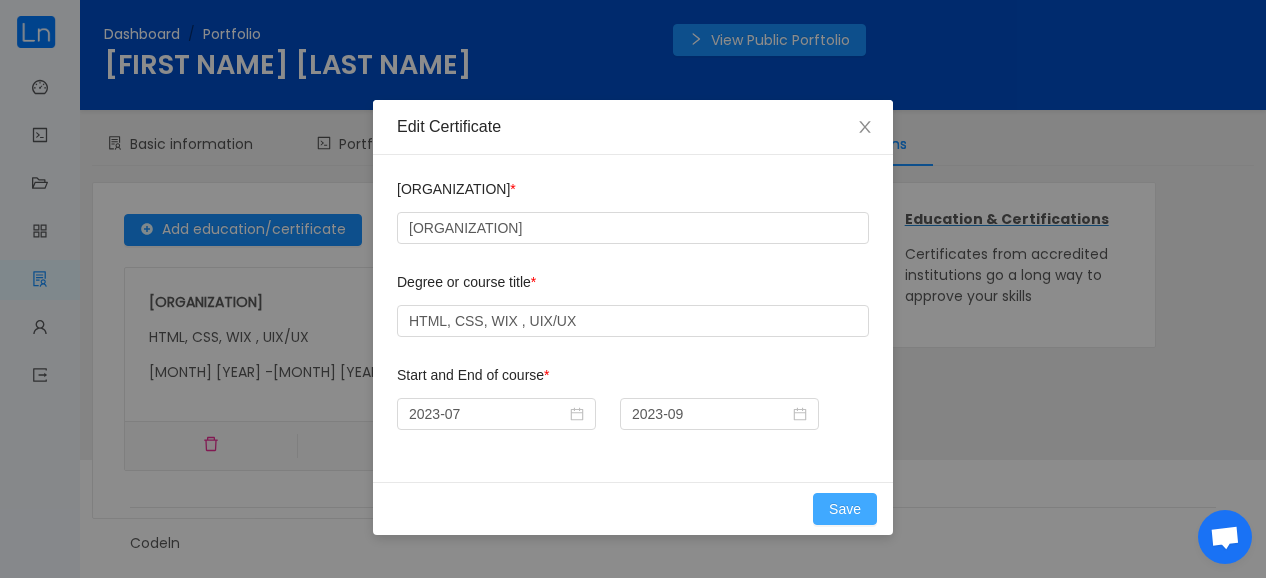 click on "Save" at bounding box center (845, 509) 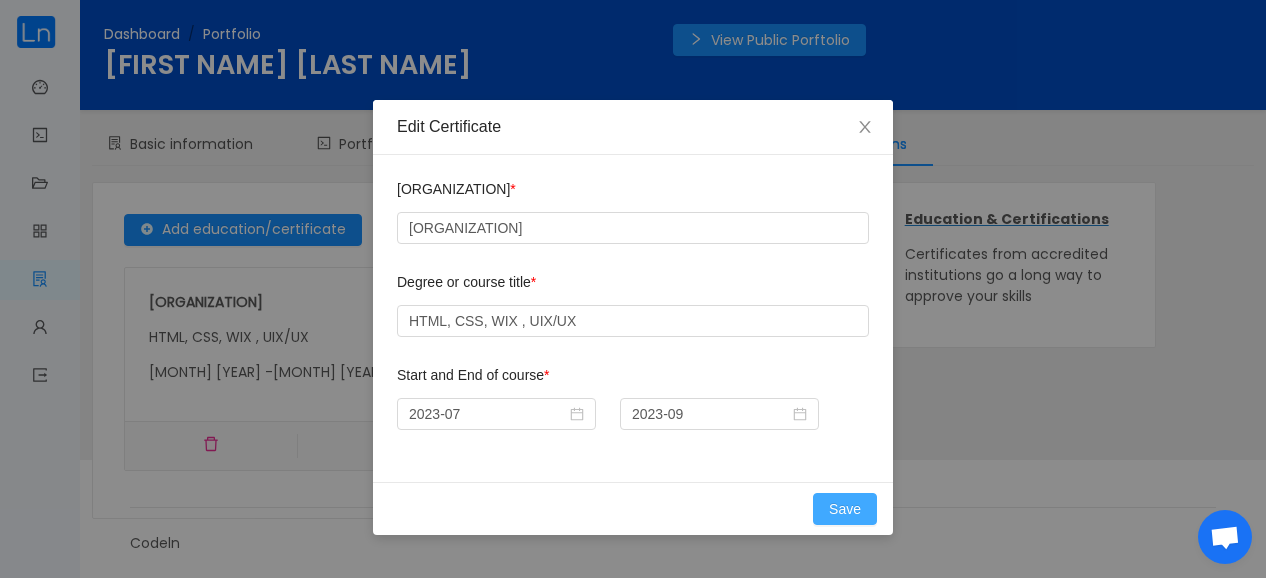 click on "Save" at bounding box center (845, 509) 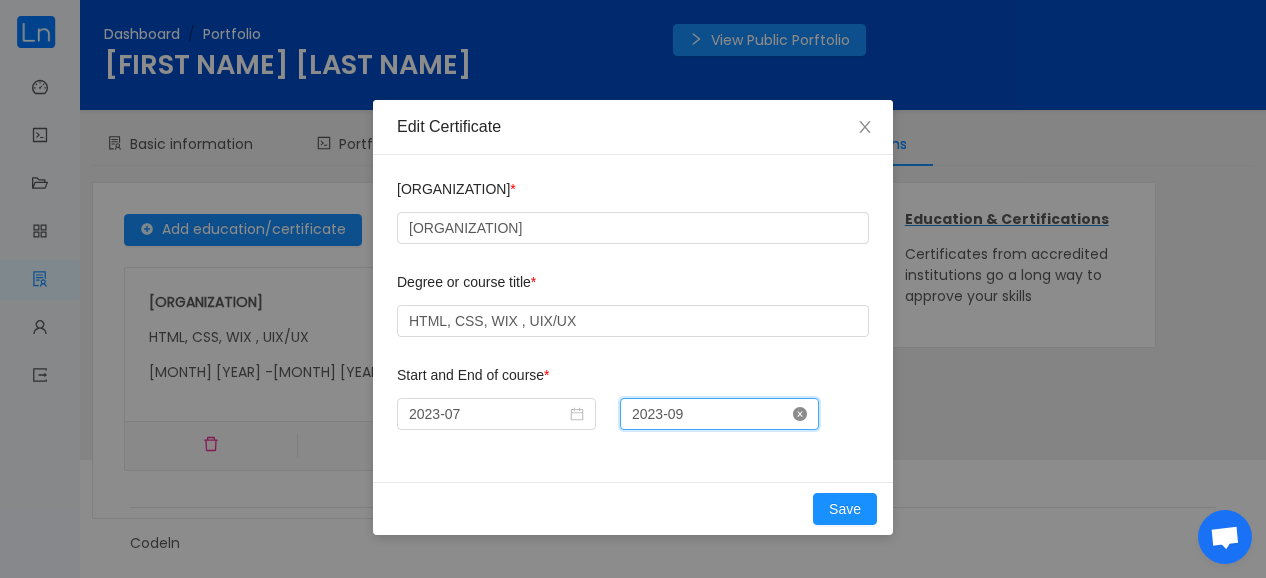 click on "2023-09" at bounding box center [719, 414] 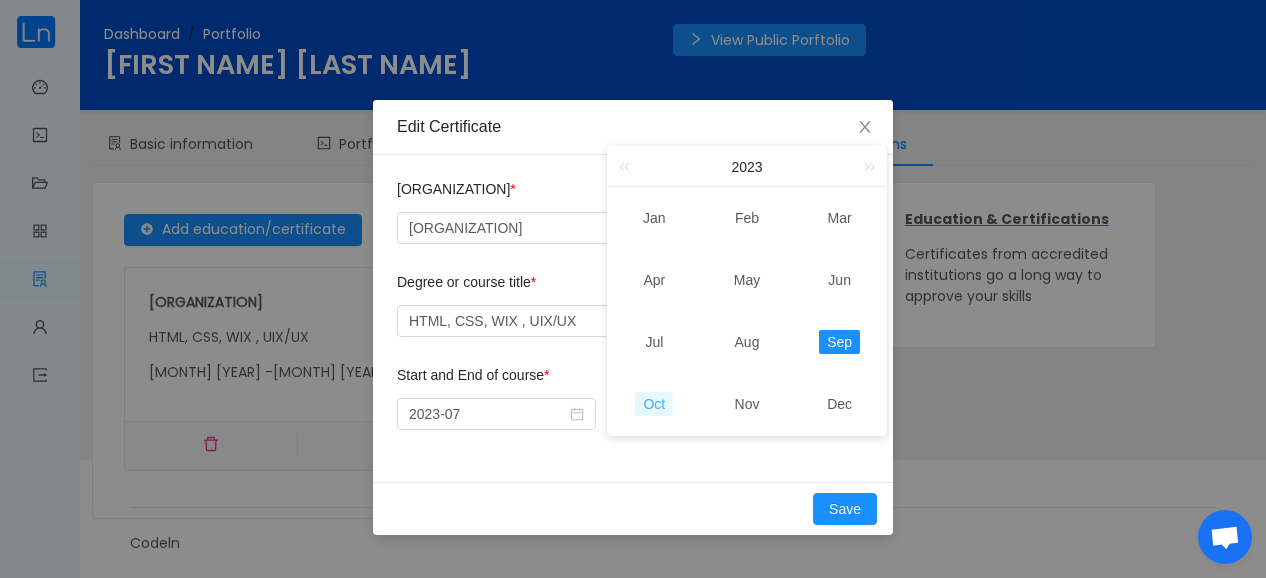 click on "Oct" at bounding box center (654, 404) 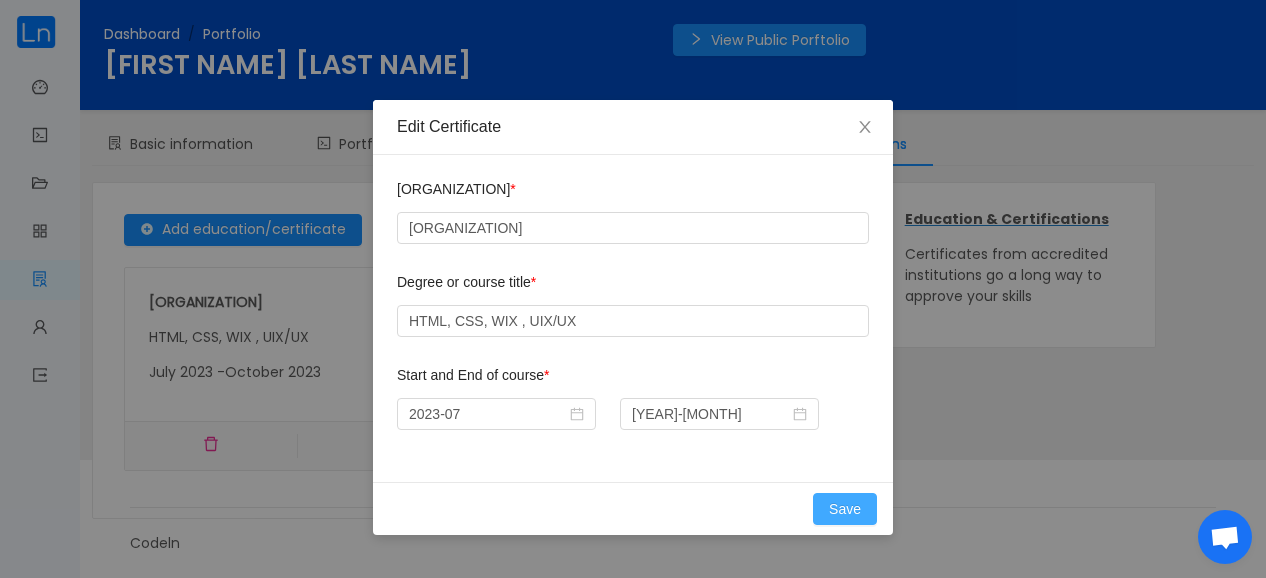 click on "Save" at bounding box center [845, 509] 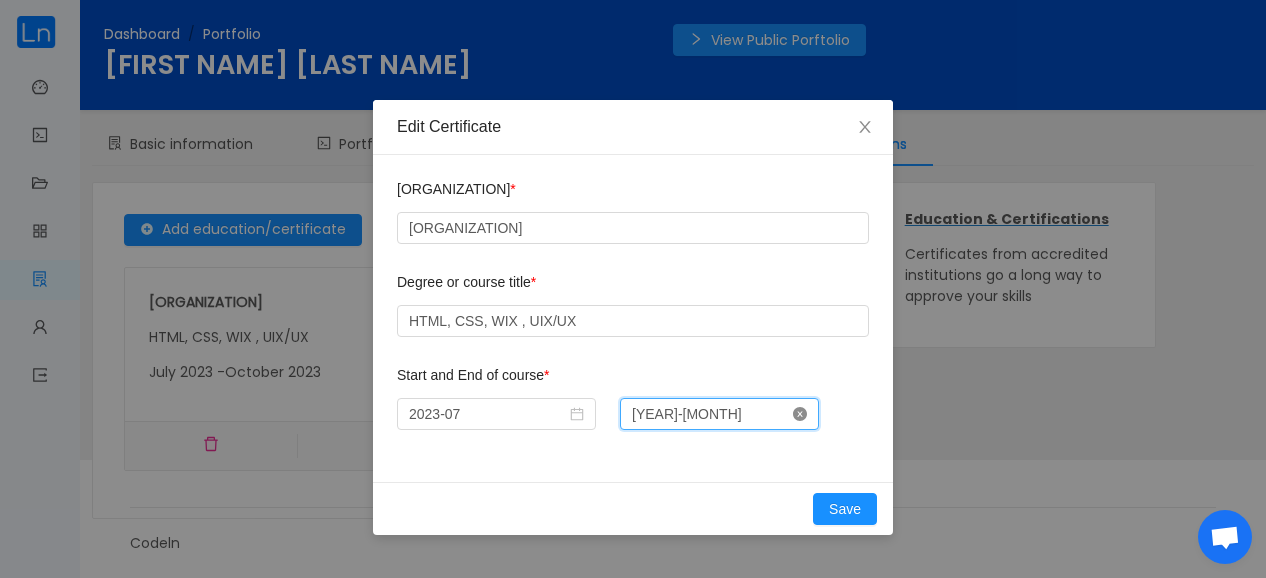 click on "2023-10" at bounding box center [719, 414] 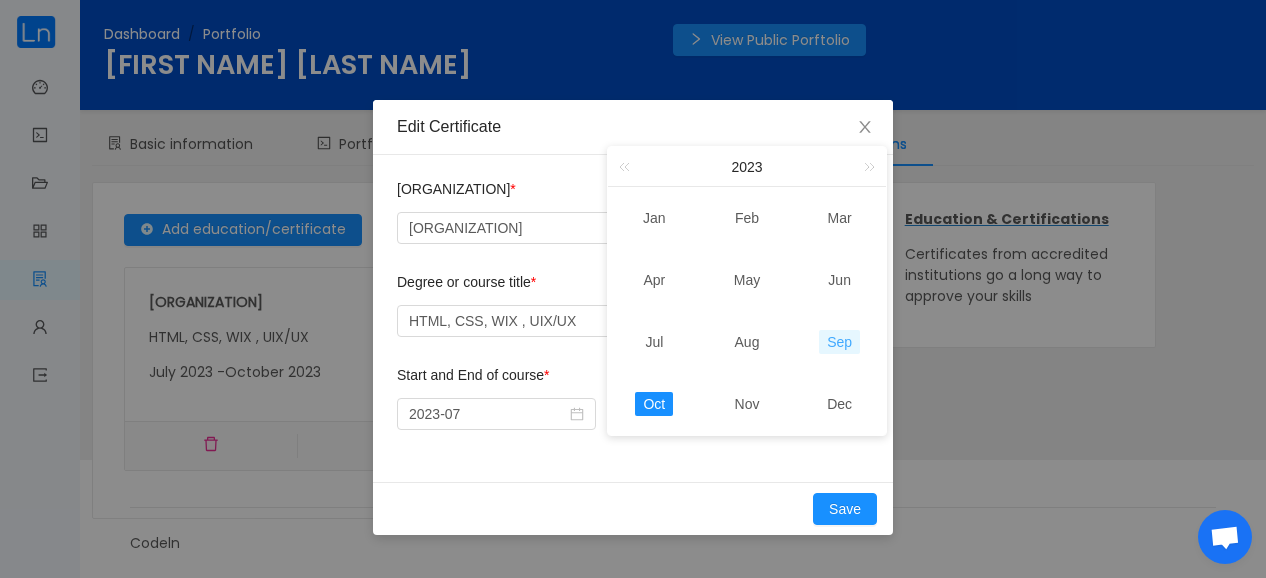 click on "Sep" at bounding box center [839, 342] 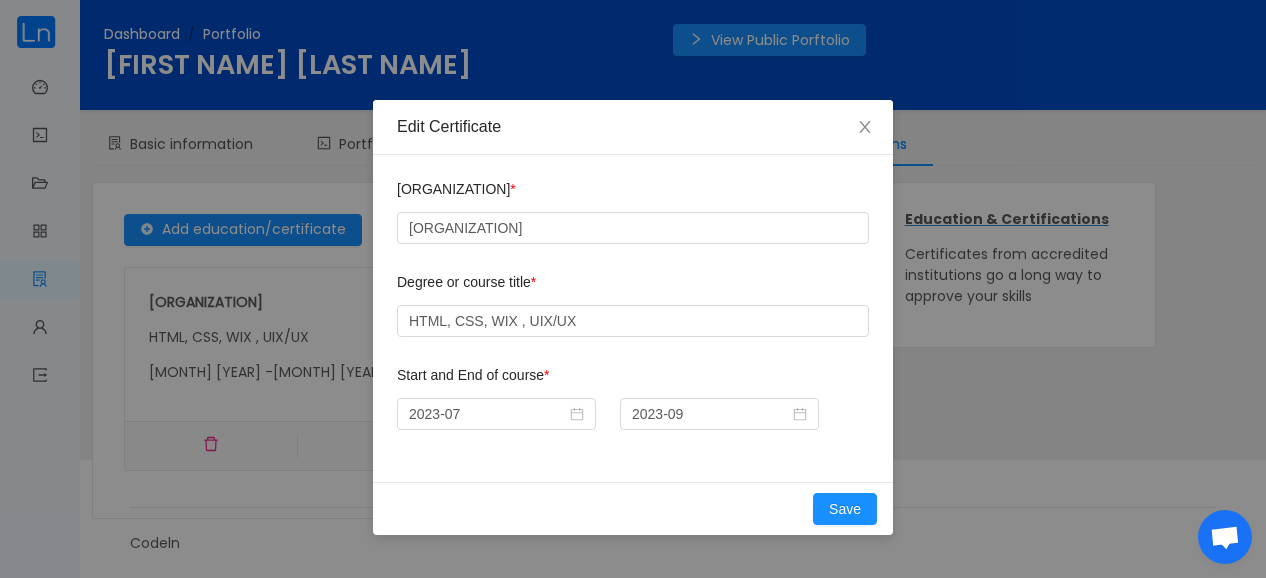click on "Save" at bounding box center (633, 508) 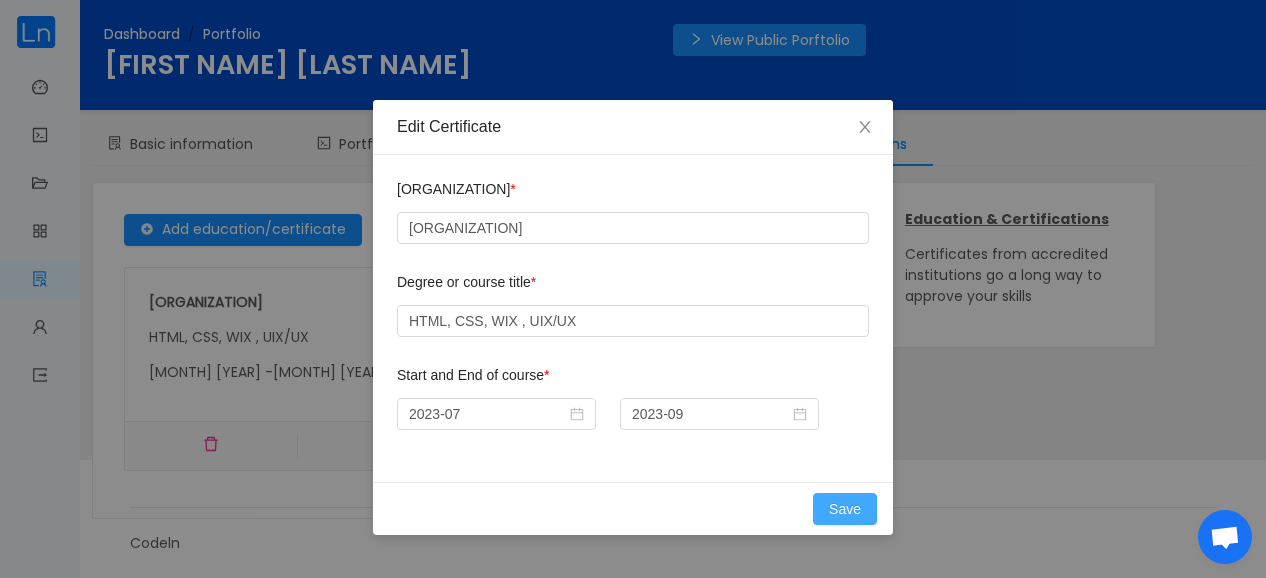 click on "Save" at bounding box center (845, 509) 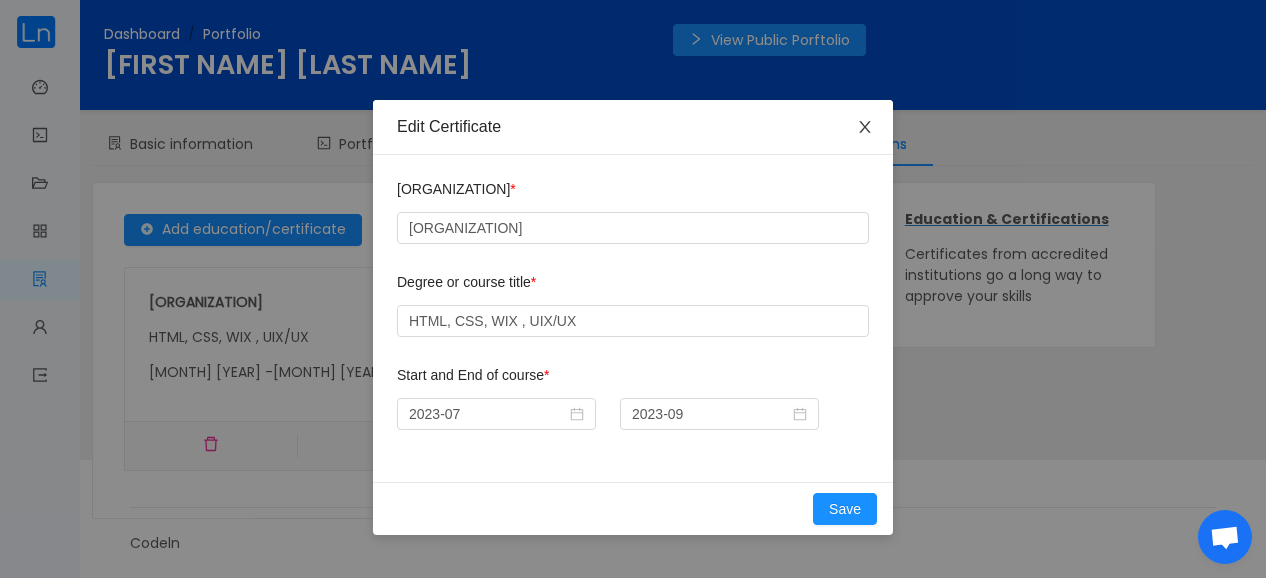 click at bounding box center (865, 128) 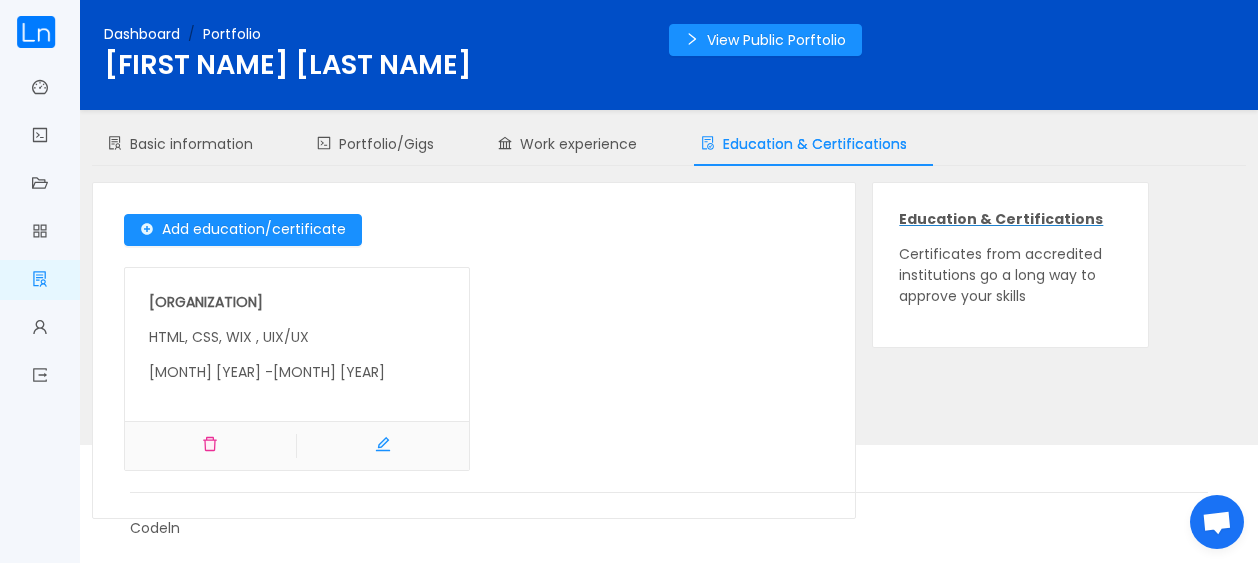 scroll, scrollTop: 13, scrollLeft: 0, axis: vertical 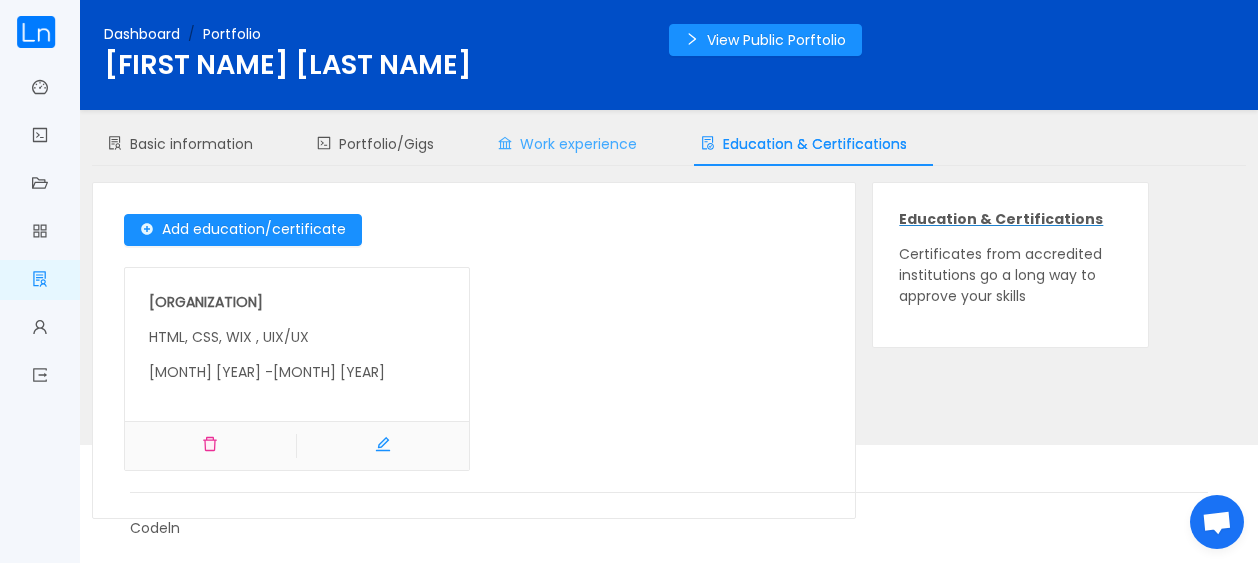 click on "Work experience" at bounding box center [567, 144] 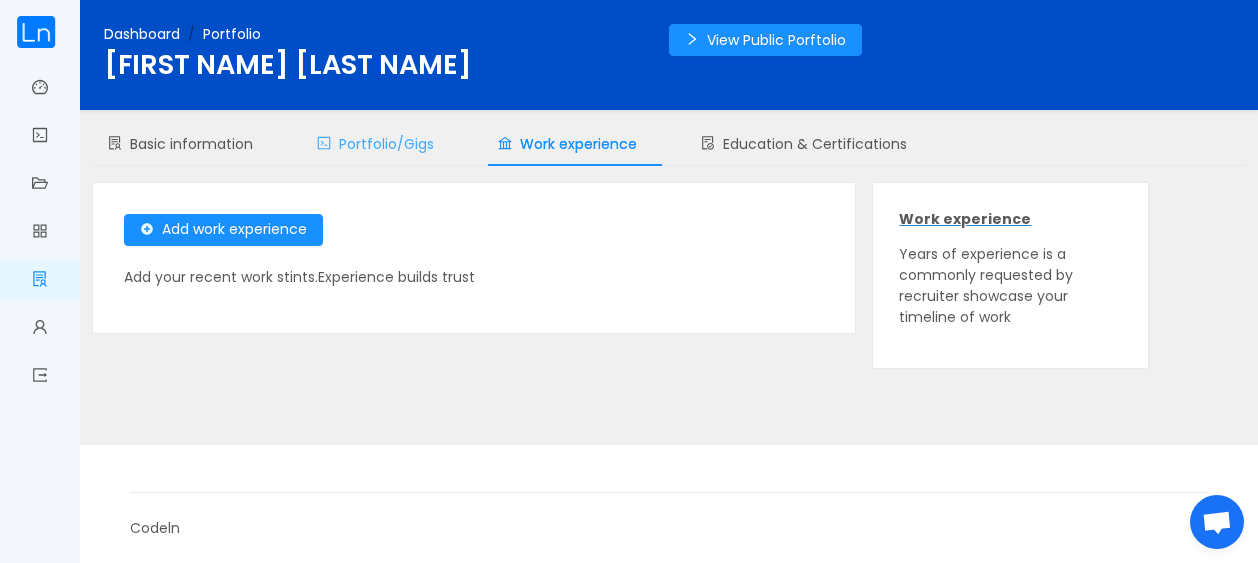 click on "Portfolio/Gigs" at bounding box center [375, 144] 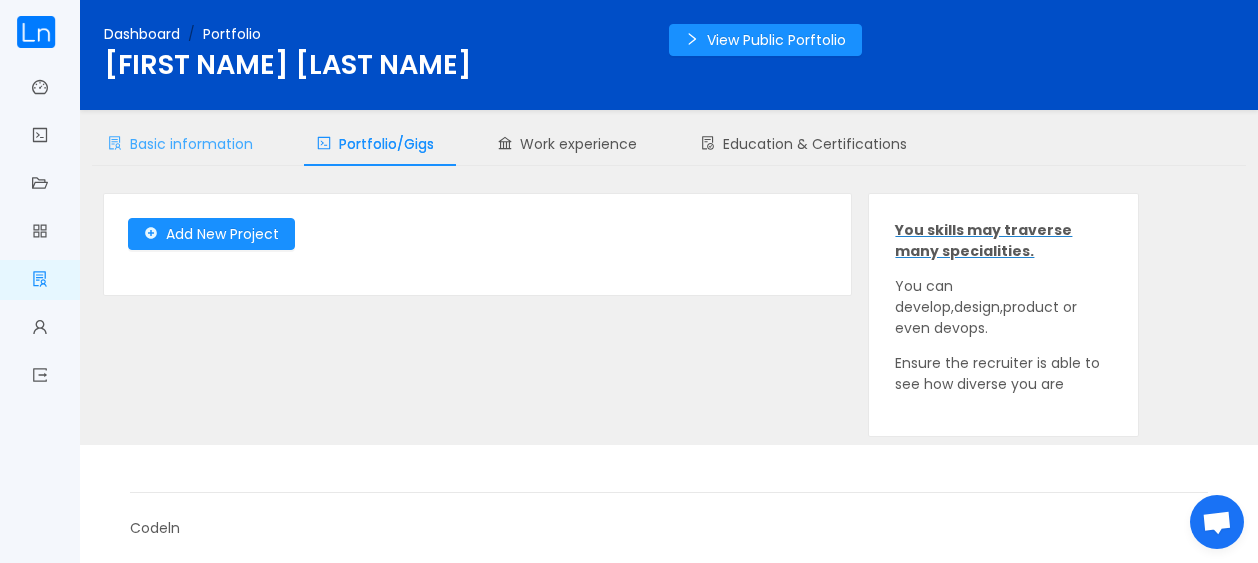click on "Basic information" at bounding box center [180, 144] 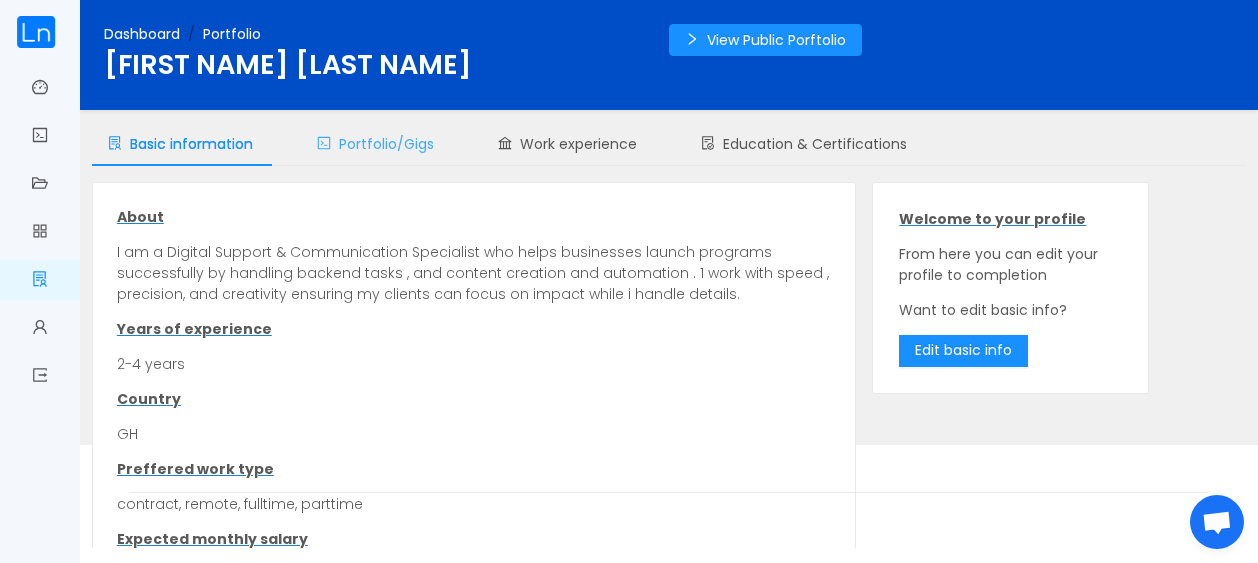 click on "Portfolio/Gigs" at bounding box center [375, 144] 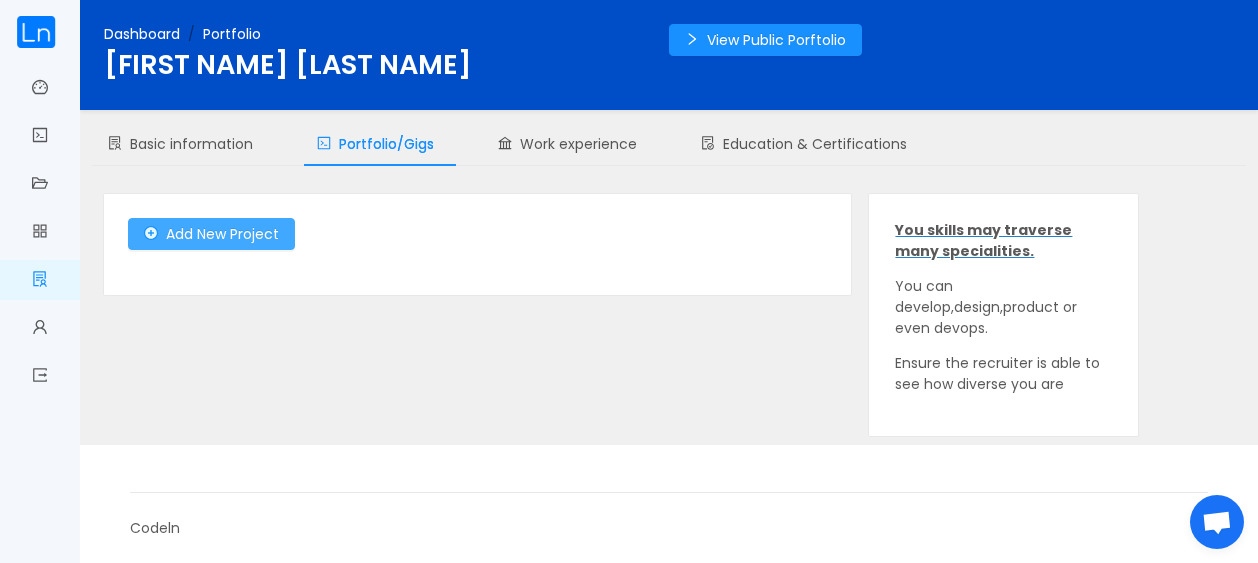 click on "Add New Project" at bounding box center (211, 234) 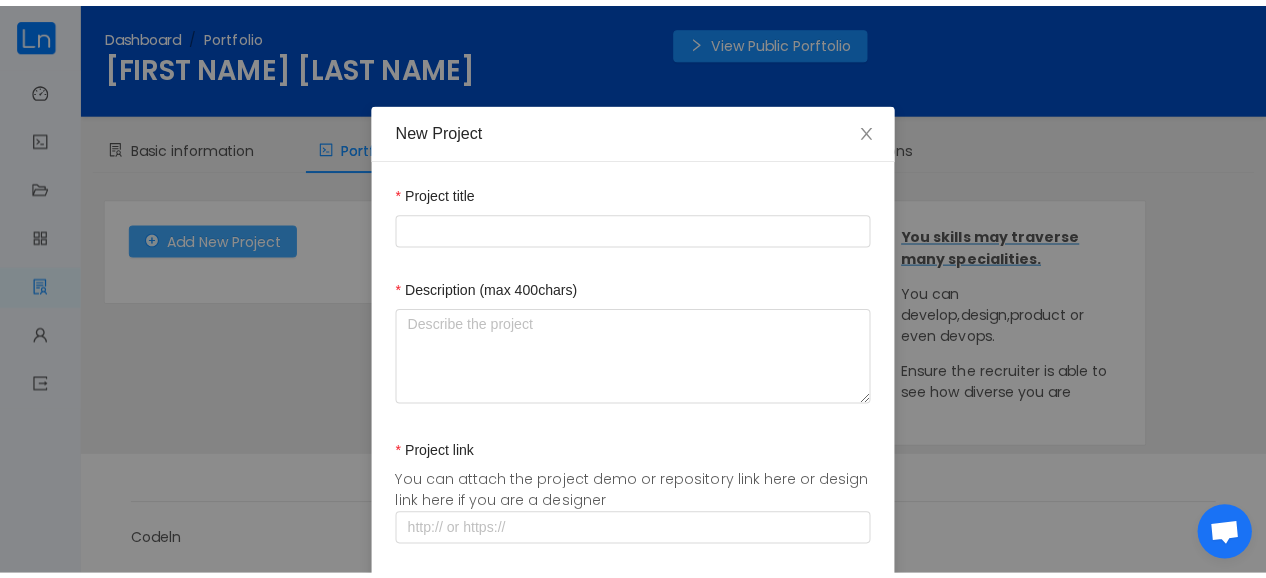 scroll, scrollTop: 0, scrollLeft: 0, axis: both 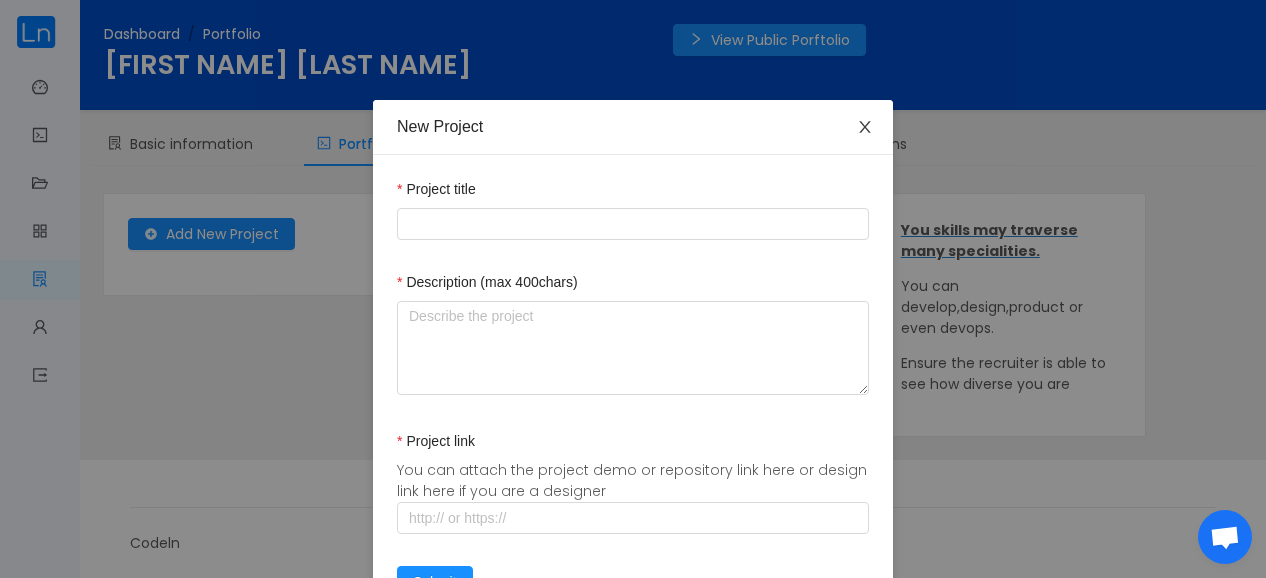 click at bounding box center (865, 128) 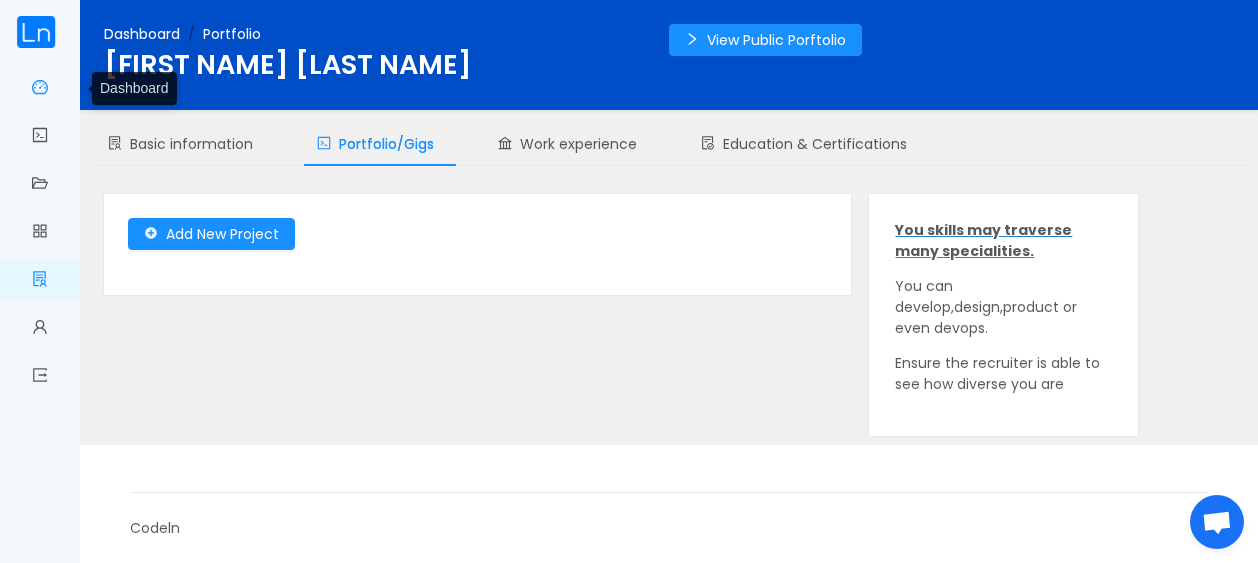 click on "Dashboard" at bounding box center (40, 89) 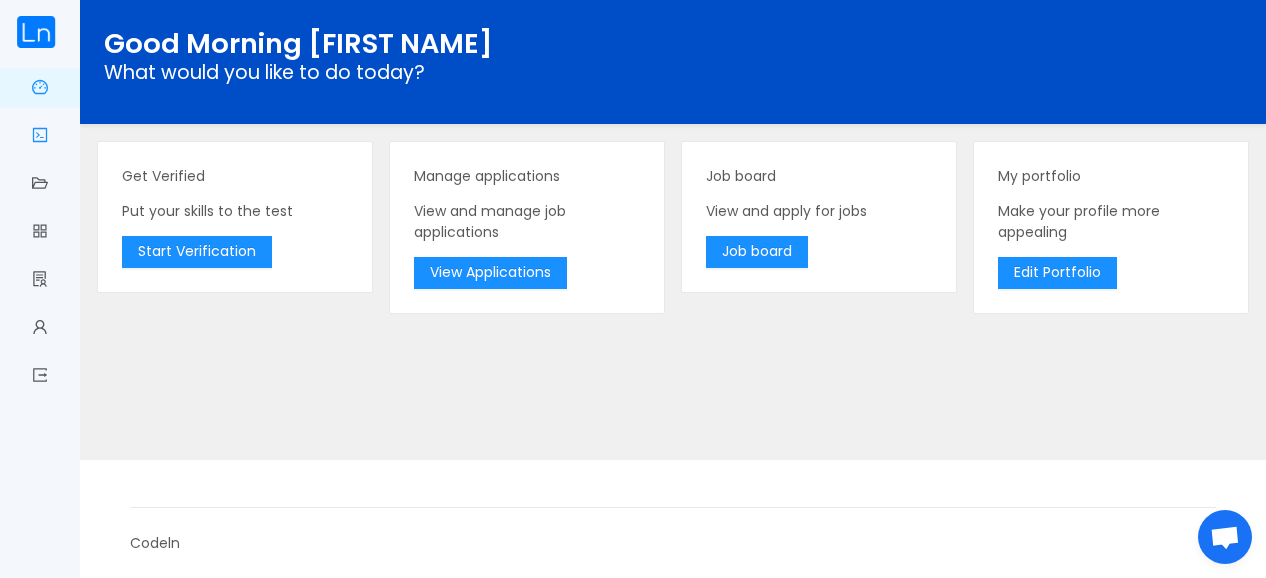 click on "Get verified" at bounding box center (40, 137) 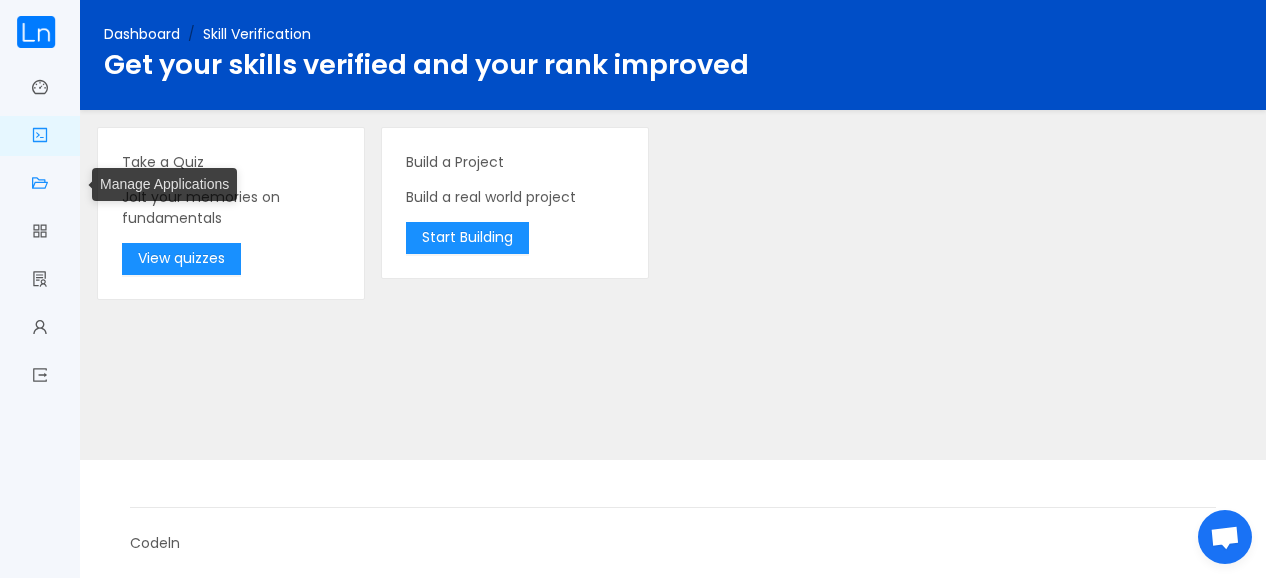 click on "Manage Applications" at bounding box center [40, 185] 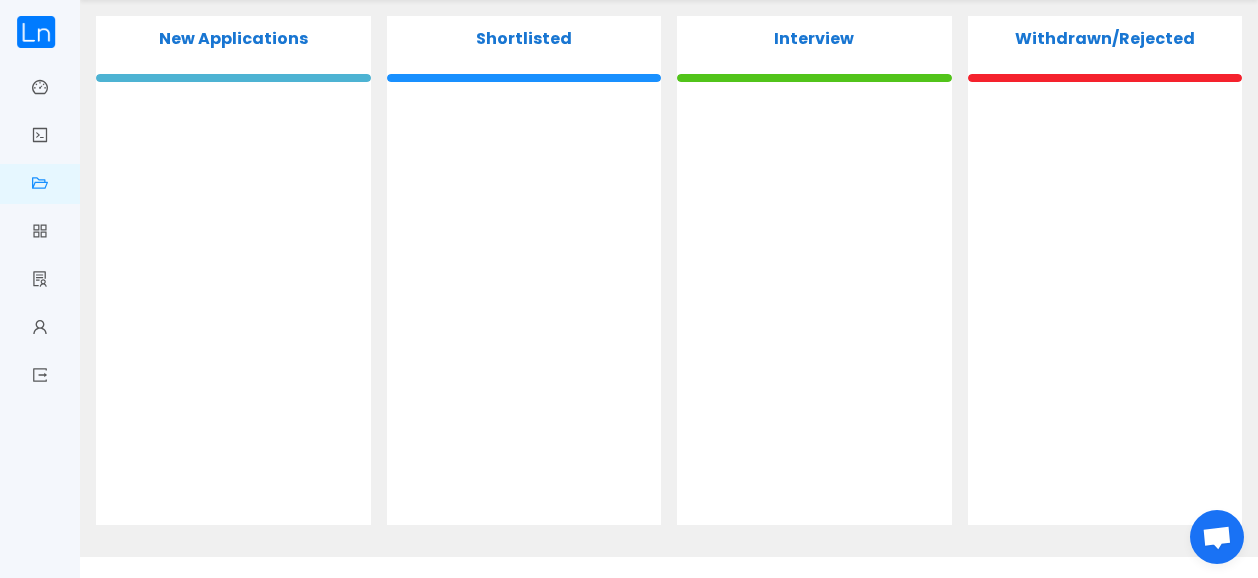 scroll, scrollTop: 102, scrollLeft: 0, axis: vertical 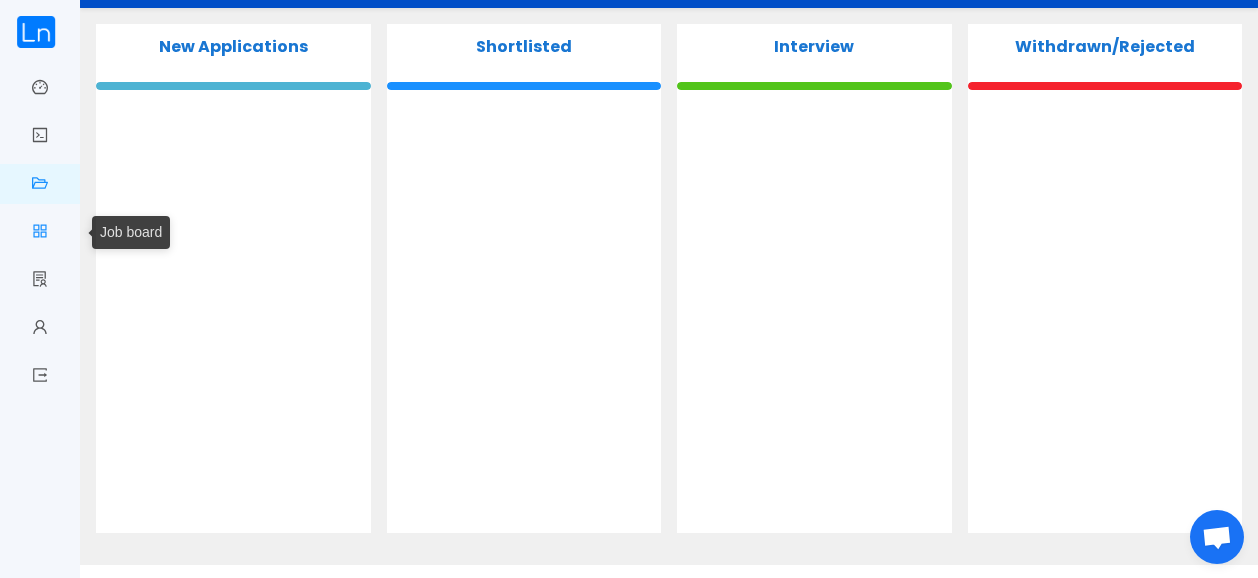 click on "Job board" at bounding box center (48, 232) 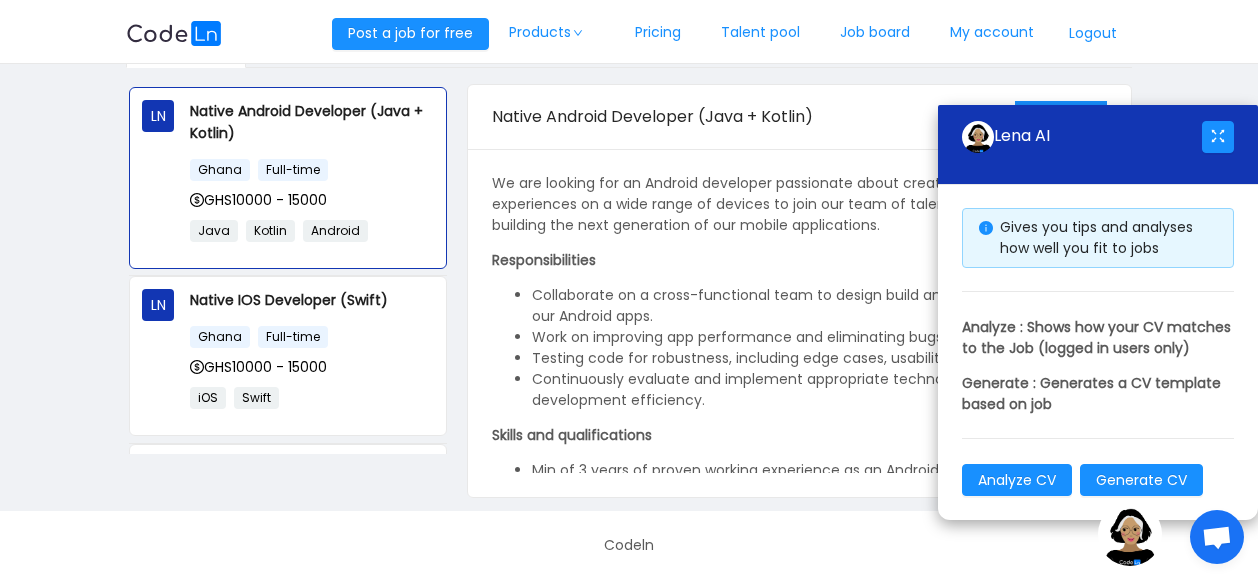scroll, scrollTop: 162, scrollLeft: 0, axis: vertical 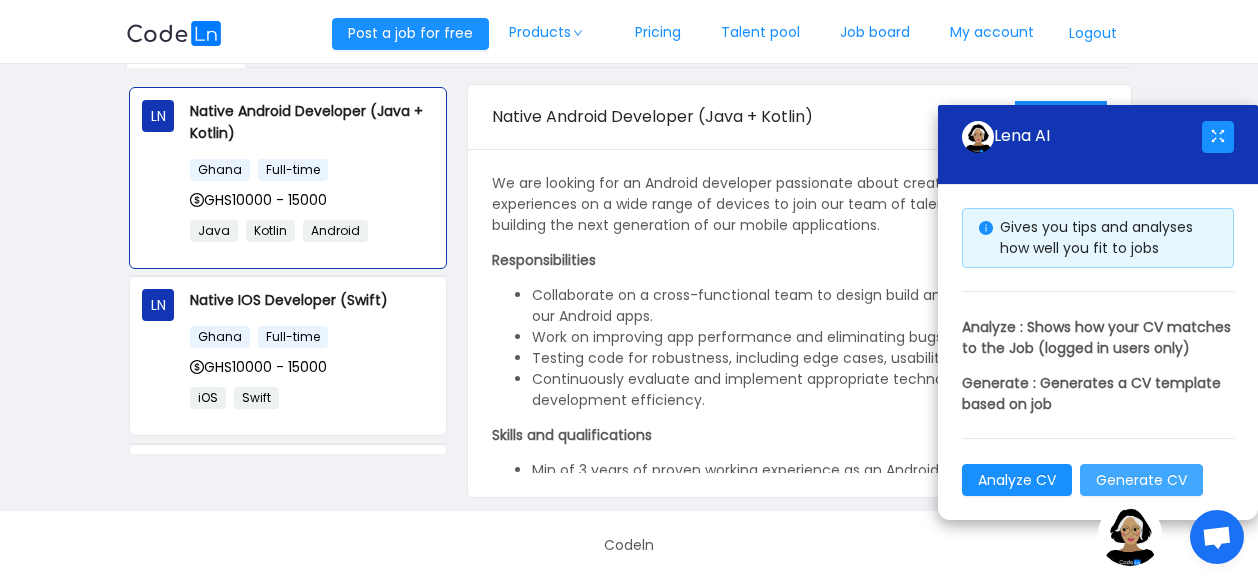 click on "Generate CV" at bounding box center [1141, 480] 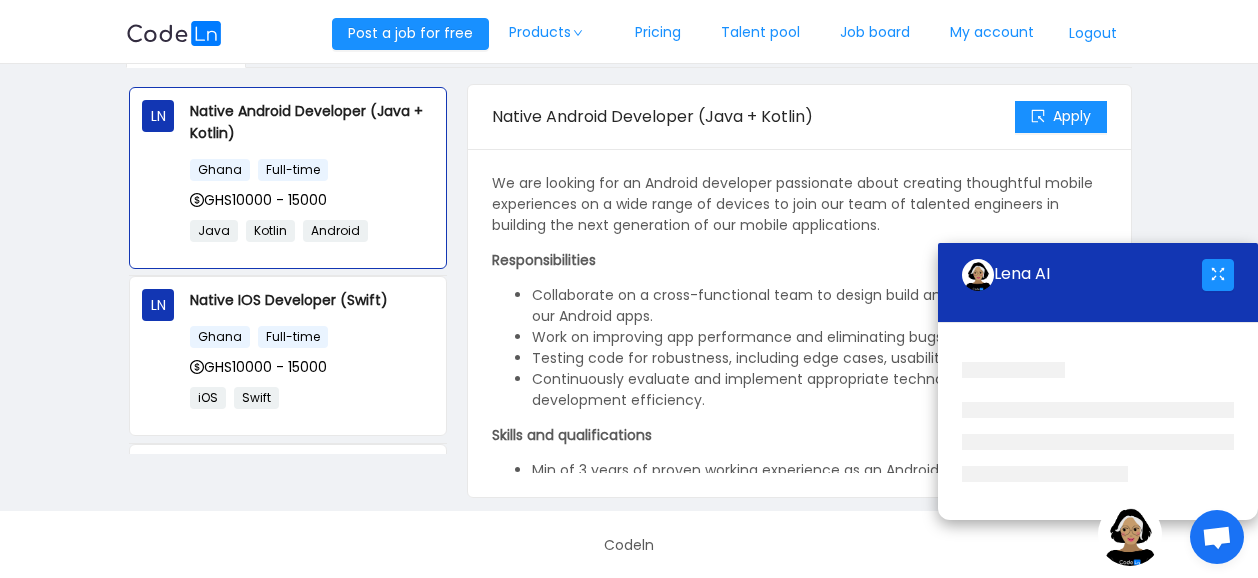 scroll, scrollTop: 168, scrollLeft: 0, axis: vertical 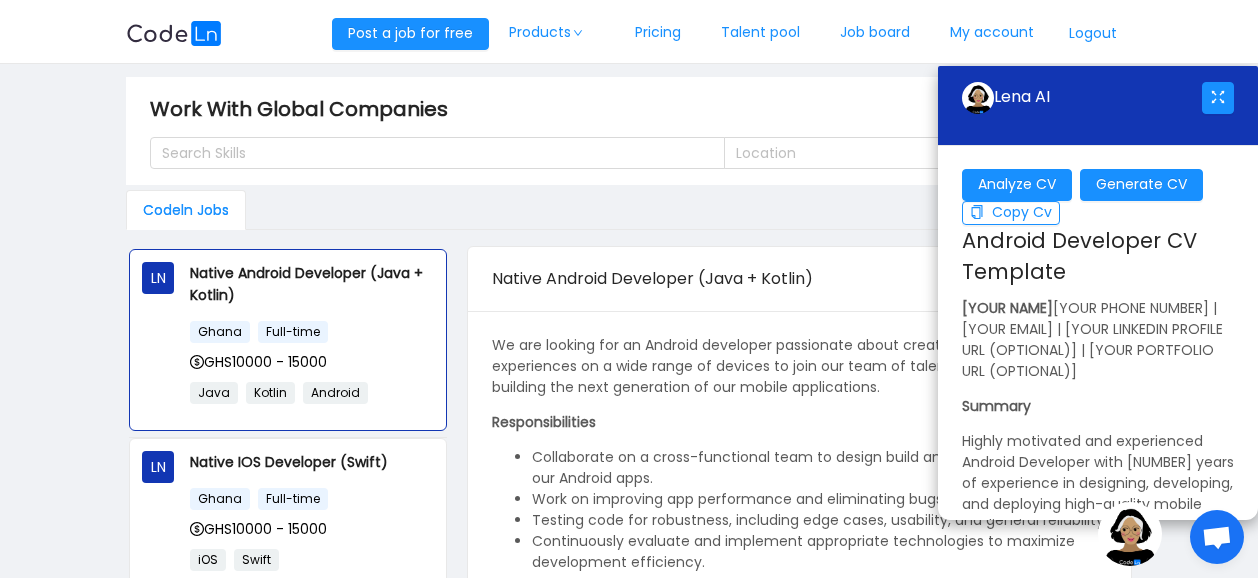 click on "Post a job for free
Products  Pricing Talent pool Job board
My account
Logout" at bounding box center [629, 32] 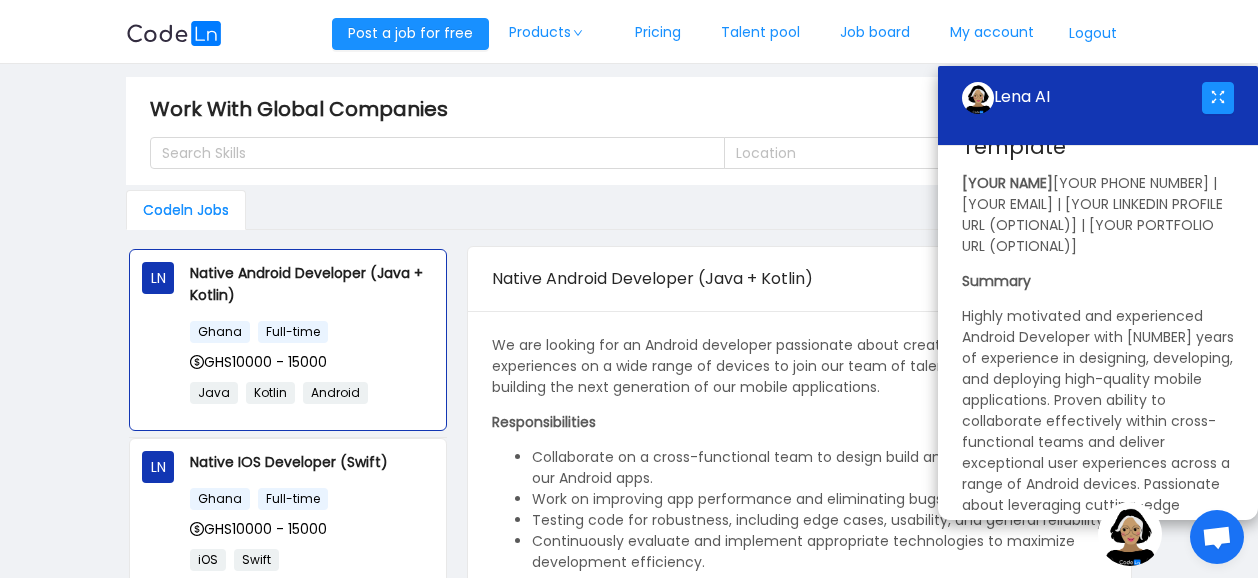 scroll, scrollTop: 0, scrollLeft: 0, axis: both 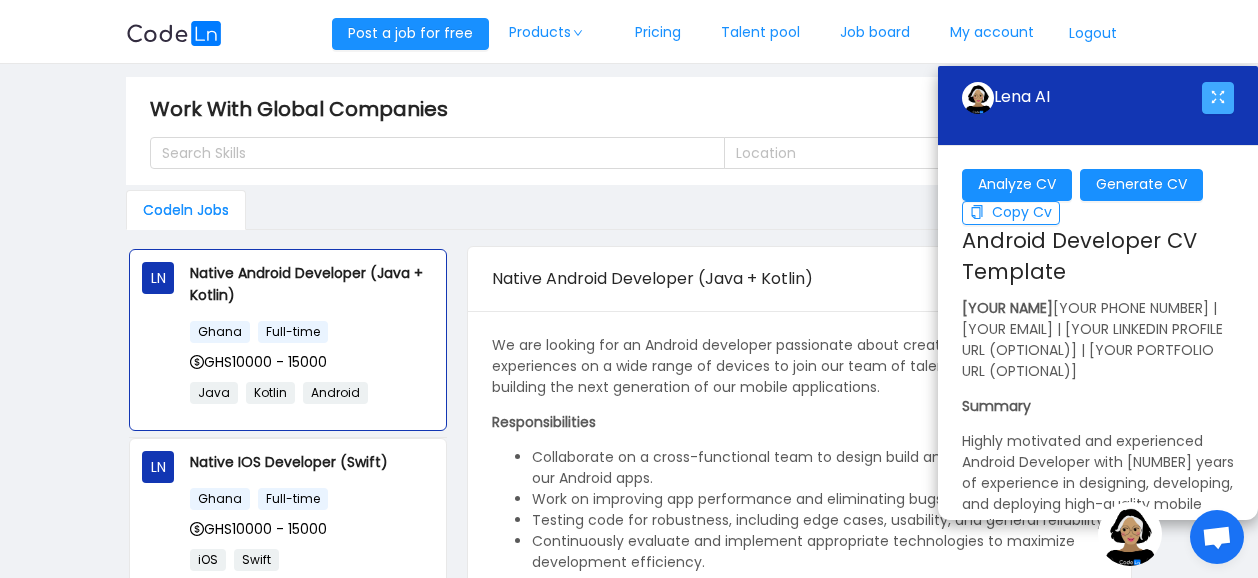 click at bounding box center (1218, 98) 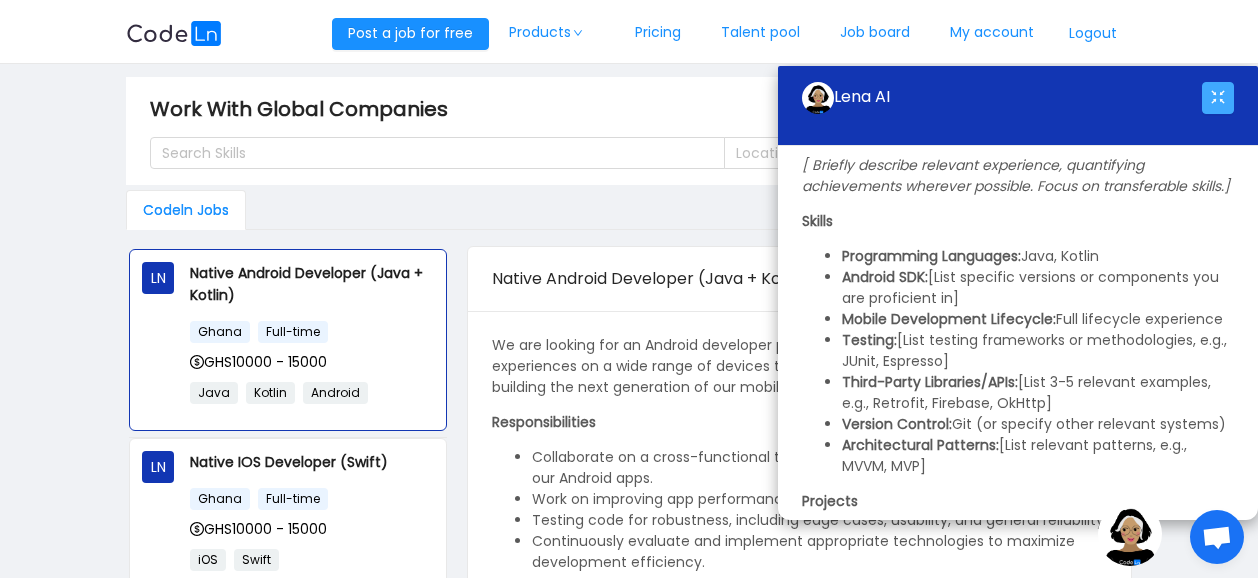 scroll, scrollTop: 1233, scrollLeft: 0, axis: vertical 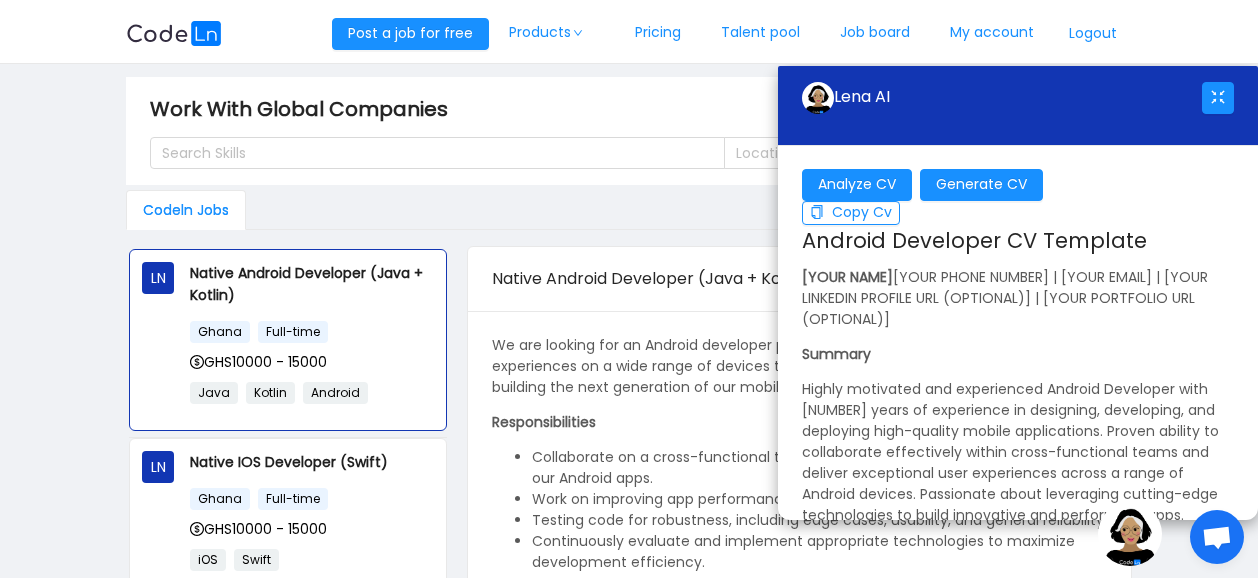 click on "Codeln Jobs" at bounding box center [629, 210] 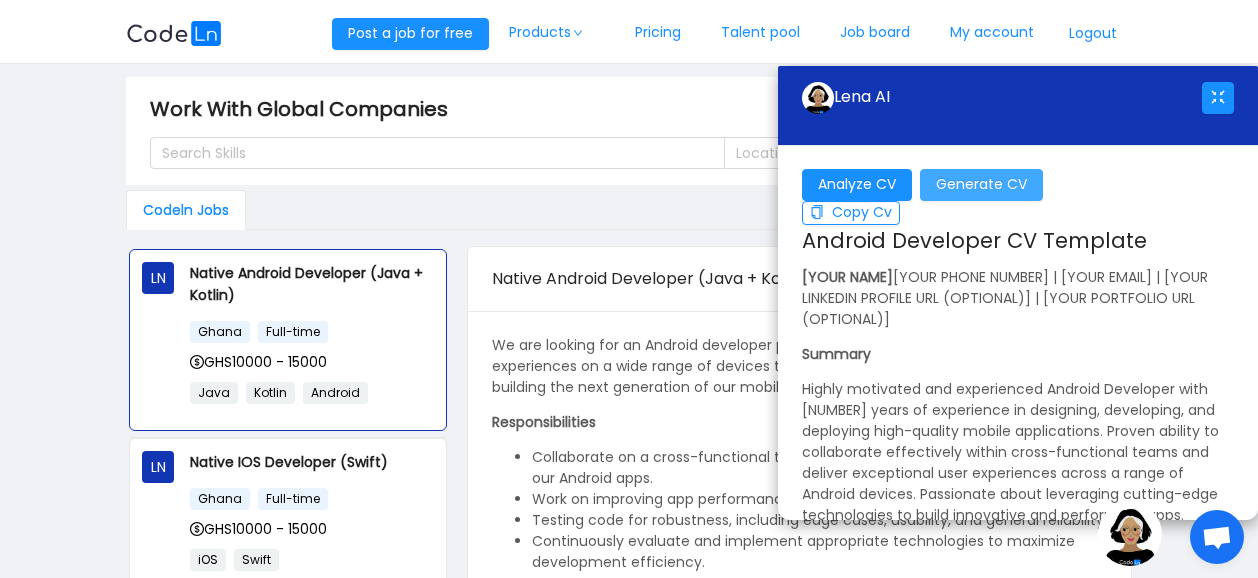 click on "Generate CV" at bounding box center [981, 185] 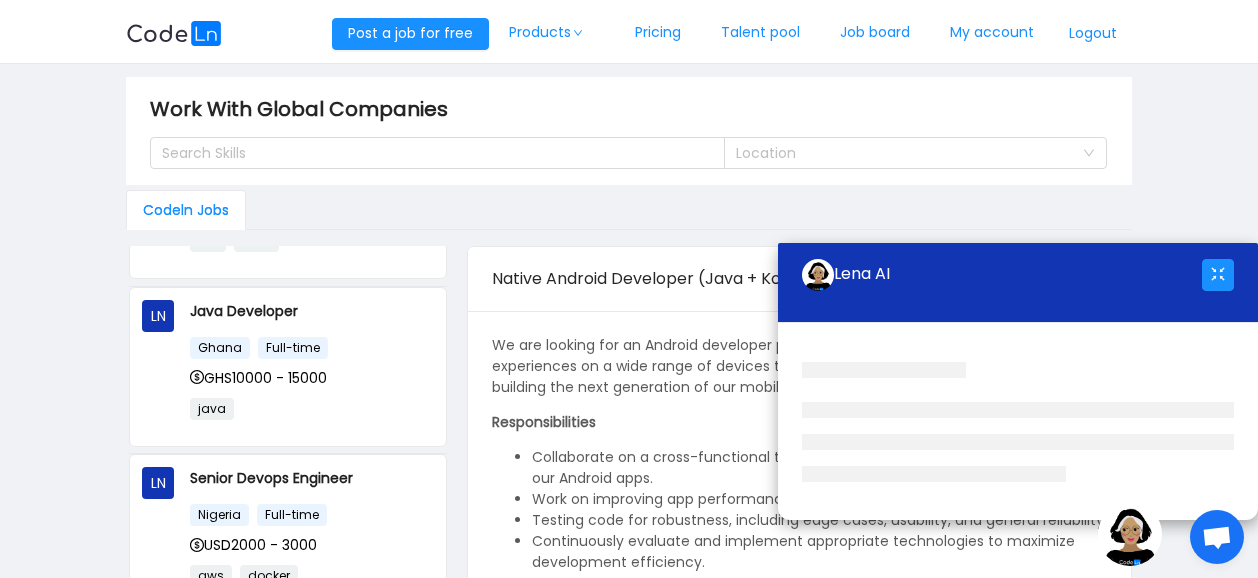 scroll, scrollTop: 442, scrollLeft: 0, axis: vertical 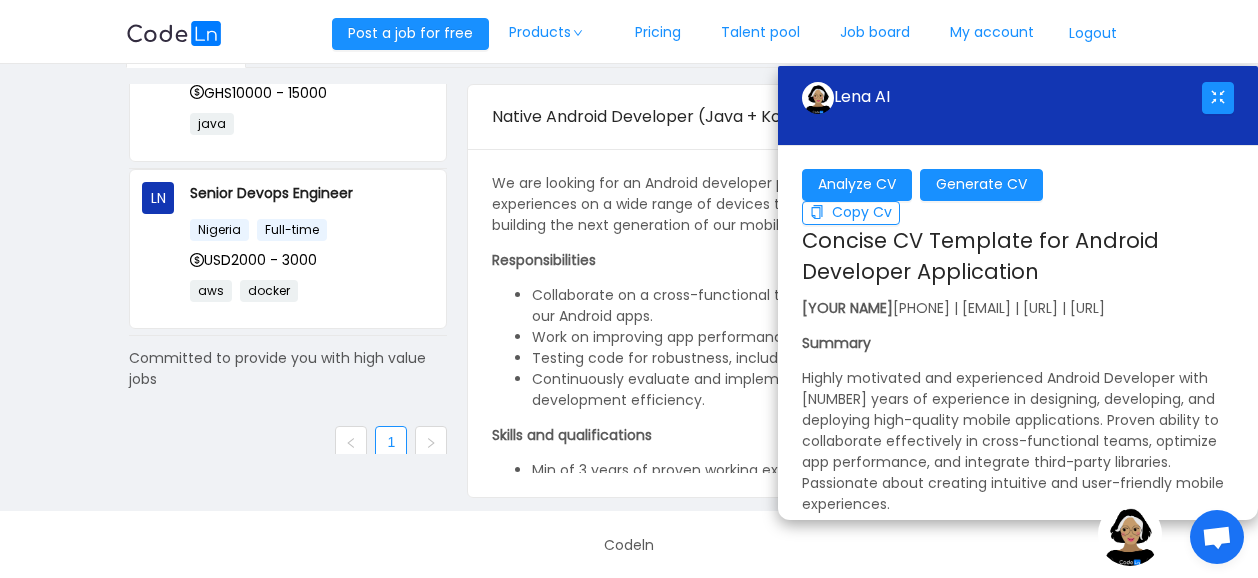 click at bounding box center [431, 442] 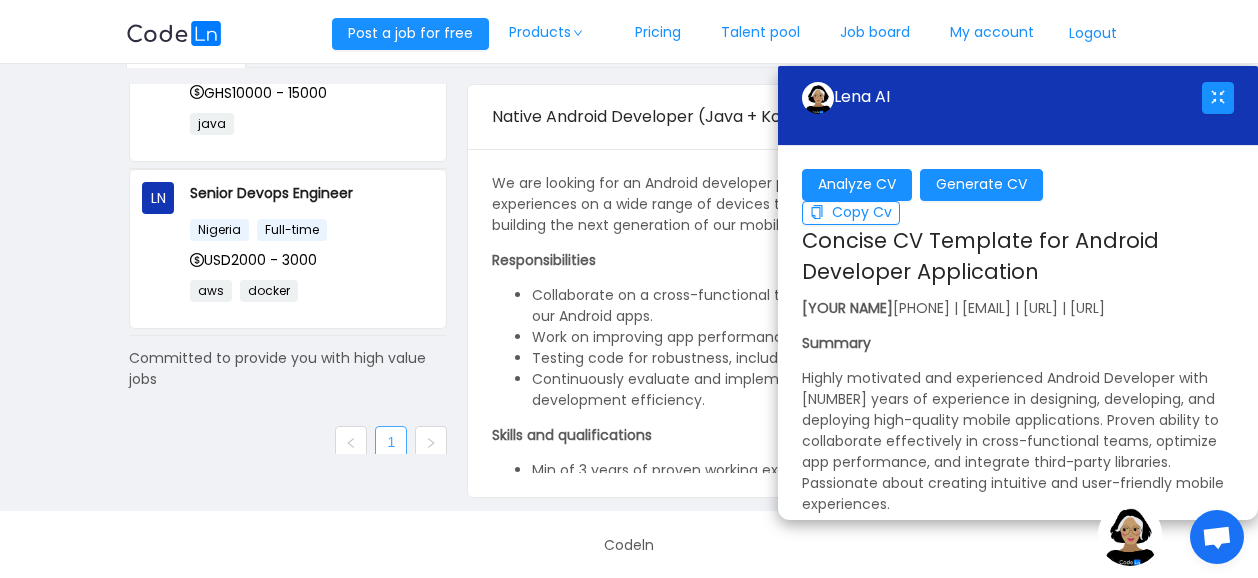 click on "1" at bounding box center (391, 442) 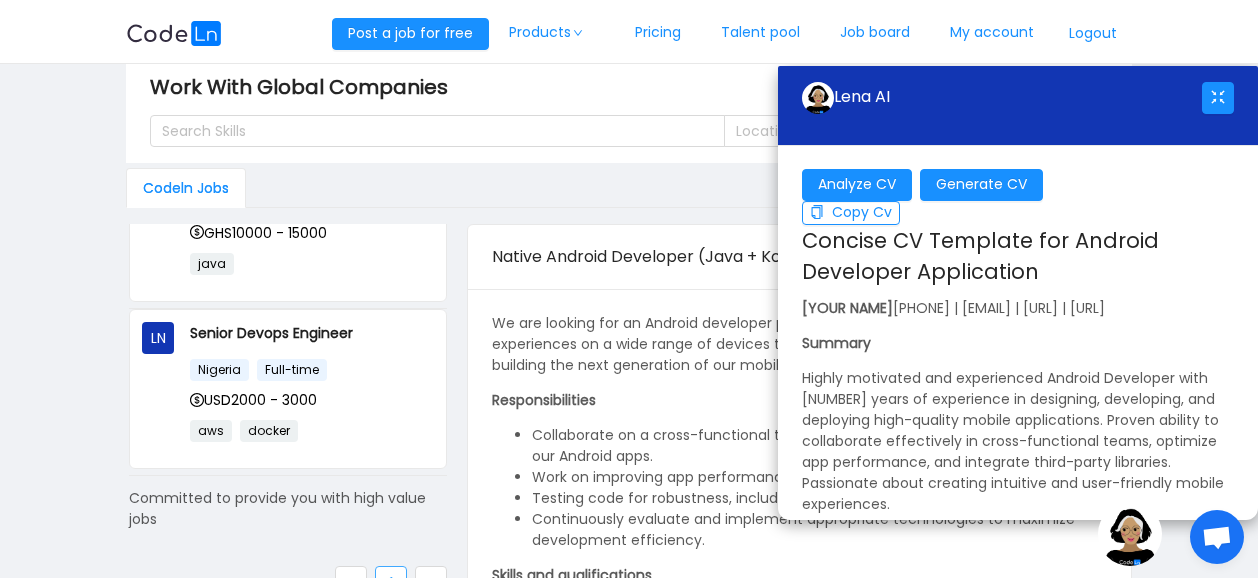 scroll, scrollTop: 0, scrollLeft: 0, axis: both 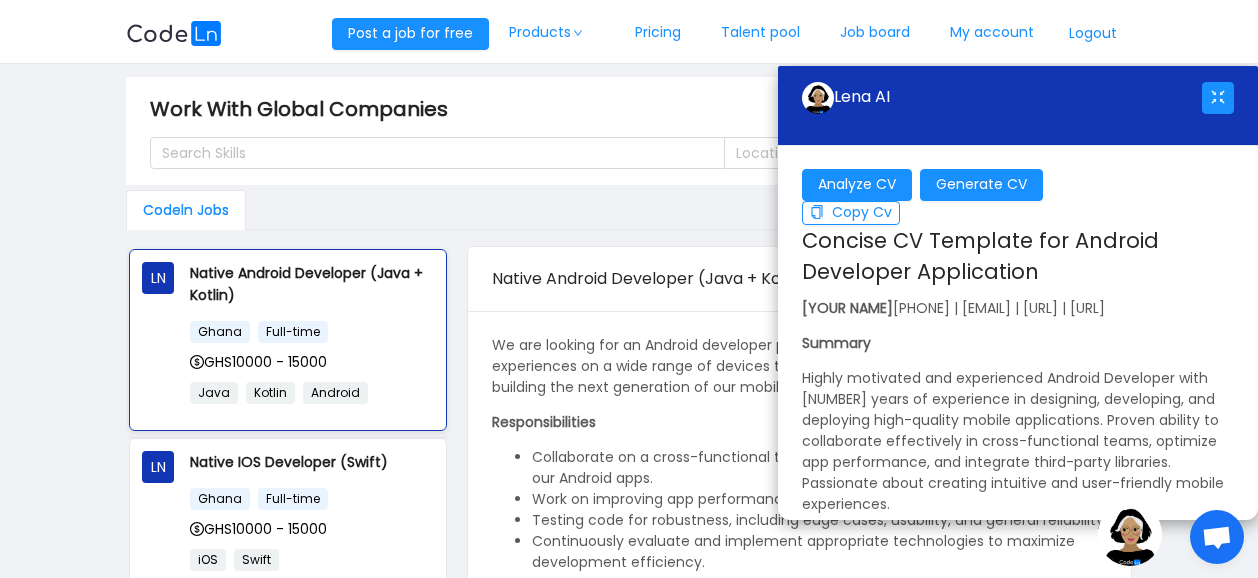 click on "Ghana   Full-time  GHS10000 - 15000
Java Kotlin Android" at bounding box center (312, 369) 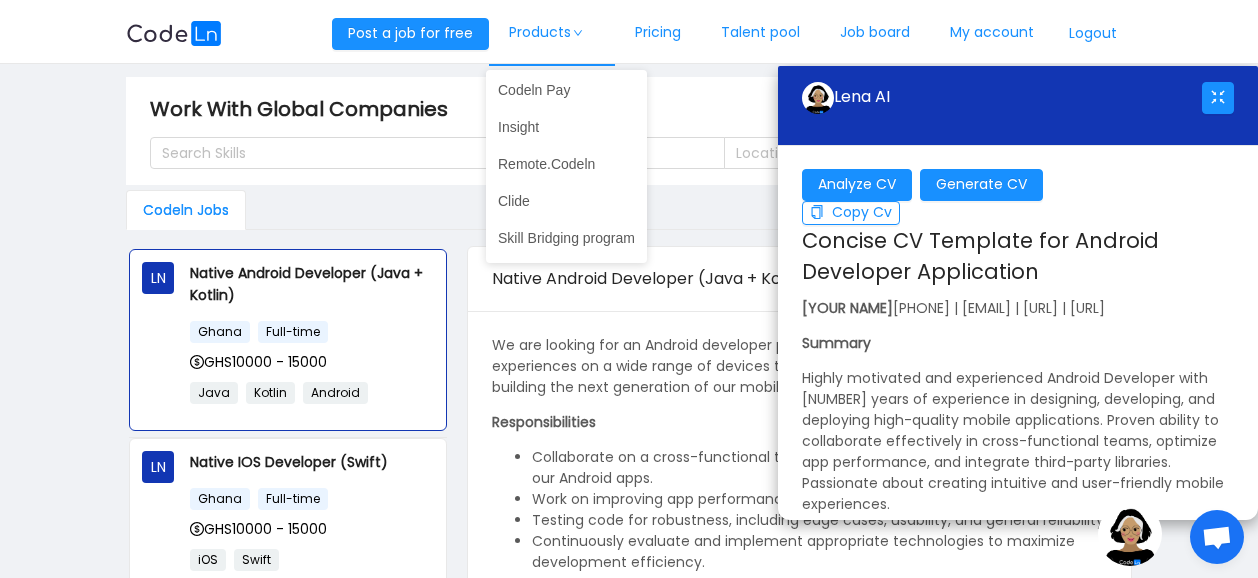 click on "Products" at bounding box center [552, 33] 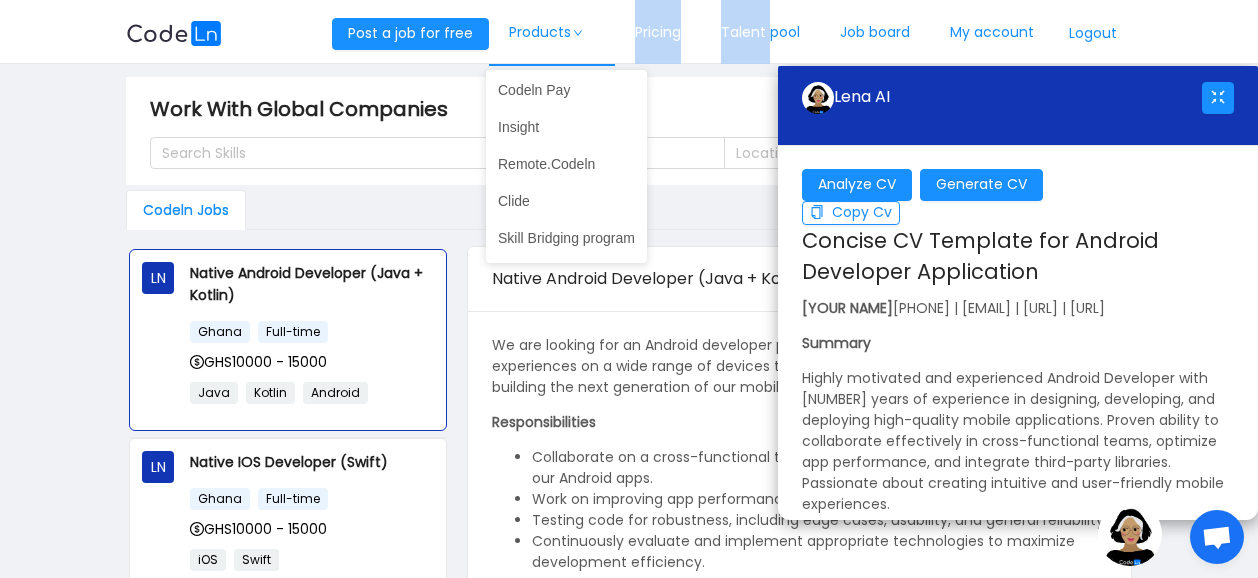 click 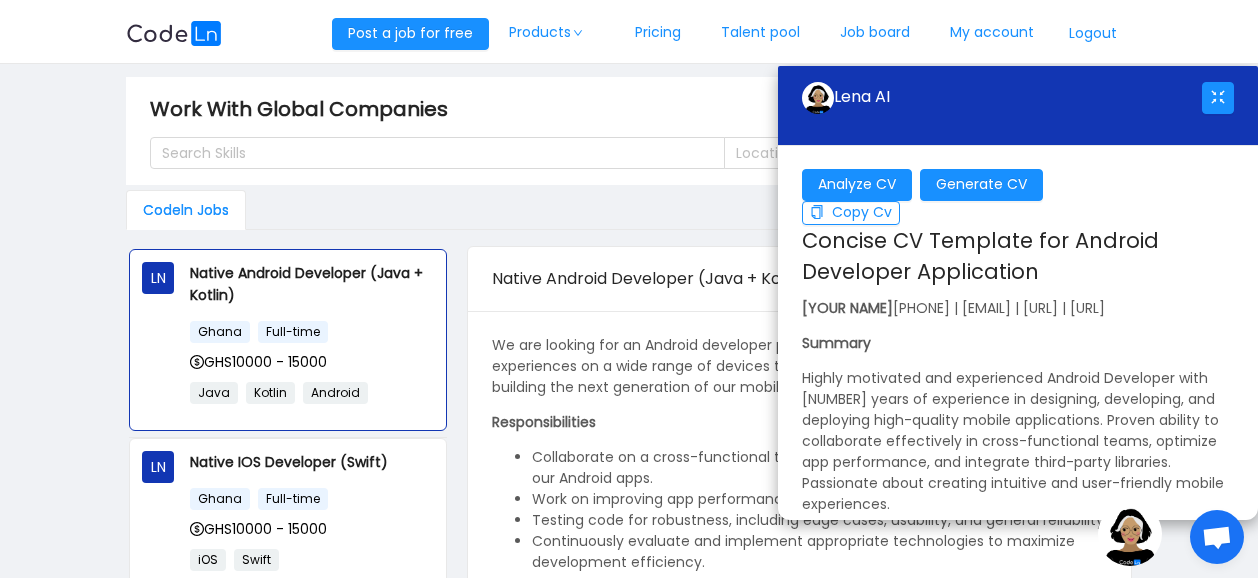 click on "Codeln Jobs" at bounding box center (629, 210) 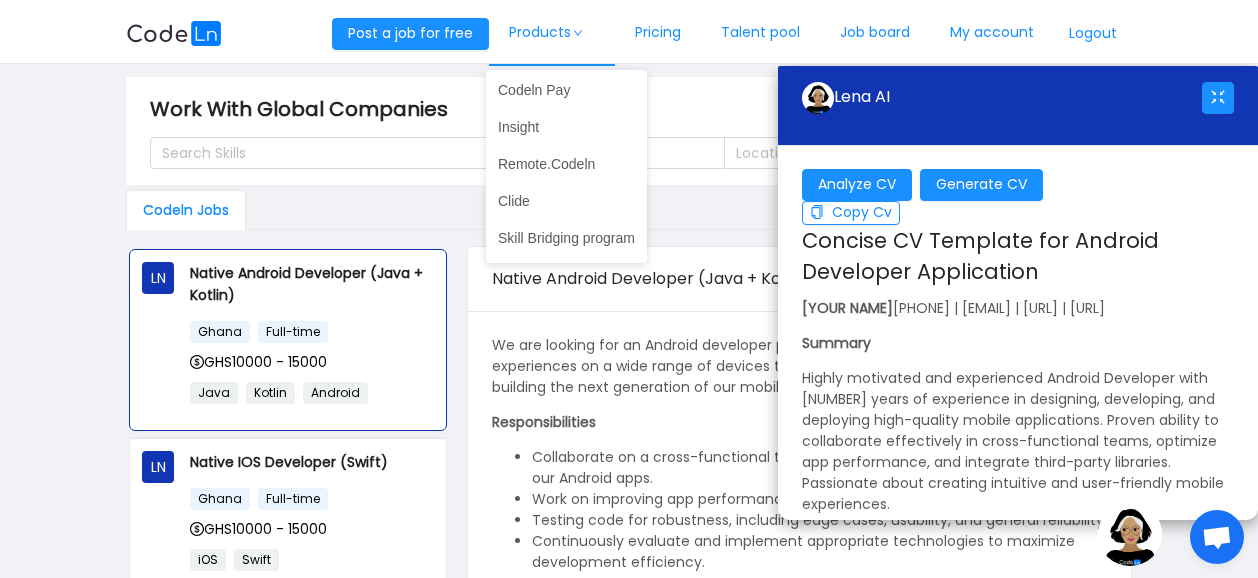 click on "Products" at bounding box center (552, 33) 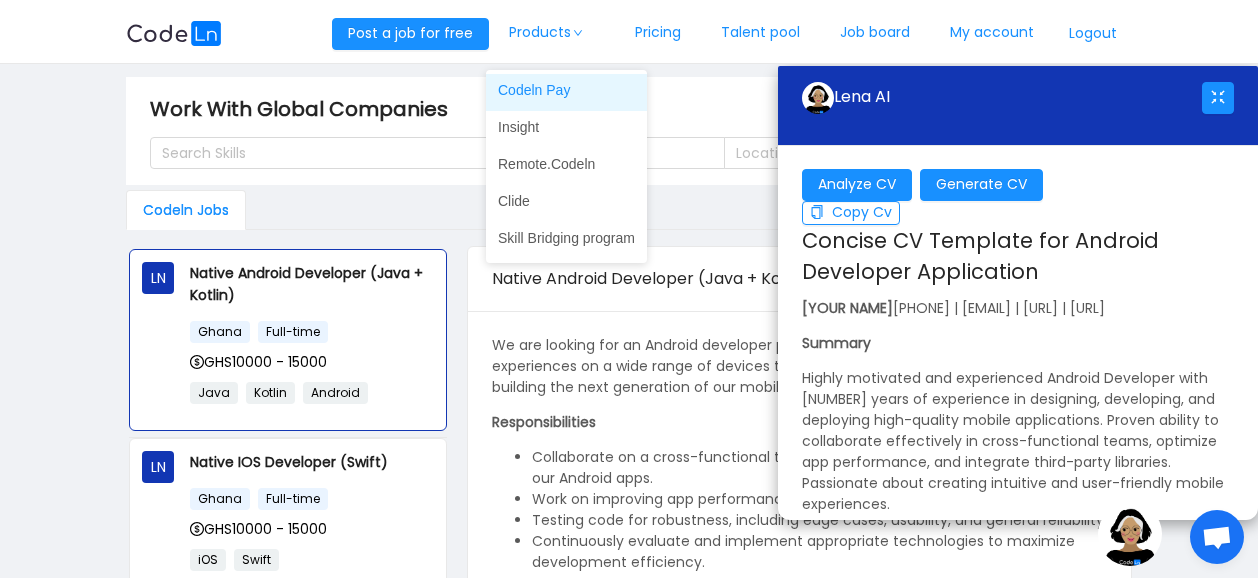 click on "Codeln Pay" at bounding box center (566, 90) 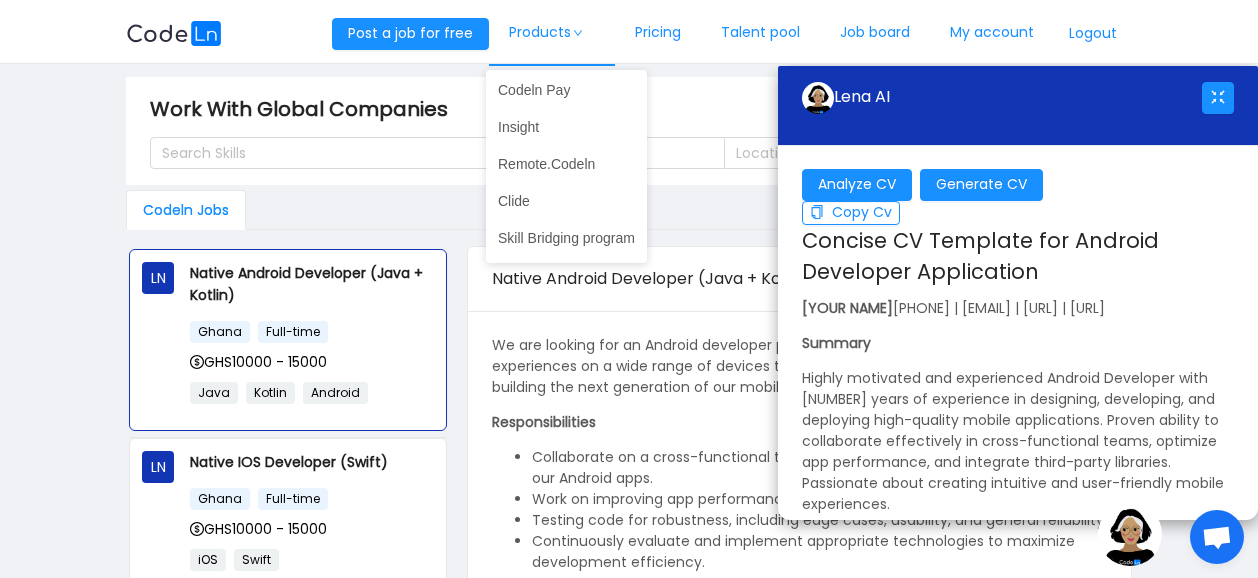 click on "Products" at bounding box center (552, 33) 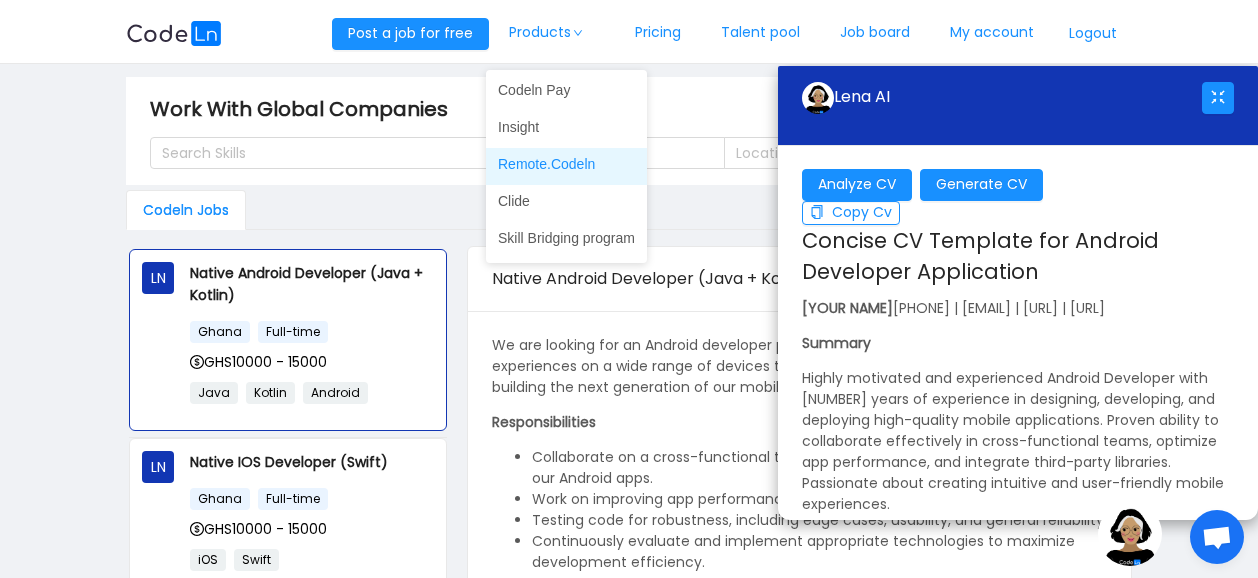 click on "Remote.Codeln" at bounding box center (566, 164) 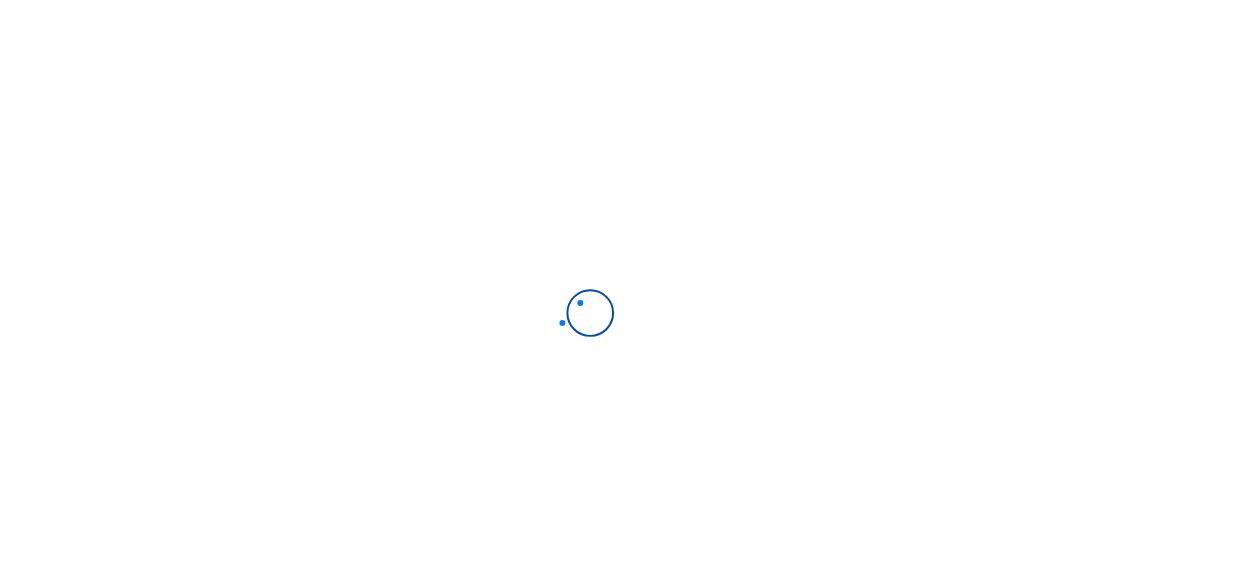 scroll, scrollTop: 0, scrollLeft: 0, axis: both 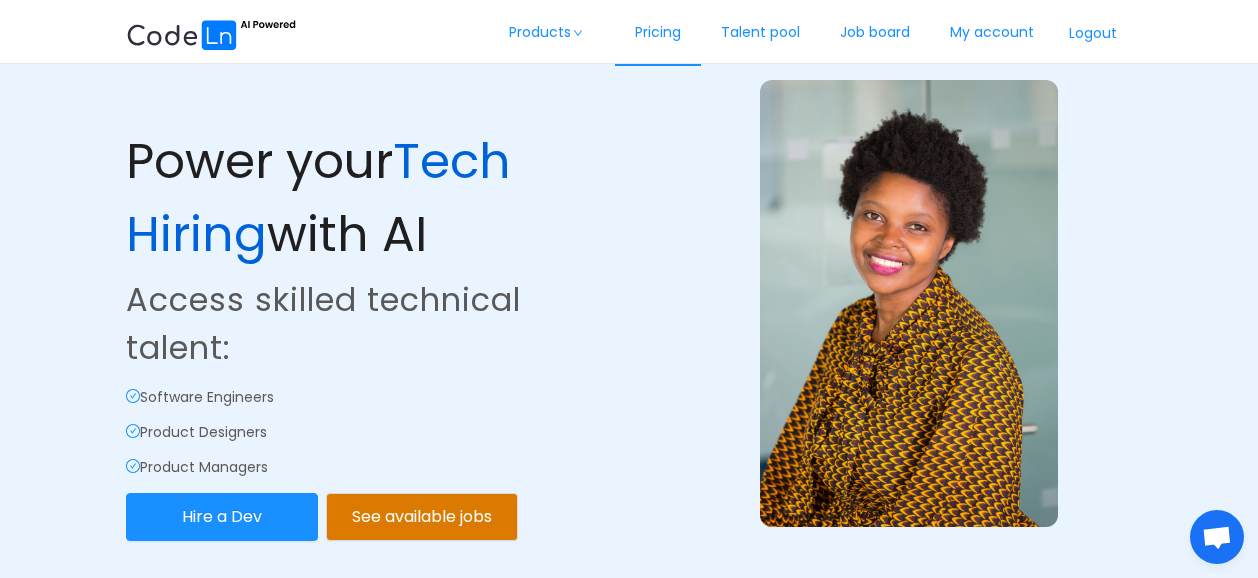 click on "Pricing" at bounding box center [658, 33] 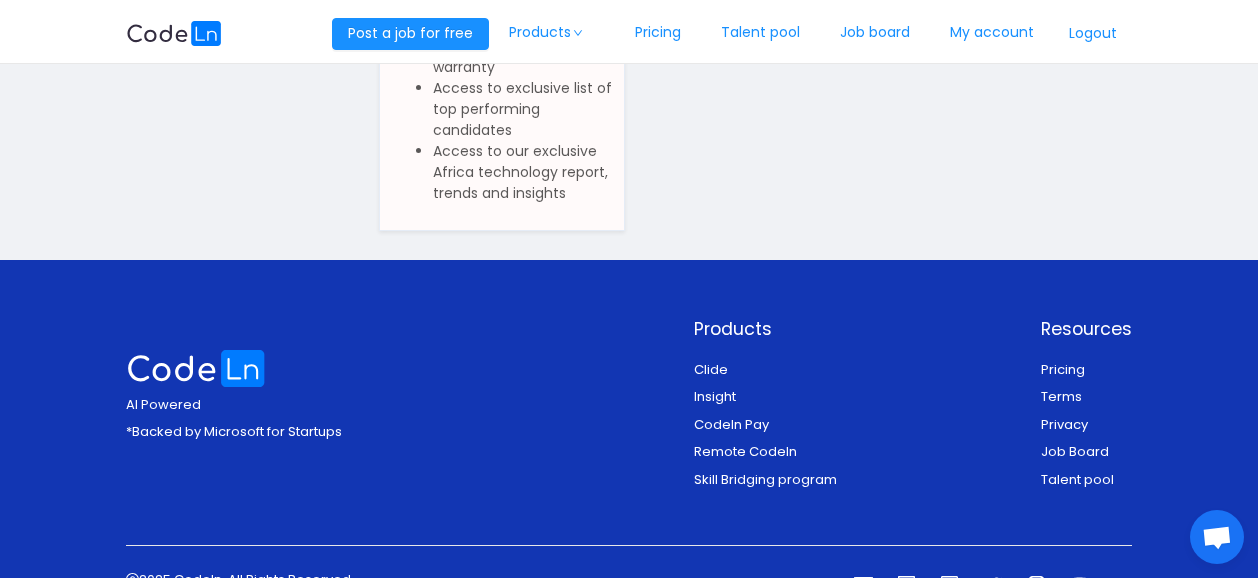 scroll, scrollTop: 0, scrollLeft: 0, axis: both 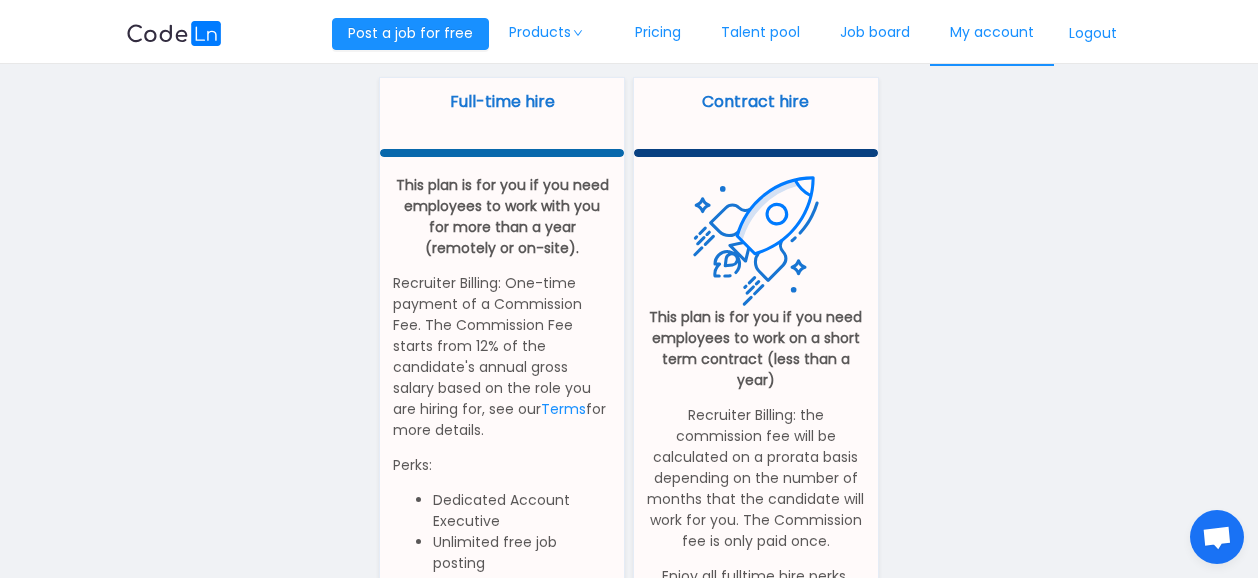 click on "My account" at bounding box center [992, 33] 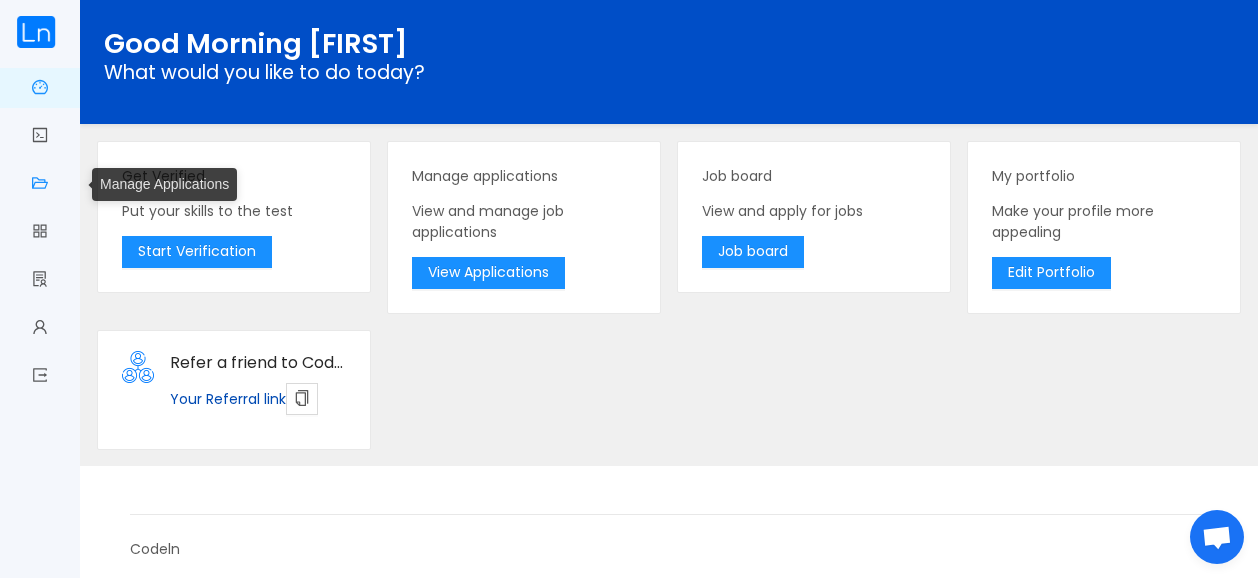 click on "Manage Applications" at bounding box center [40, 185] 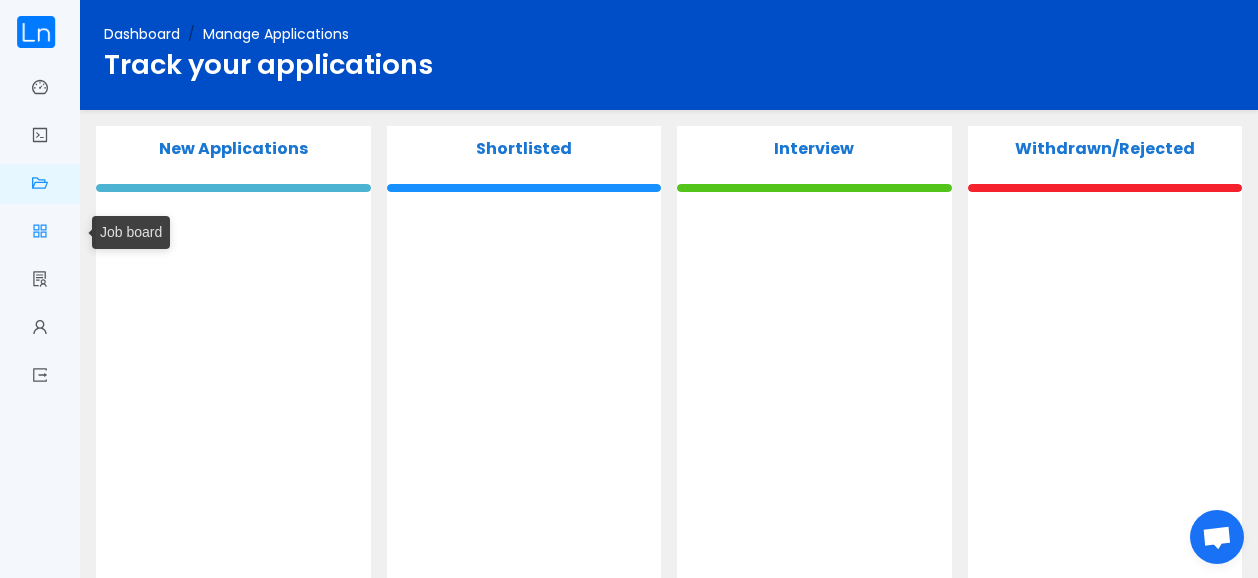 click on "Job board" at bounding box center (40, 233) 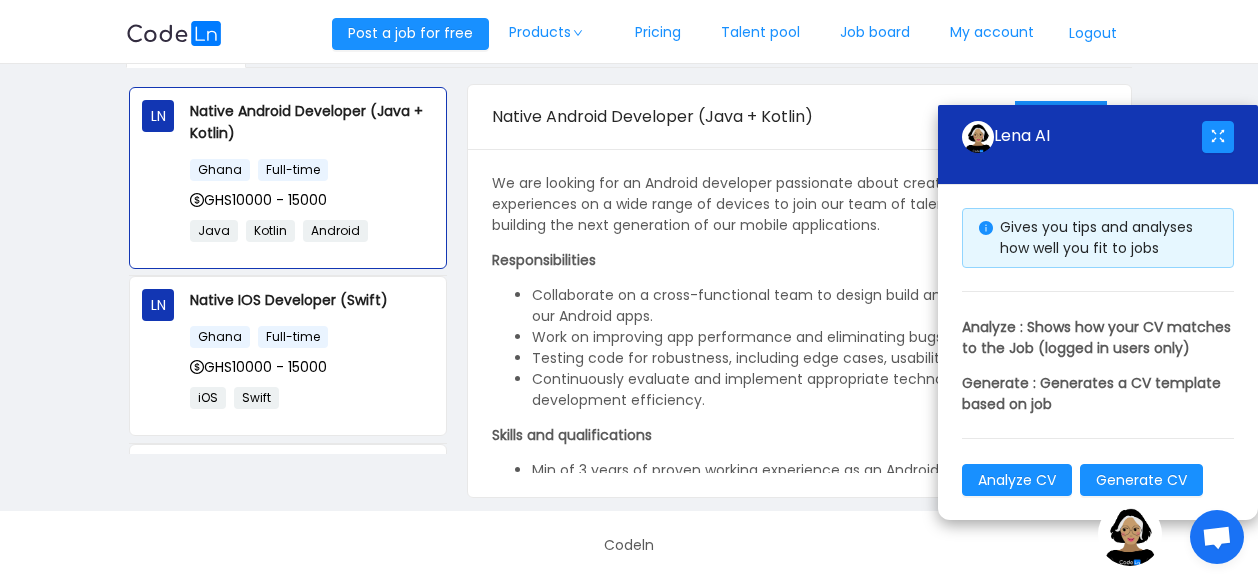 scroll, scrollTop: 0, scrollLeft: 0, axis: both 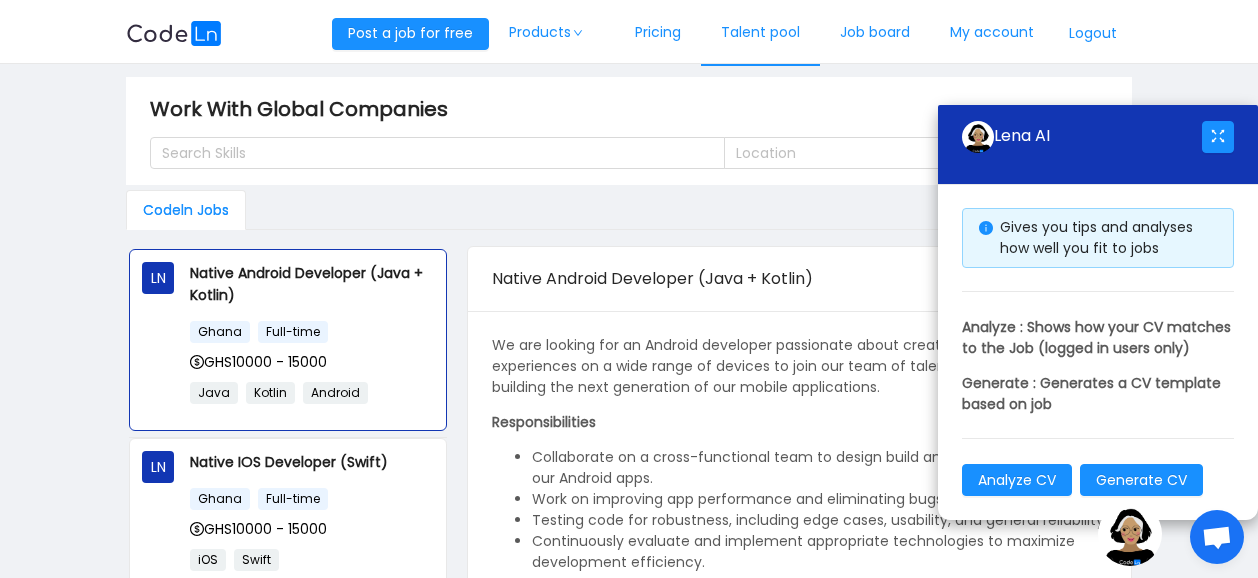click on "Talent pool" at bounding box center (760, 33) 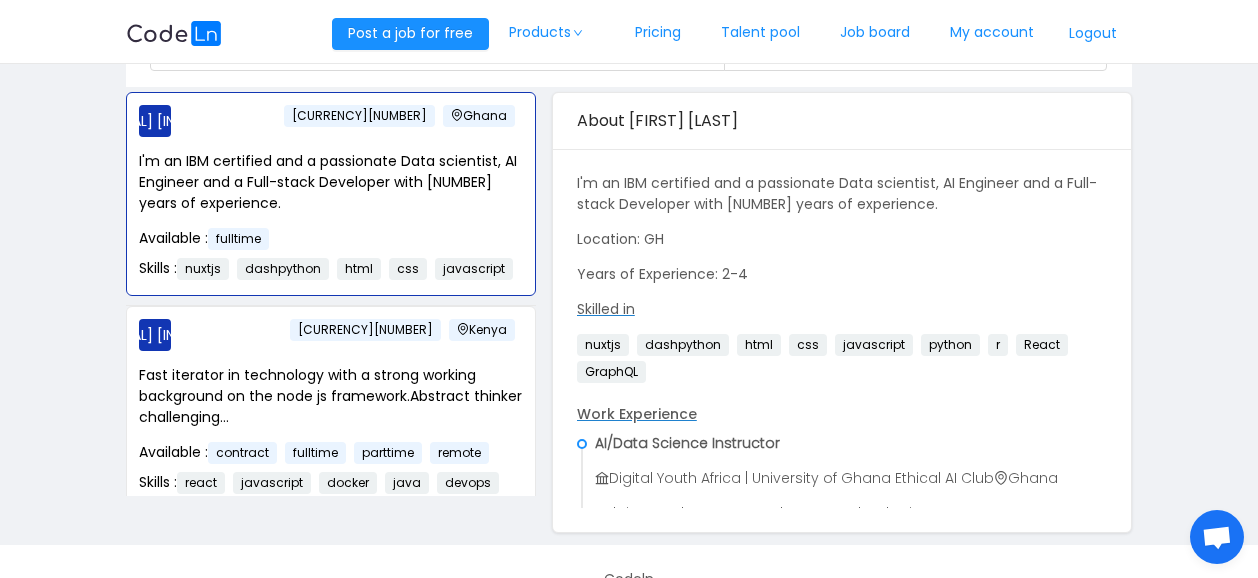scroll, scrollTop: 133, scrollLeft: 0, axis: vertical 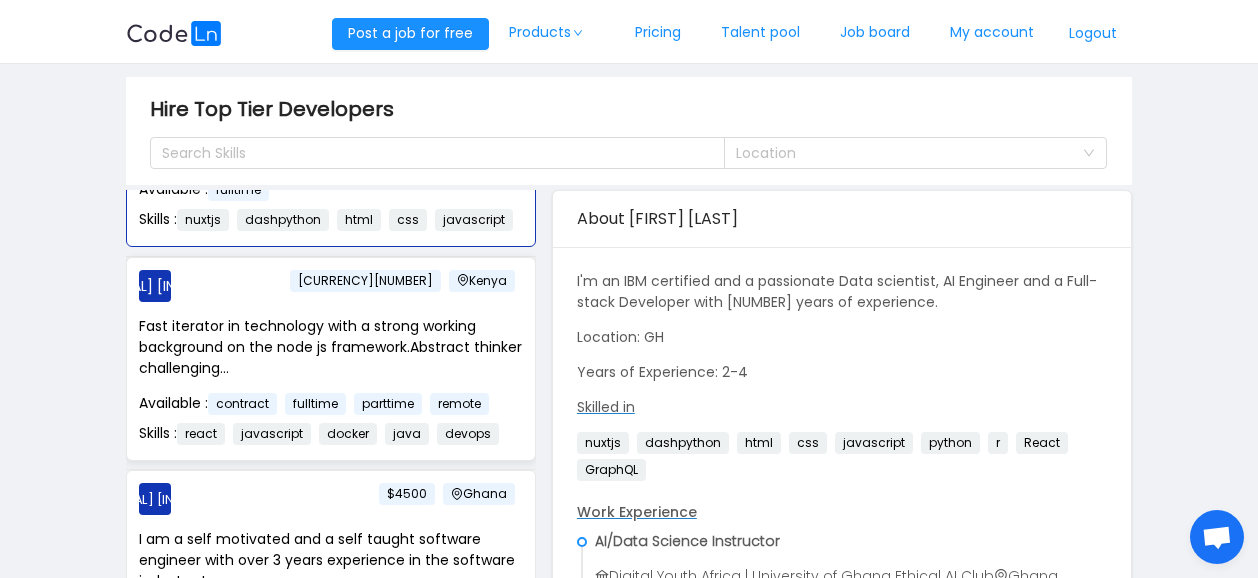 click on "Fast iterator in technology with a strong working background on the node js framework.Abstract thinker challenging..." at bounding box center (331, 347) 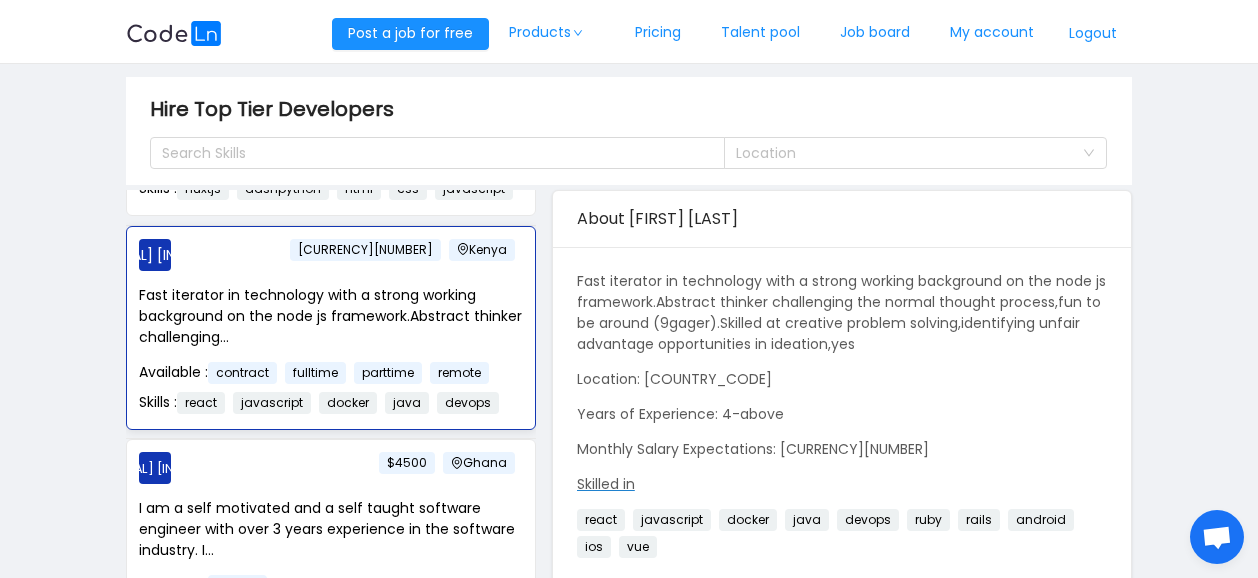 scroll, scrollTop: 179, scrollLeft: 0, axis: vertical 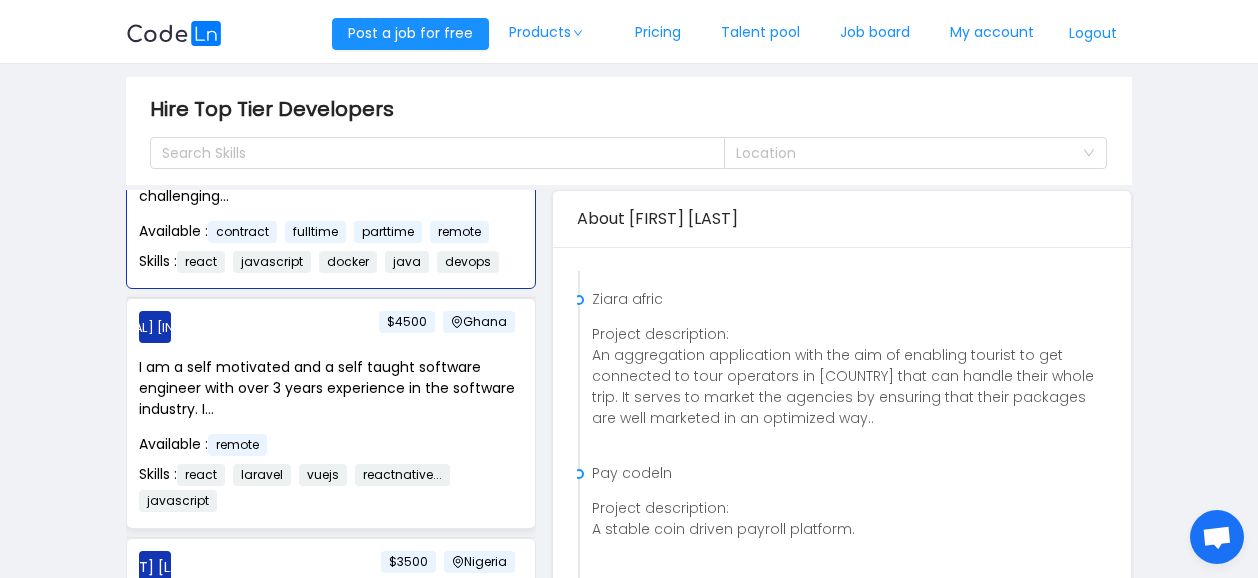 click on "I am a self motivated and a self taught software engineer with over 3 years experience in the software industry. I..." at bounding box center [331, 388] 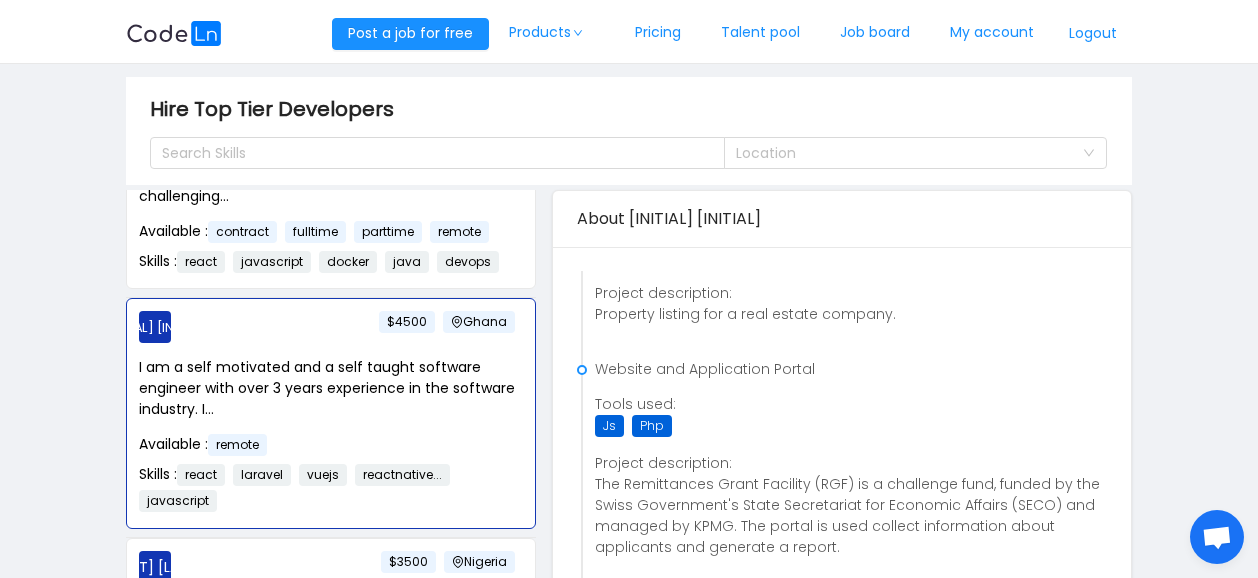 scroll, scrollTop: 1545, scrollLeft: 0, axis: vertical 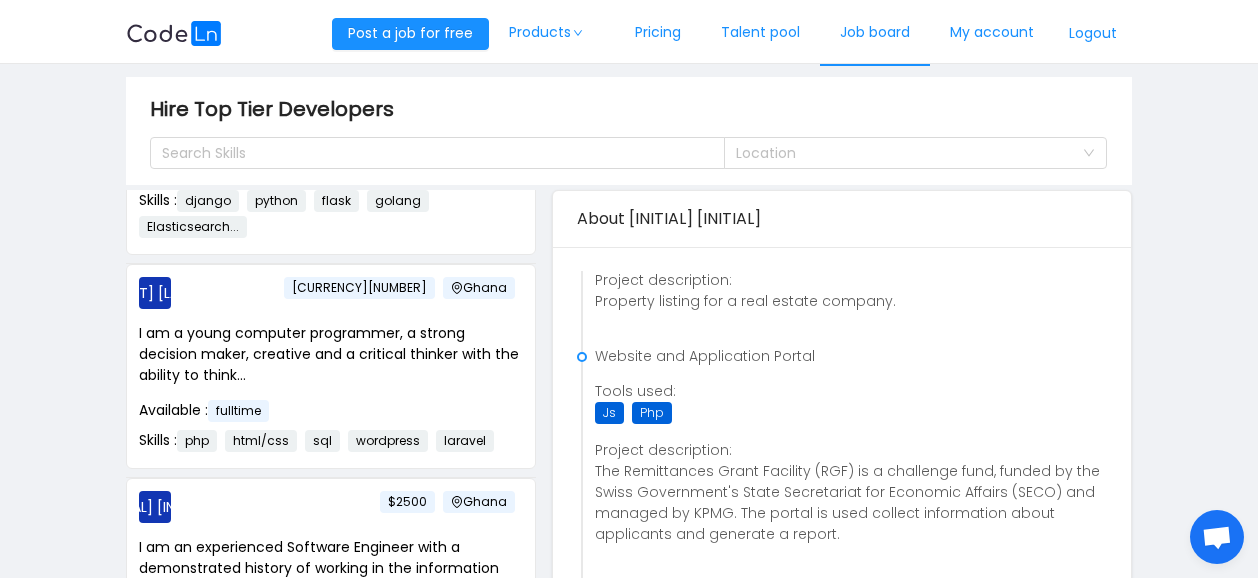 click on "Job board" at bounding box center (875, 33) 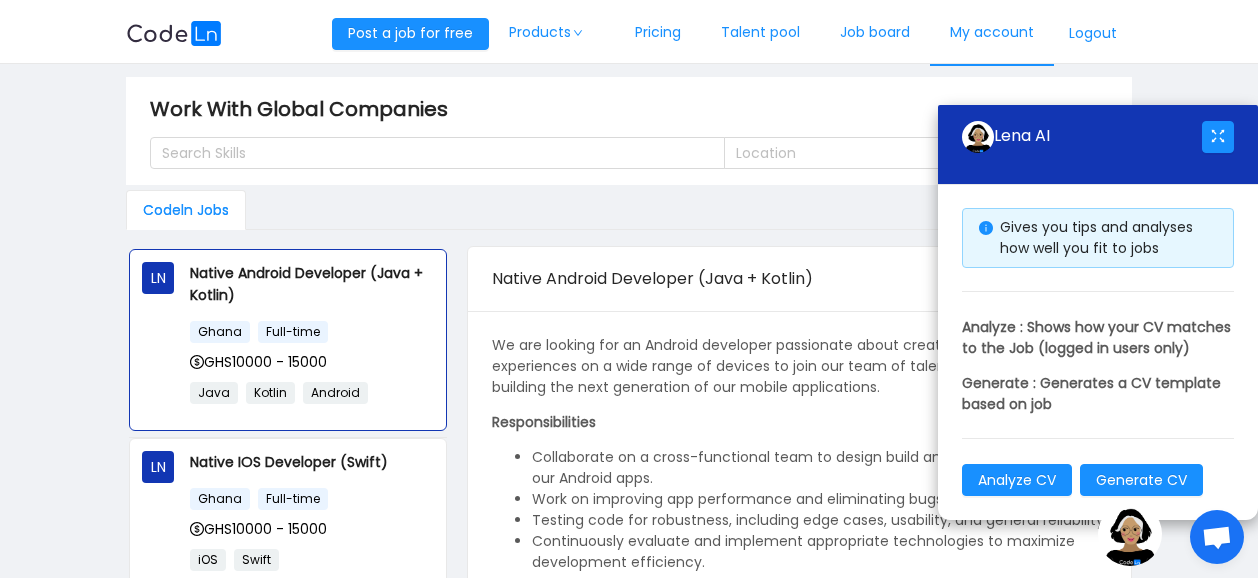 click on "My account" at bounding box center [992, 33] 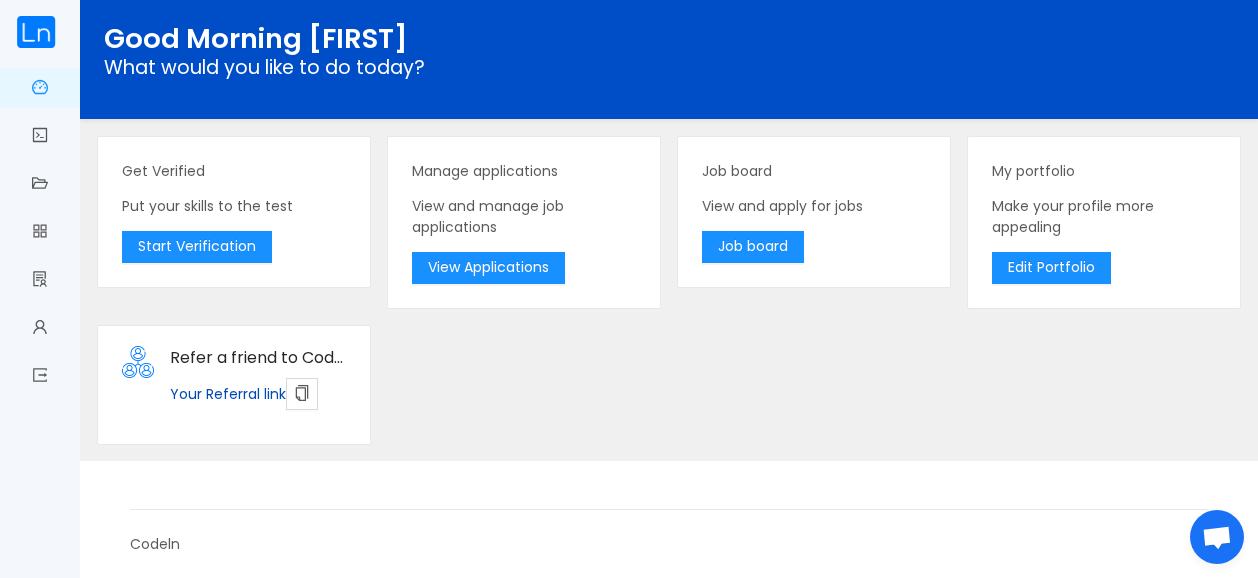 scroll, scrollTop: 5, scrollLeft: 0, axis: vertical 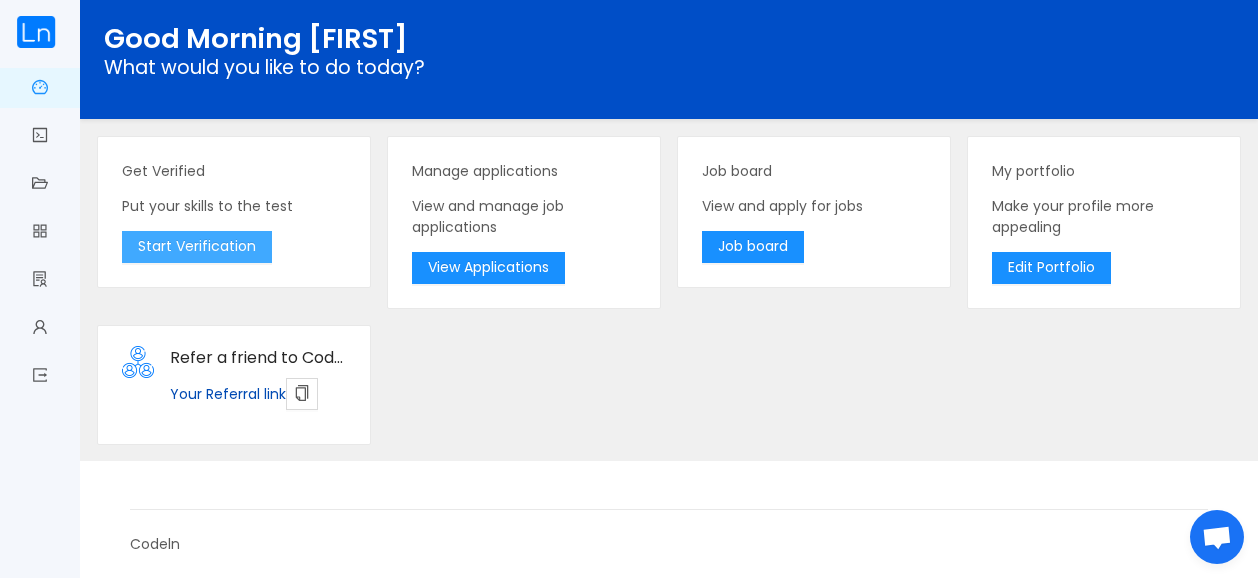 click on "Start Verification" at bounding box center (197, 247) 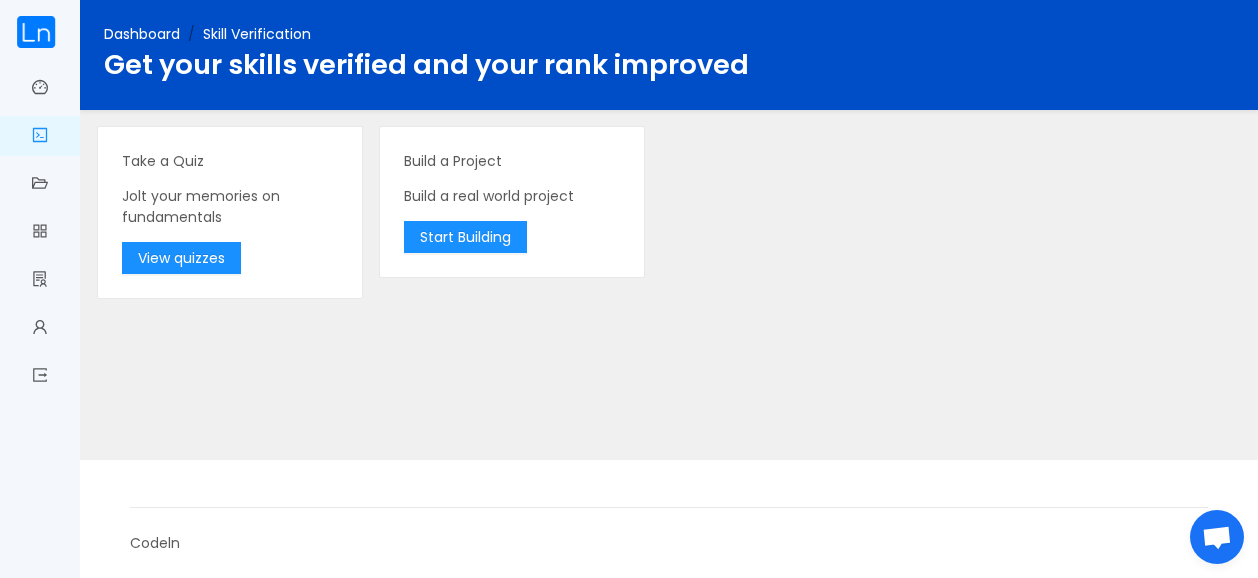 scroll, scrollTop: 0, scrollLeft: 0, axis: both 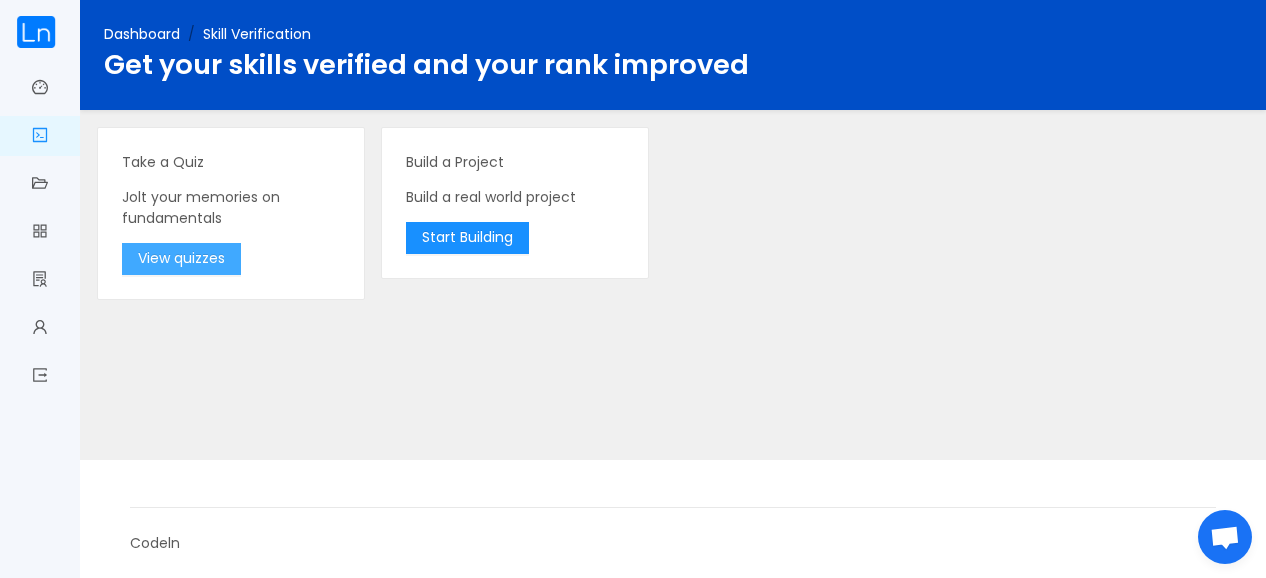 click on "View quizzes" at bounding box center [181, 259] 